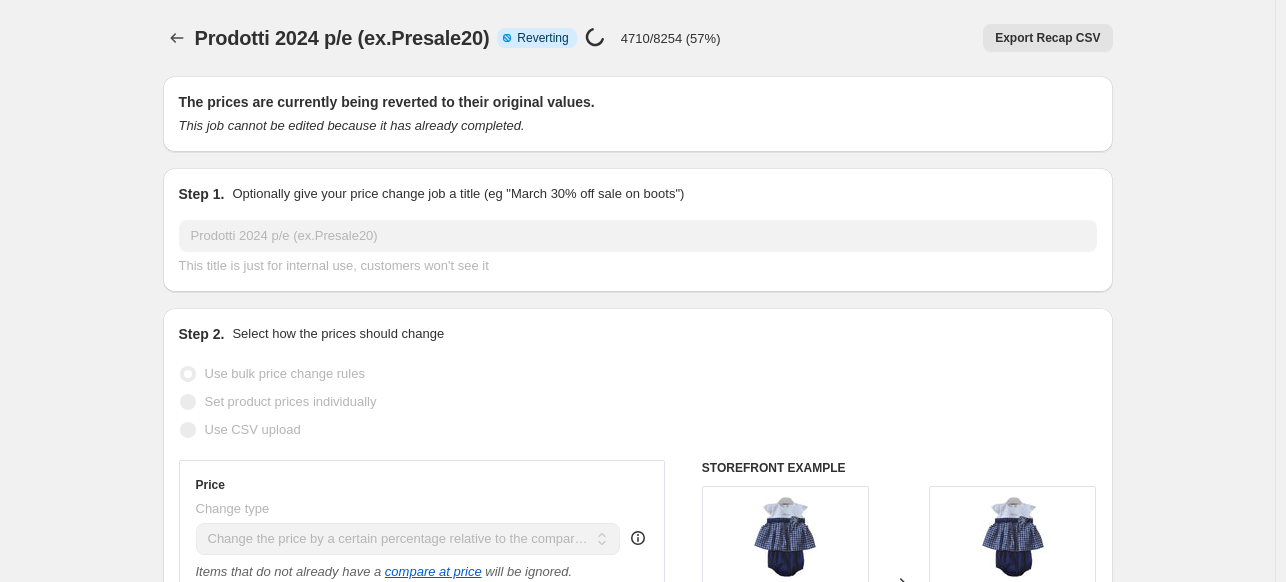select on "pcap" 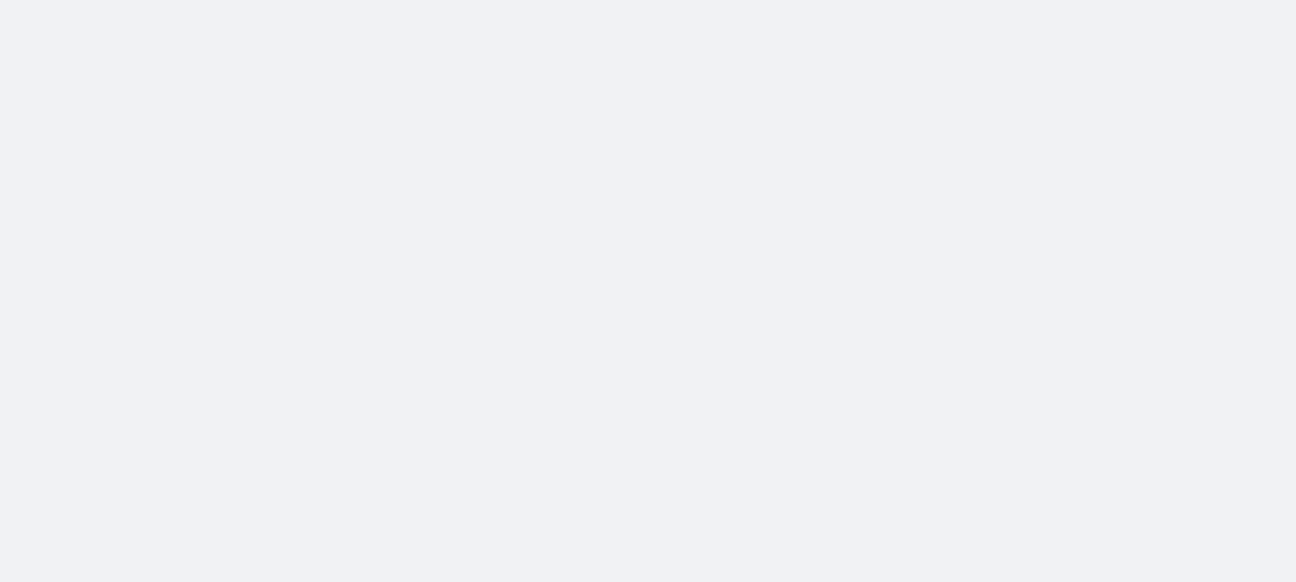 scroll, scrollTop: 0, scrollLeft: 0, axis: both 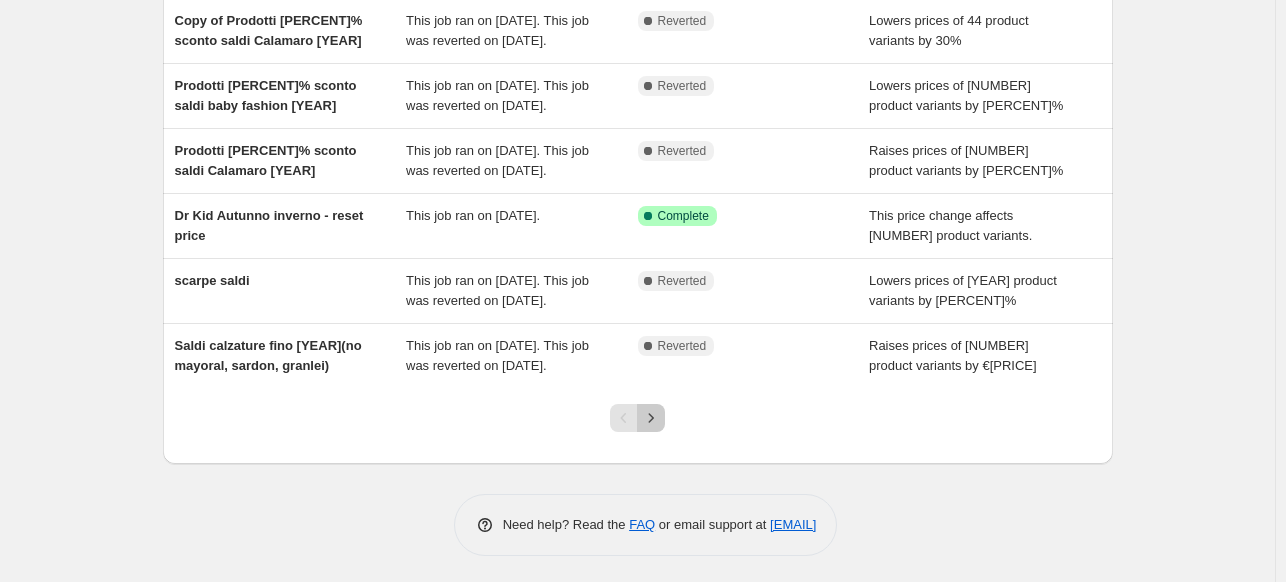drag, startPoint x: 664, startPoint y: 407, endPoint x: 659, endPoint y: 417, distance: 11.18034 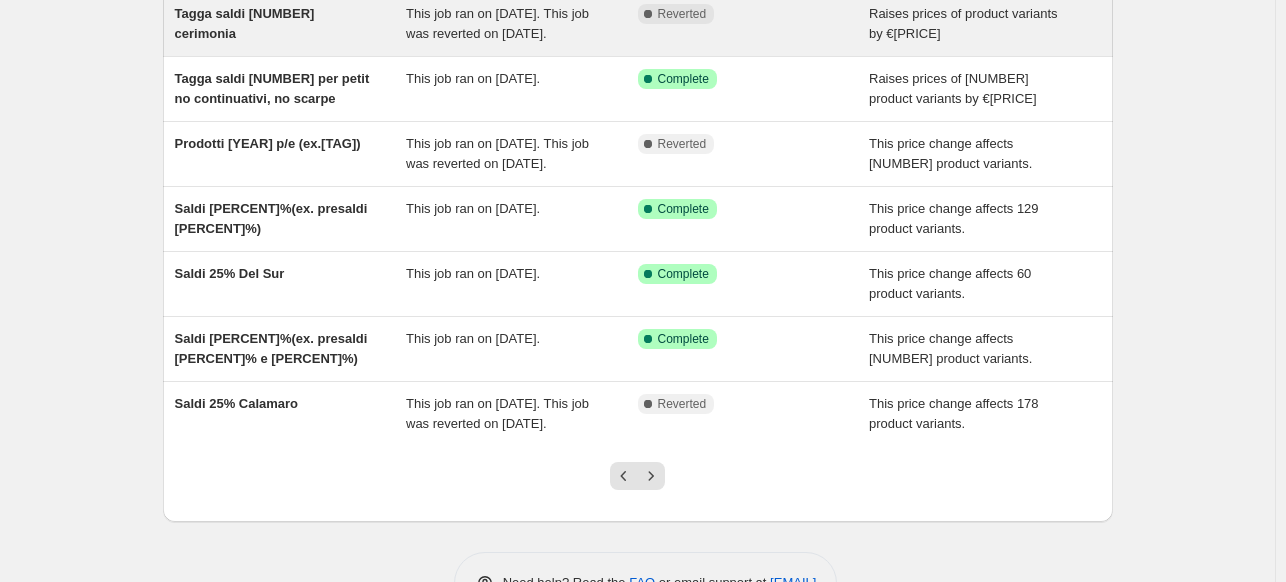 scroll, scrollTop: 444, scrollLeft: 0, axis: vertical 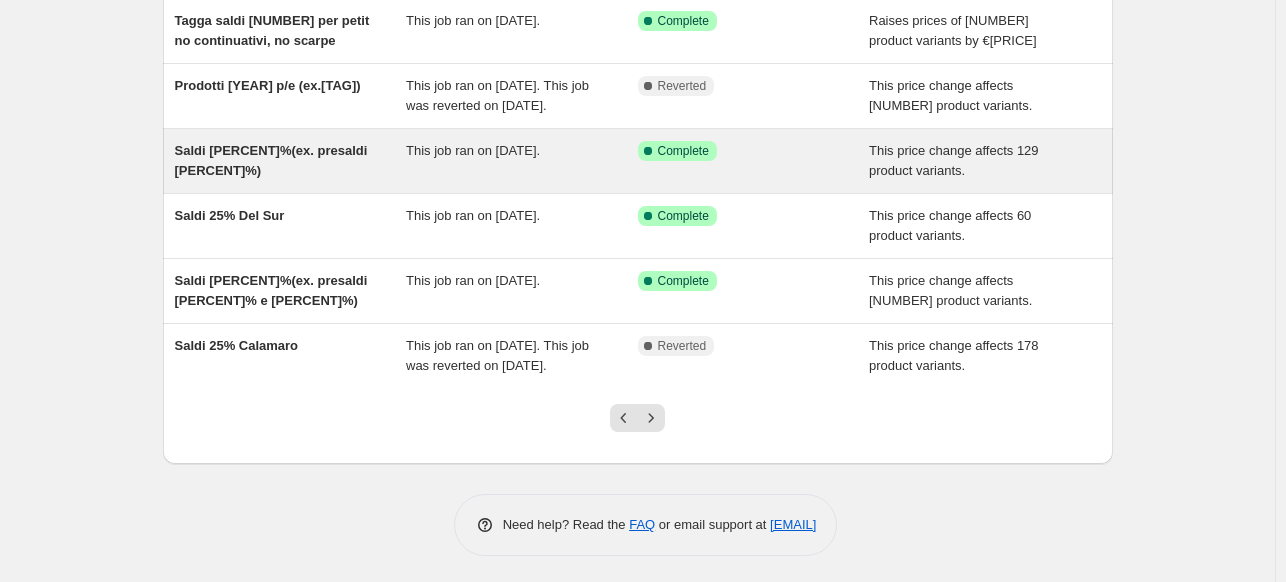 click on "Saldi 20%(ex. presaldi 10% )" at bounding box center [291, 161] 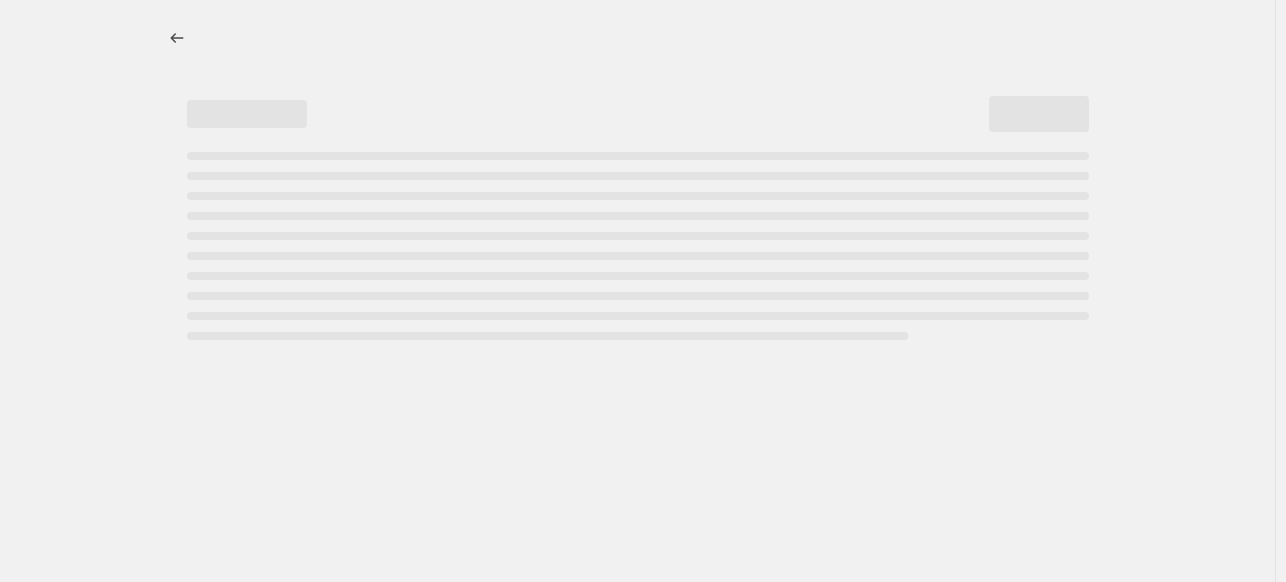 scroll, scrollTop: 0, scrollLeft: 0, axis: both 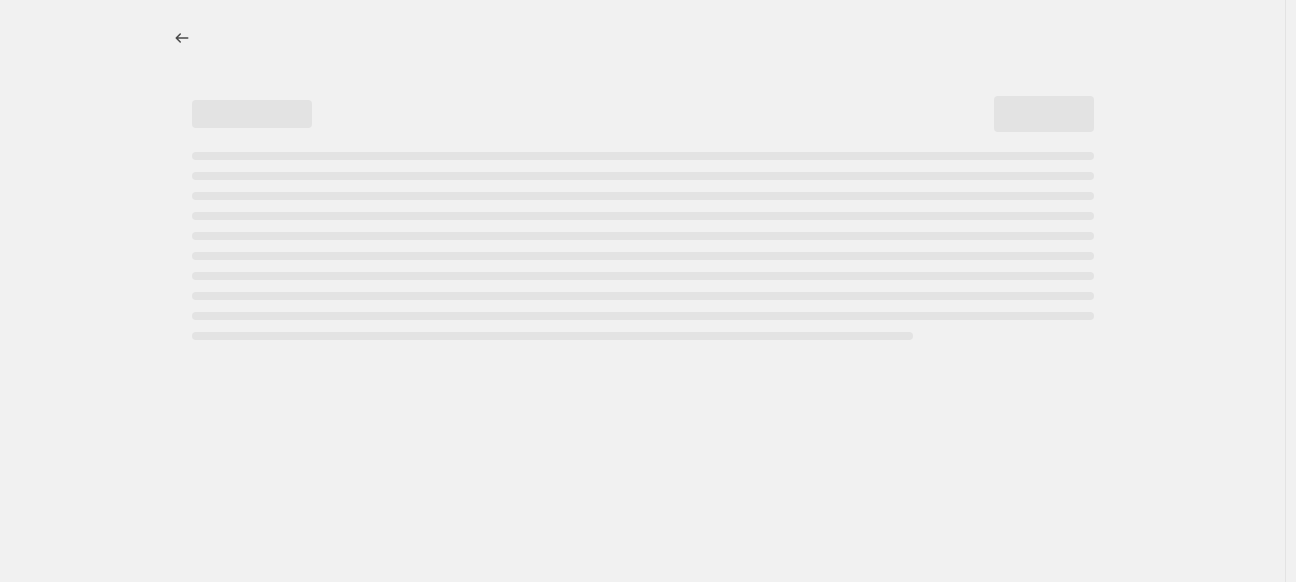 select on "pcap" 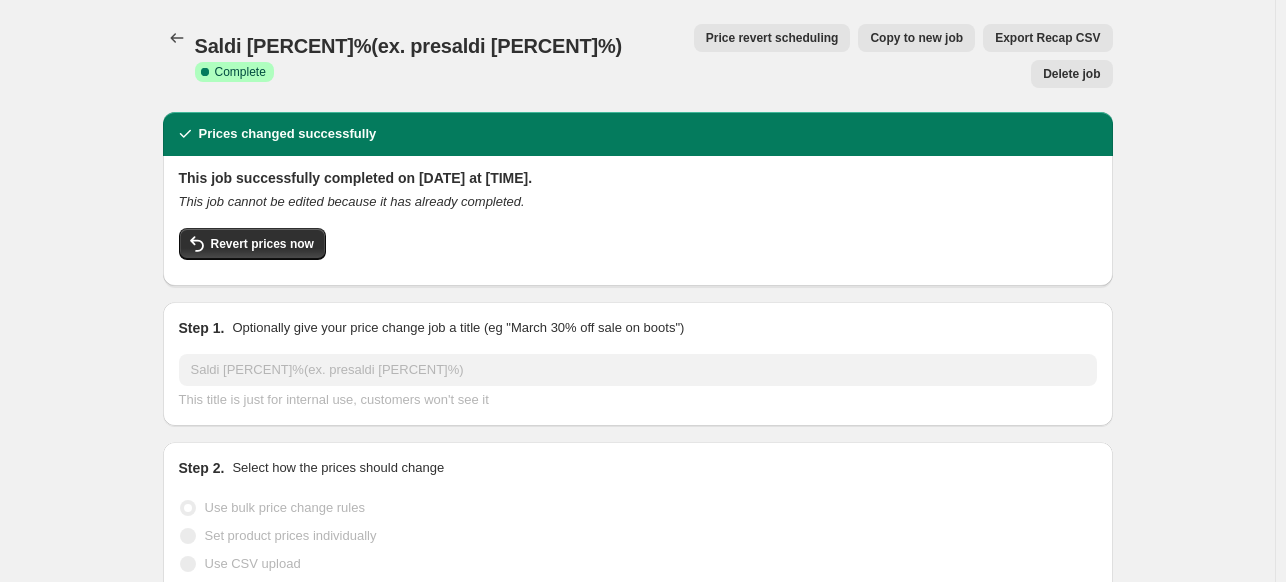 select on "tag" 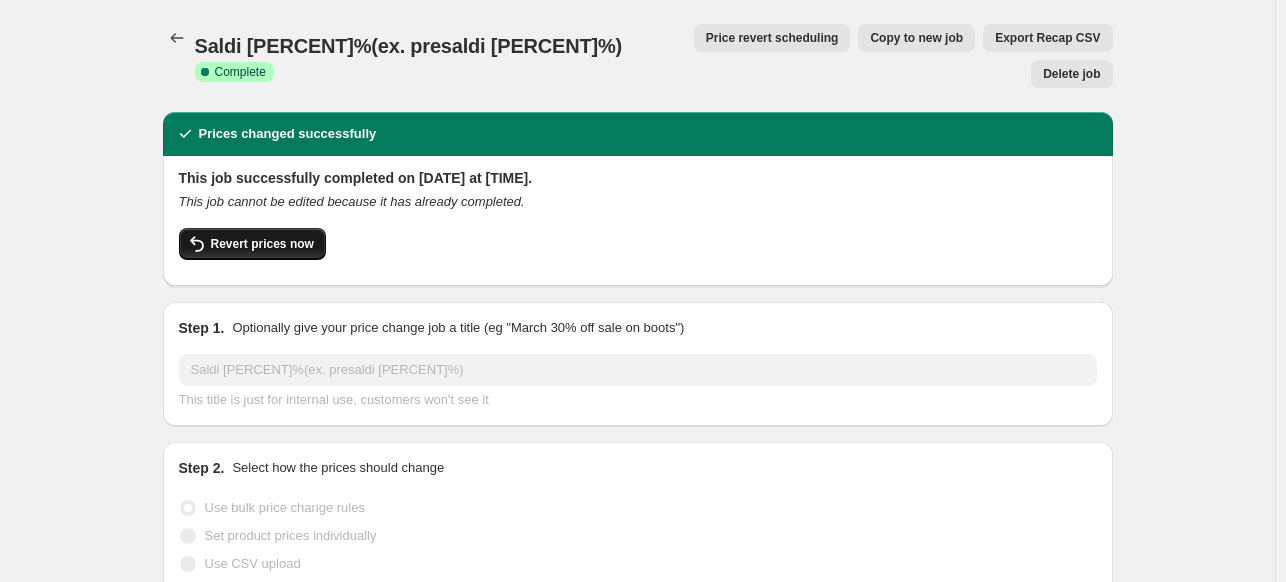 click on "Revert prices now" at bounding box center (252, 244) 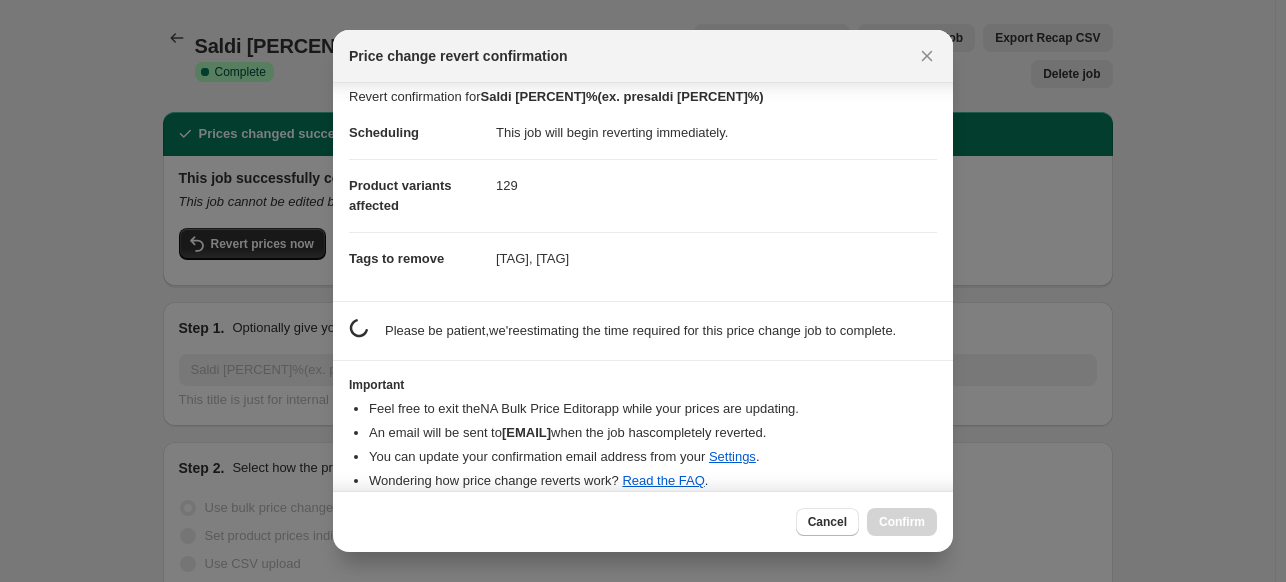 scroll, scrollTop: 24, scrollLeft: 0, axis: vertical 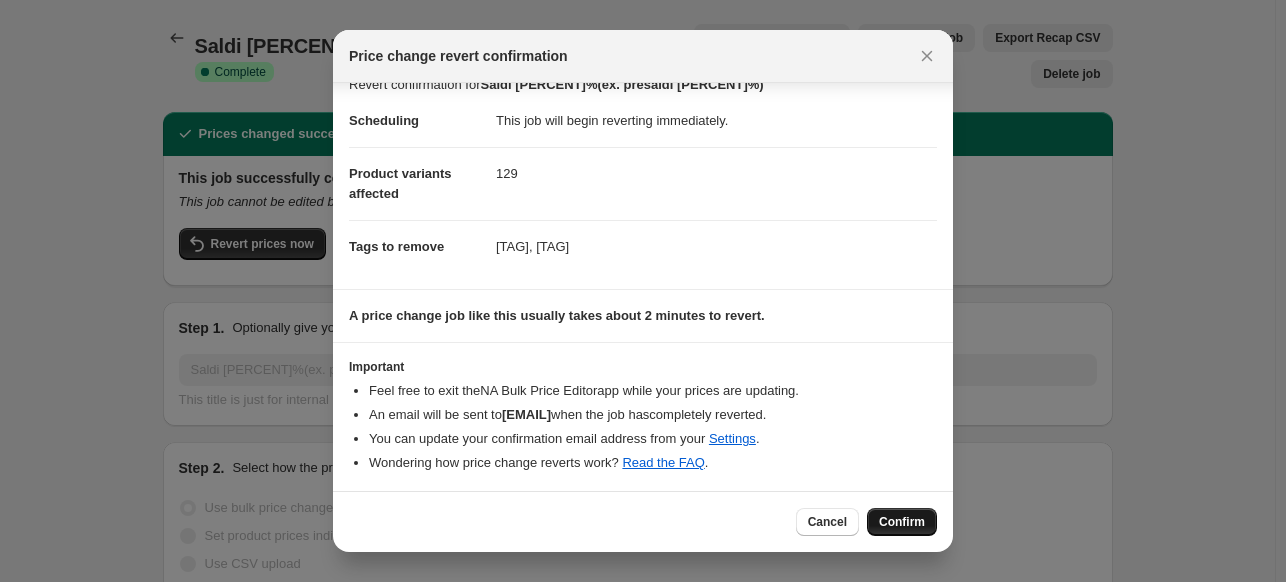 click on "Confirm" at bounding box center [902, 522] 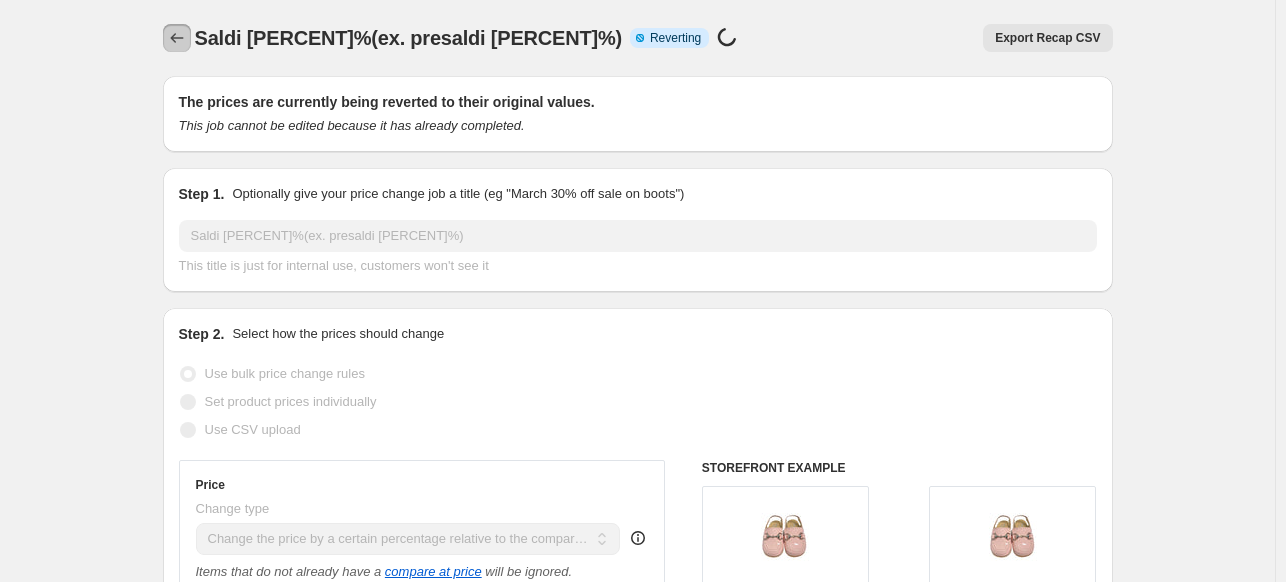 click at bounding box center [177, 38] 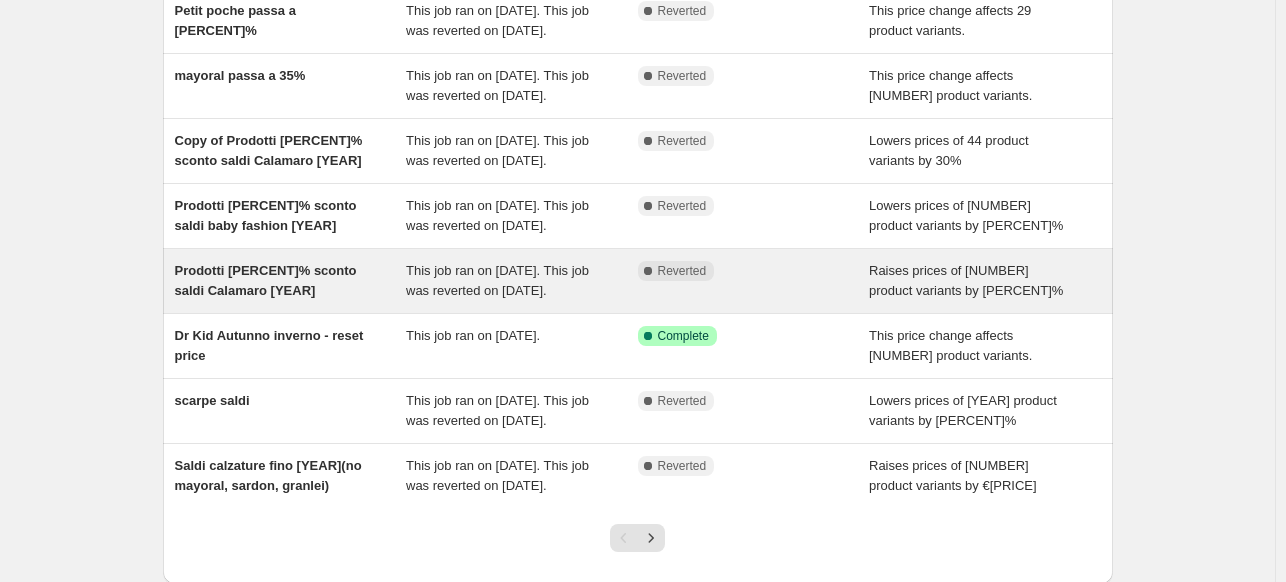 scroll, scrollTop: 444, scrollLeft: 0, axis: vertical 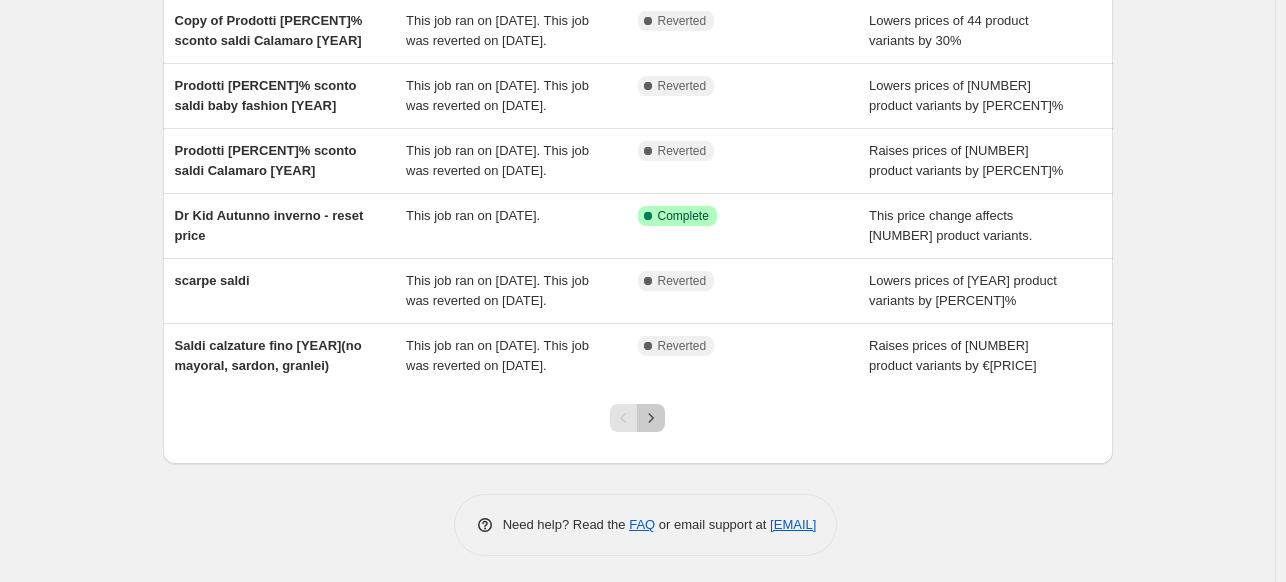 click 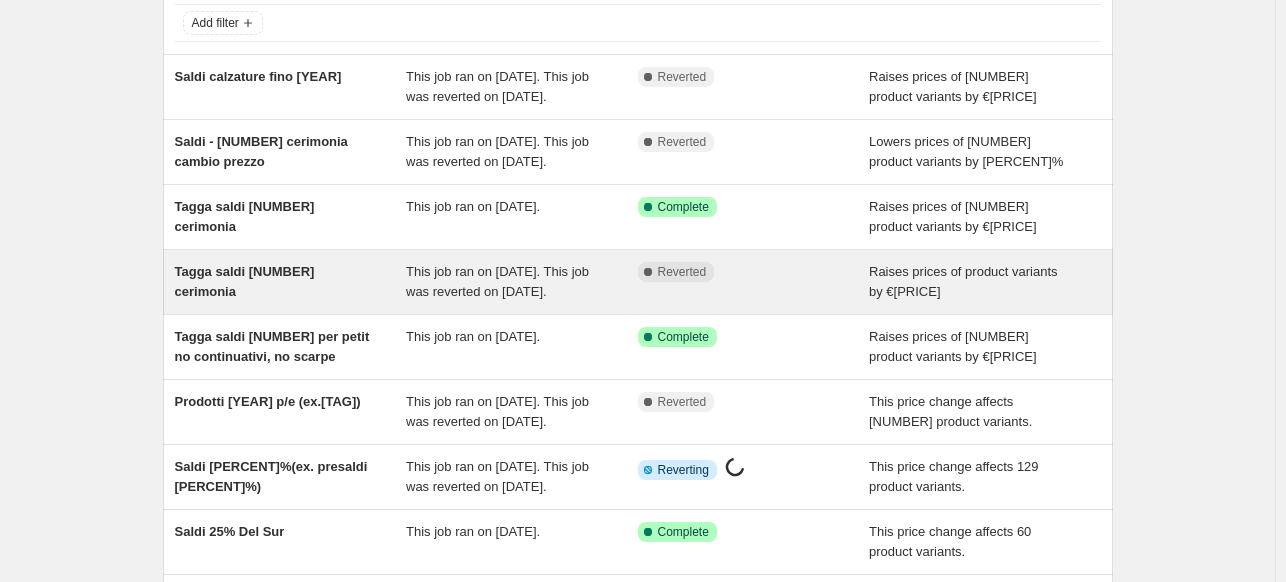 scroll, scrollTop: 444, scrollLeft: 0, axis: vertical 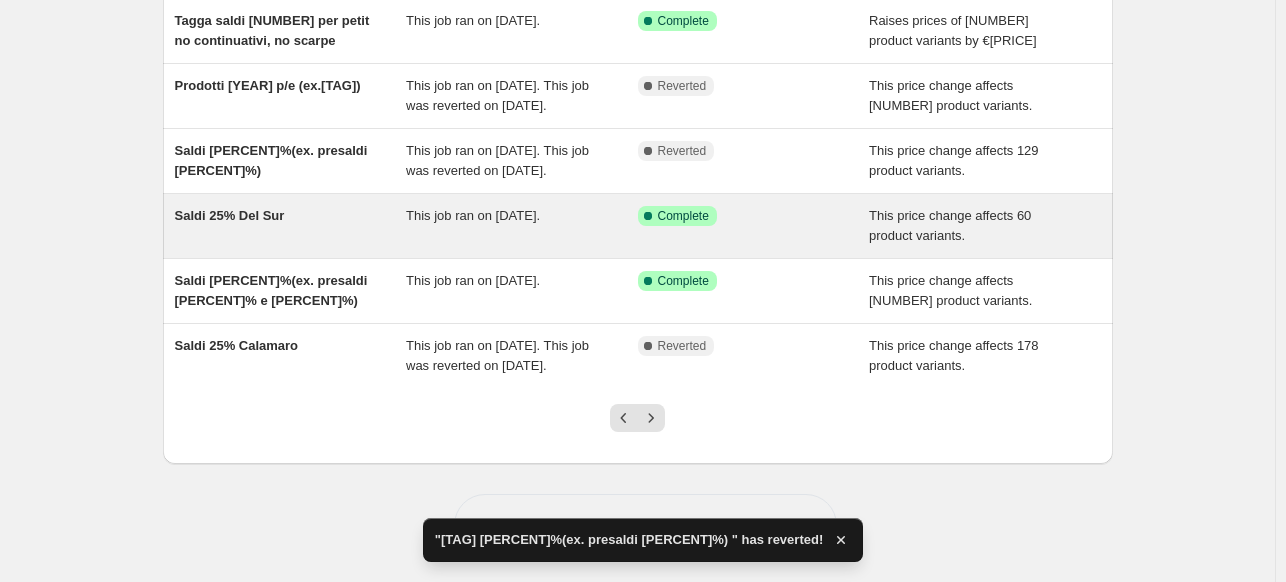 click on "Saldi 25% Del Sur" at bounding box center [291, 226] 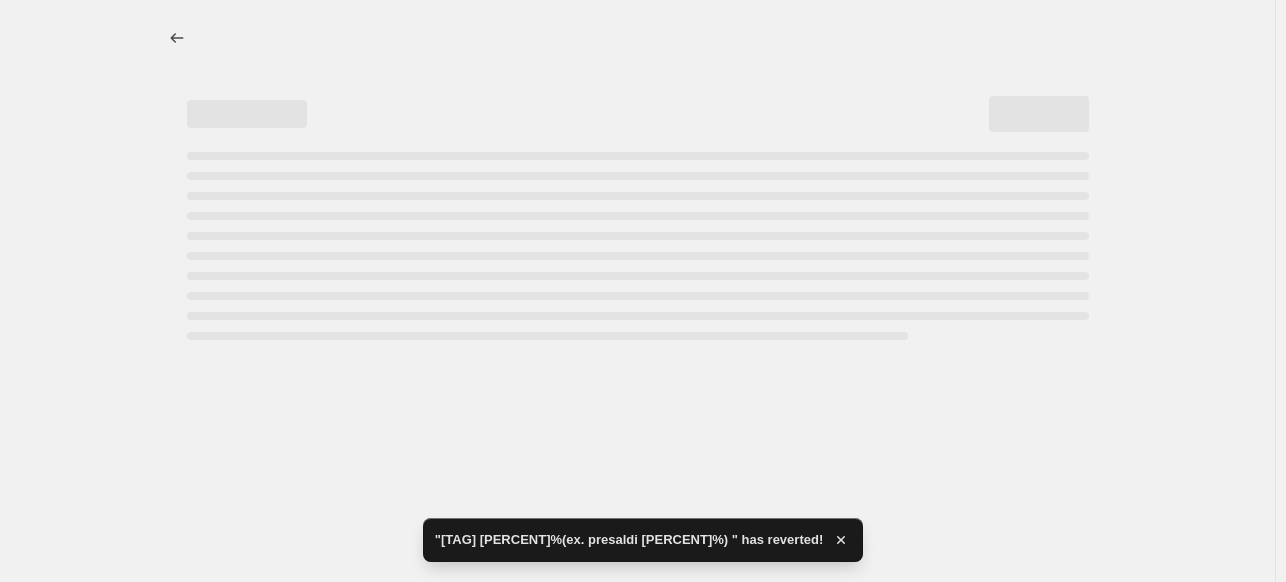 select on "pcap" 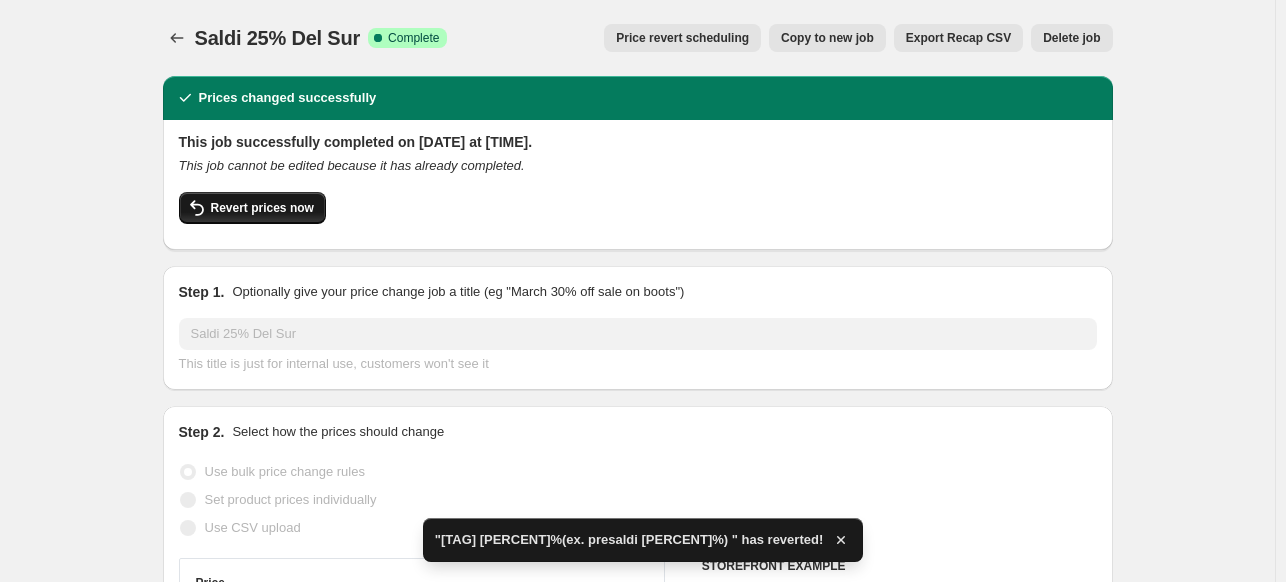 click on "Revert prices now" at bounding box center [262, 208] 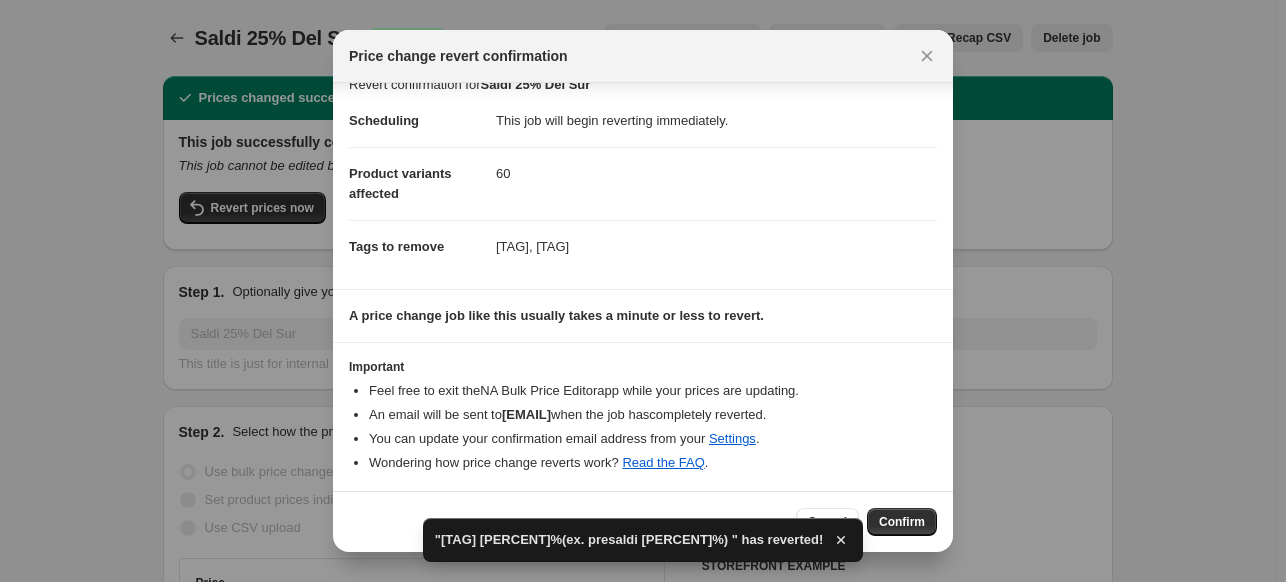 scroll, scrollTop: 24, scrollLeft: 0, axis: vertical 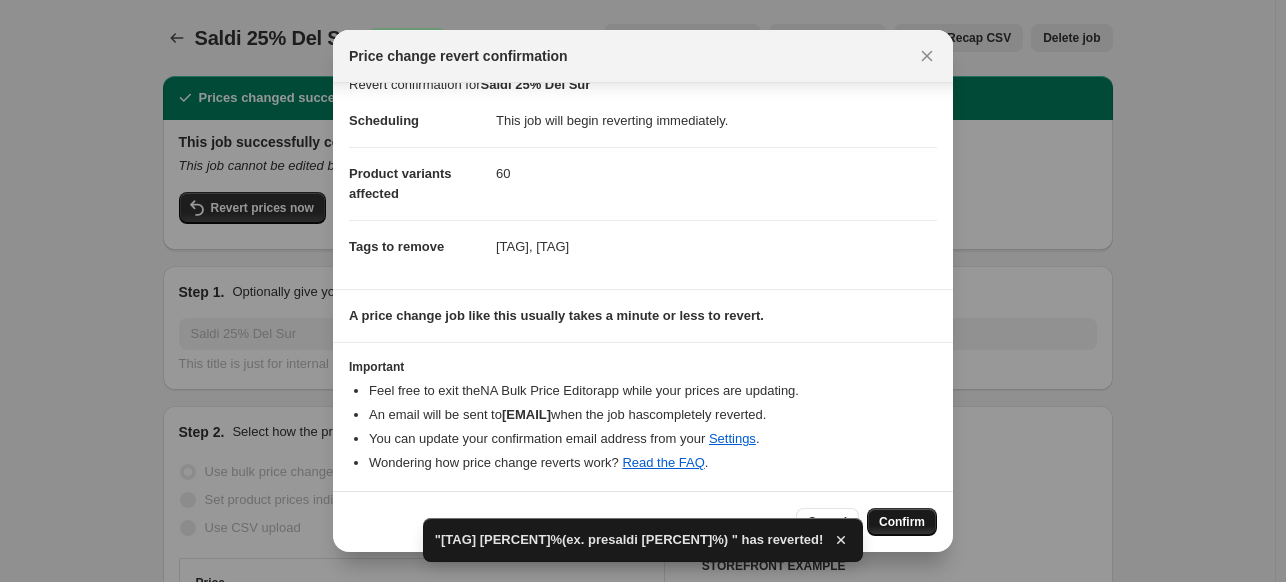 click on "Confirm" at bounding box center (902, 522) 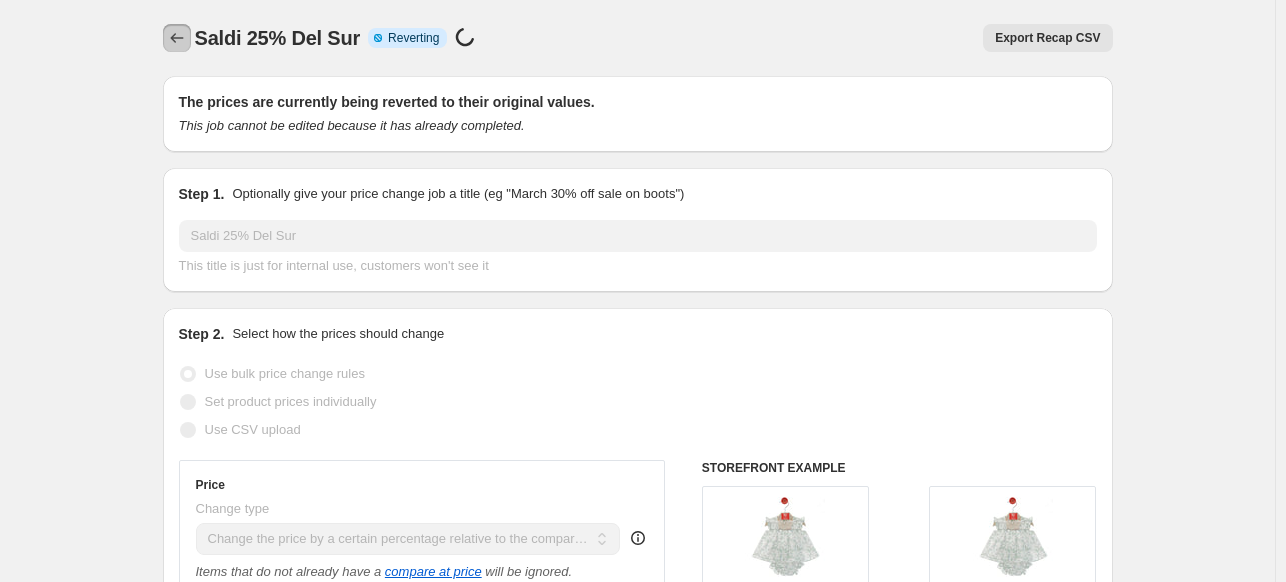 click 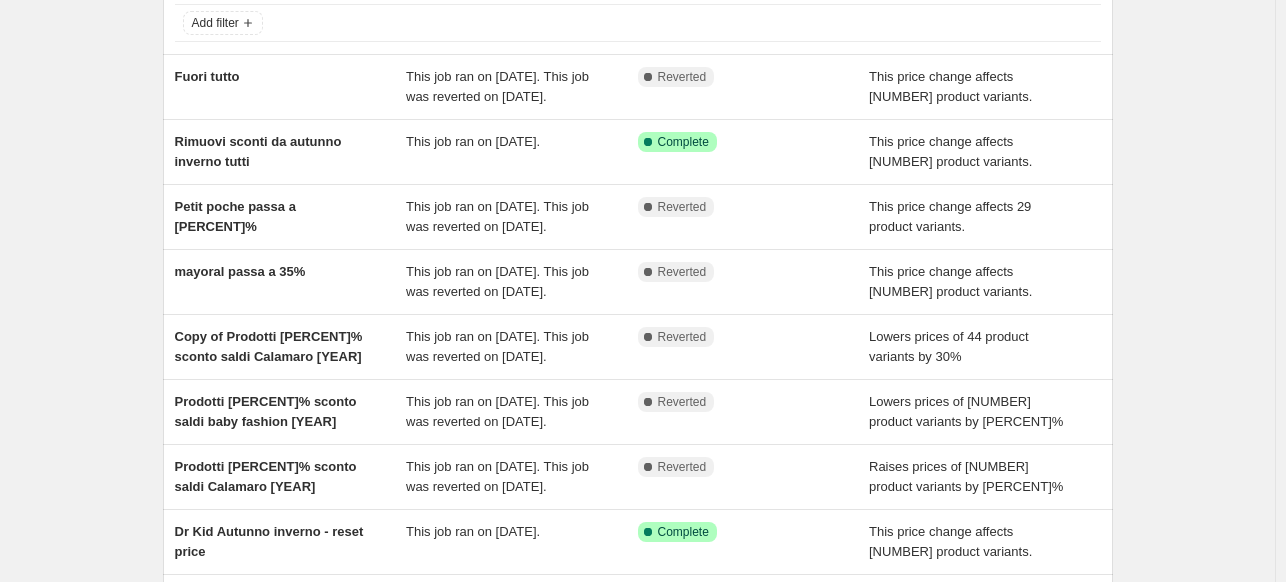 scroll, scrollTop: 444, scrollLeft: 0, axis: vertical 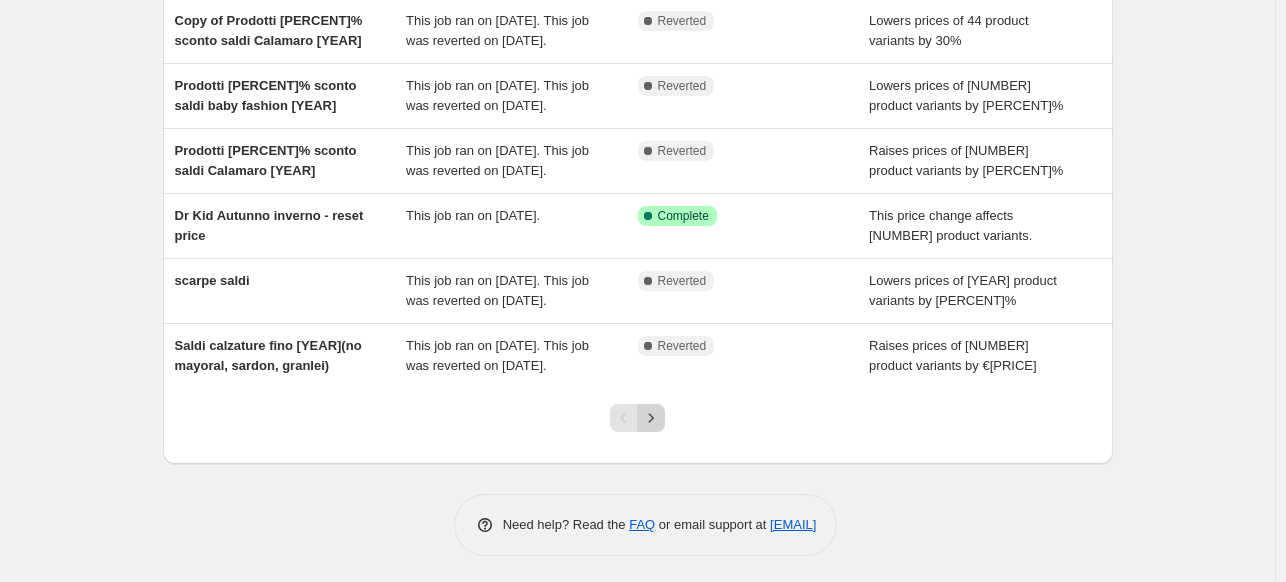 click at bounding box center [651, 418] 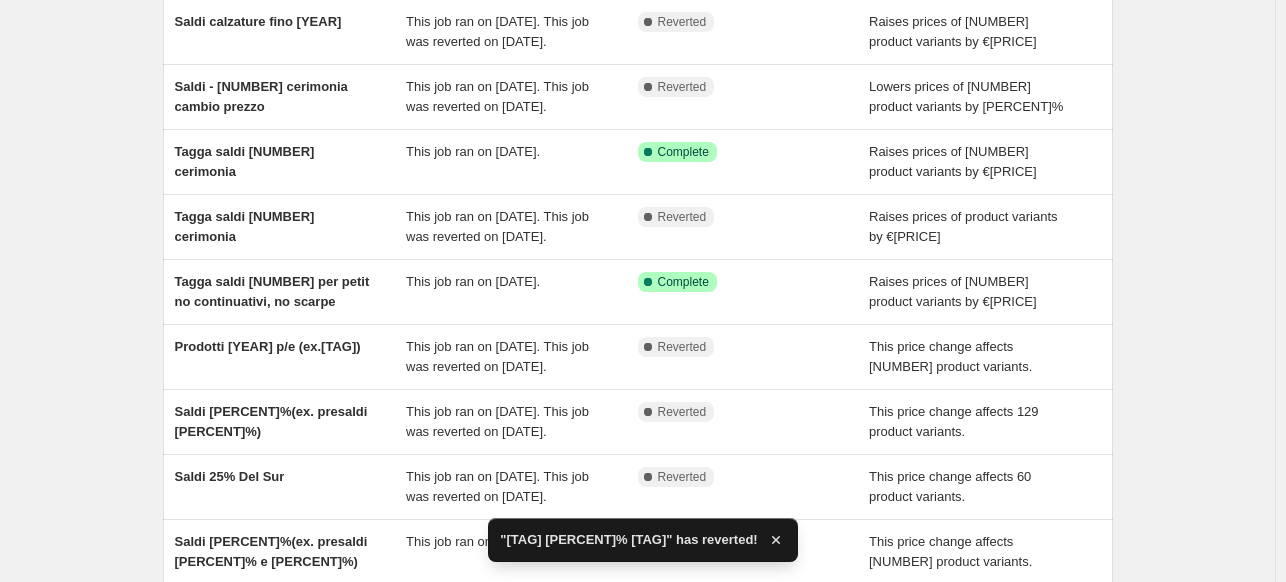 scroll, scrollTop: 444, scrollLeft: 0, axis: vertical 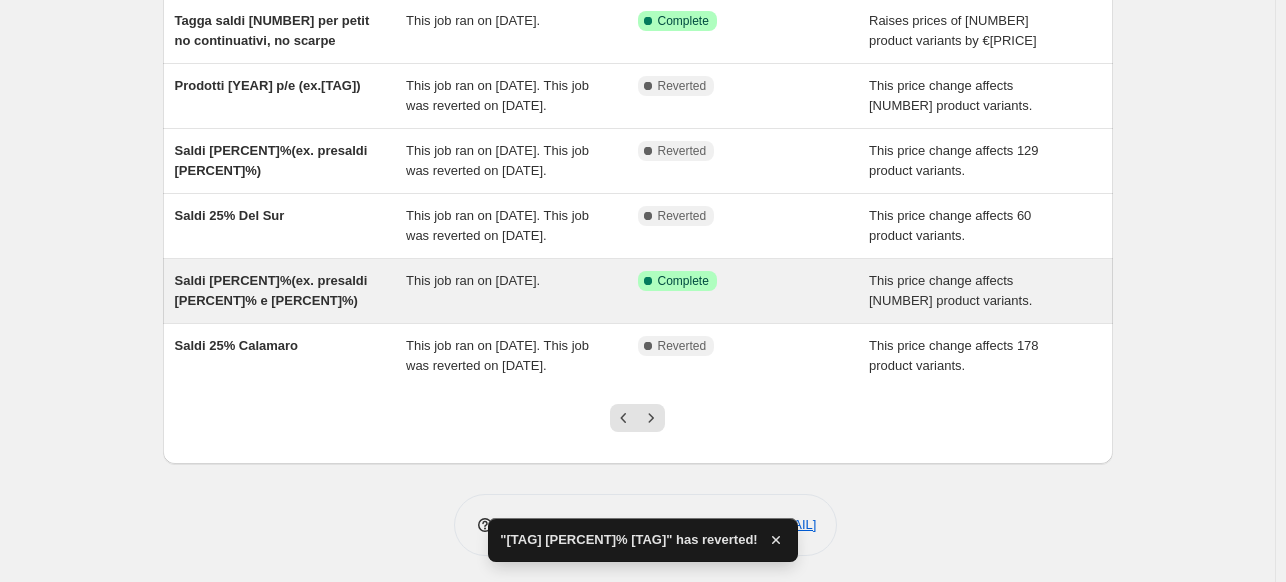 click on "This job ran on 3 luglio 2025." at bounding box center [522, 291] 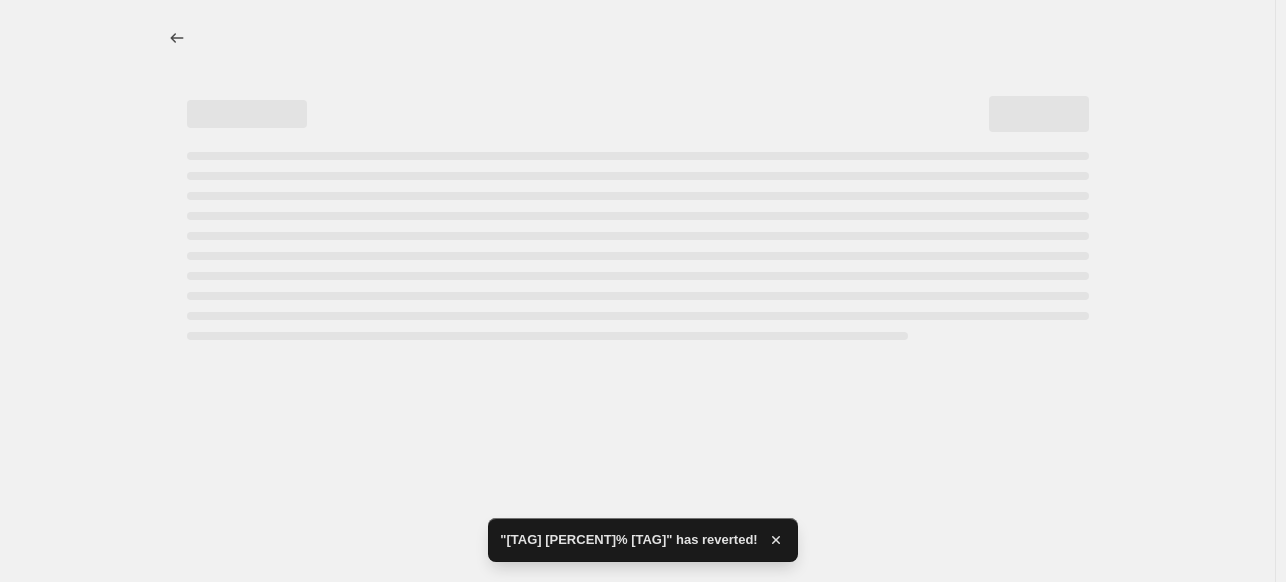 select on "pcap" 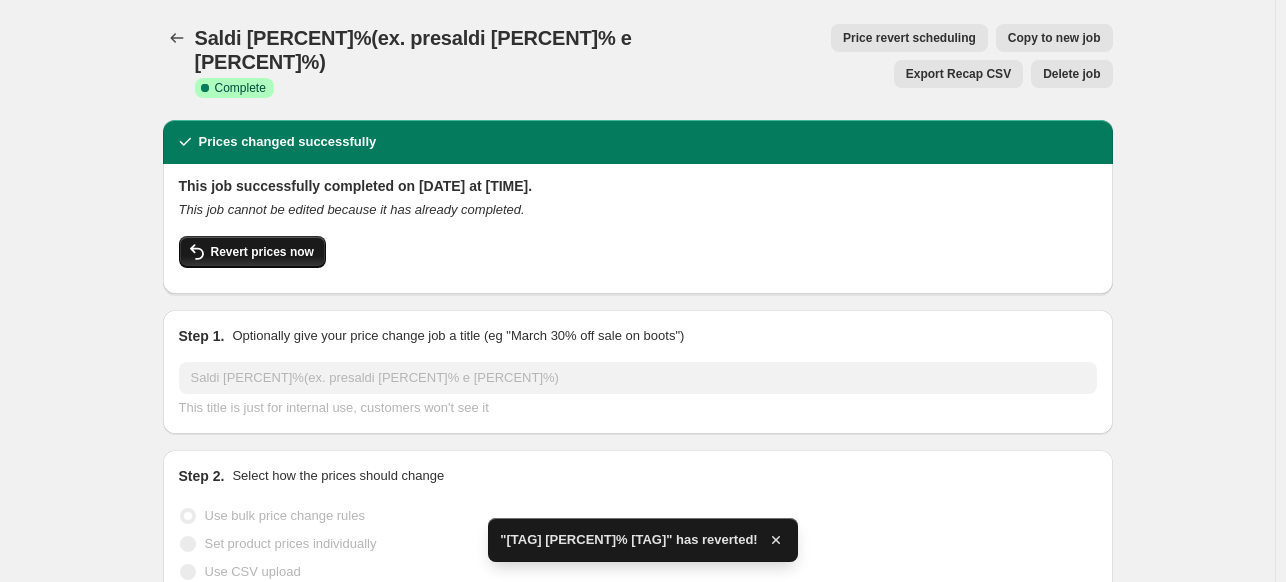 click on "Revert prices now" at bounding box center [262, 252] 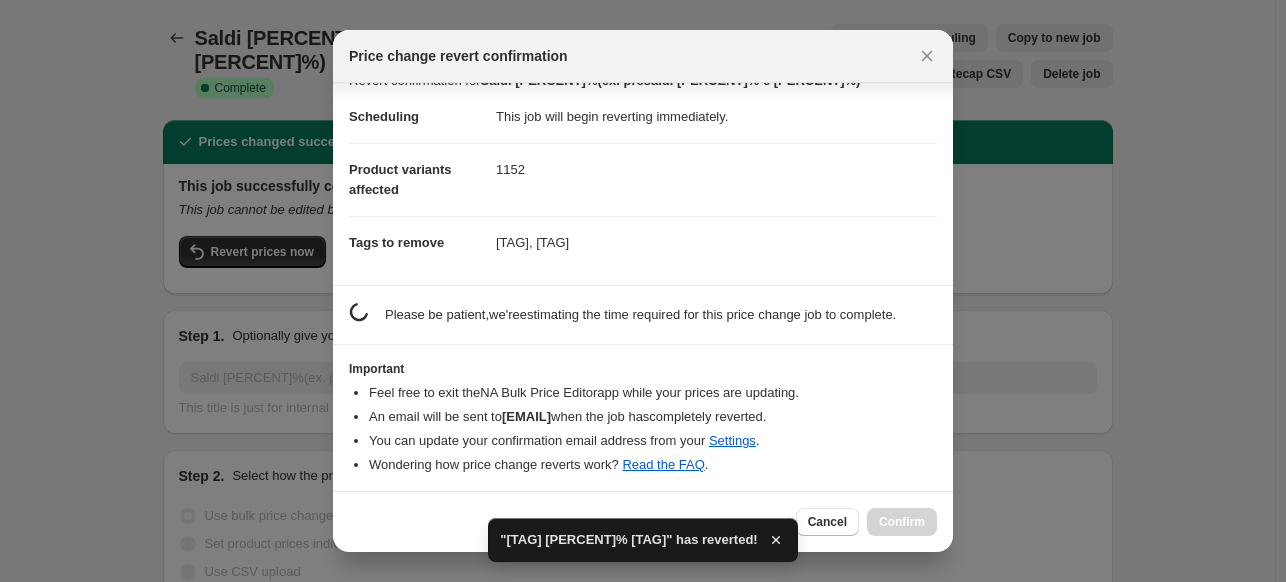 scroll, scrollTop: 29, scrollLeft: 0, axis: vertical 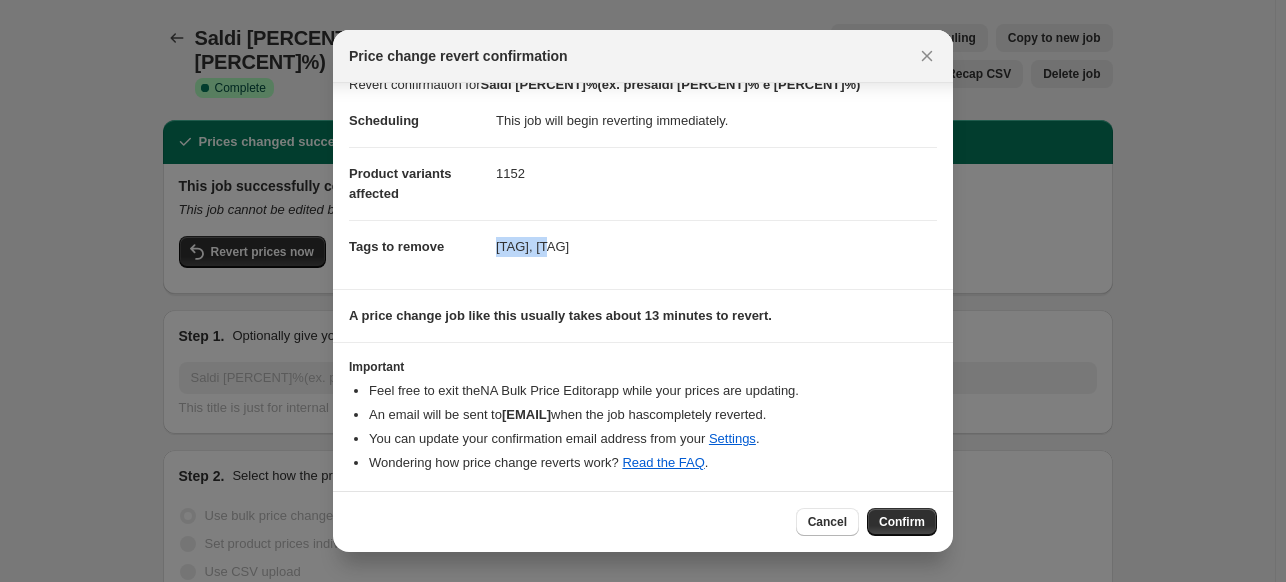 drag, startPoint x: 491, startPoint y: 241, endPoint x: 552, endPoint y: 244, distance: 61.073727 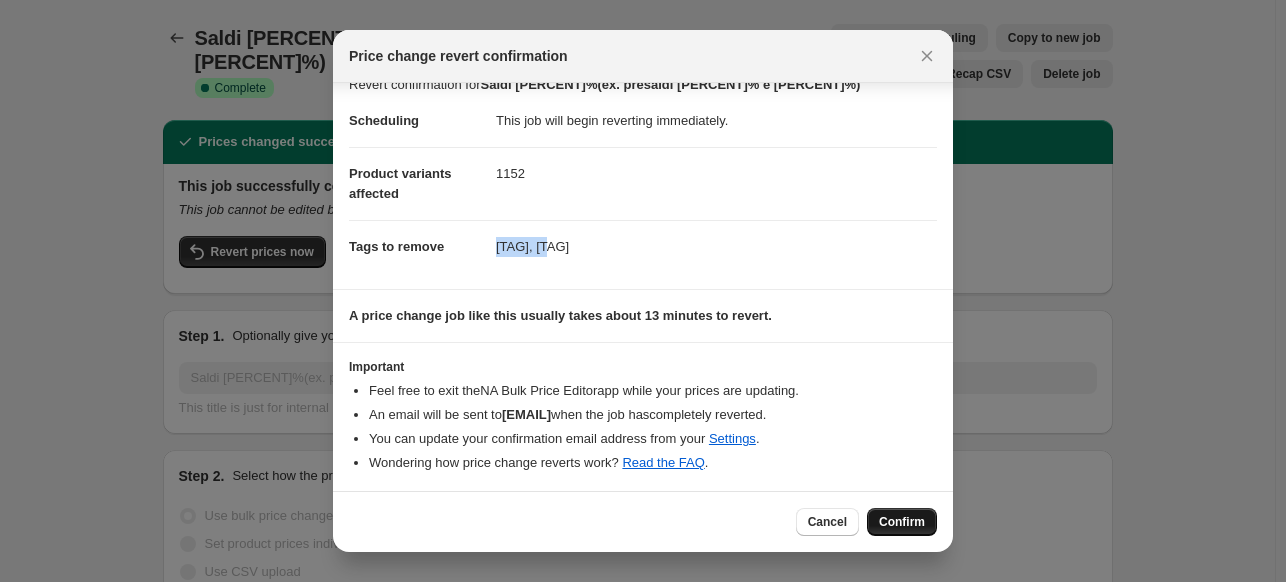 click on "Confirm" at bounding box center (902, 522) 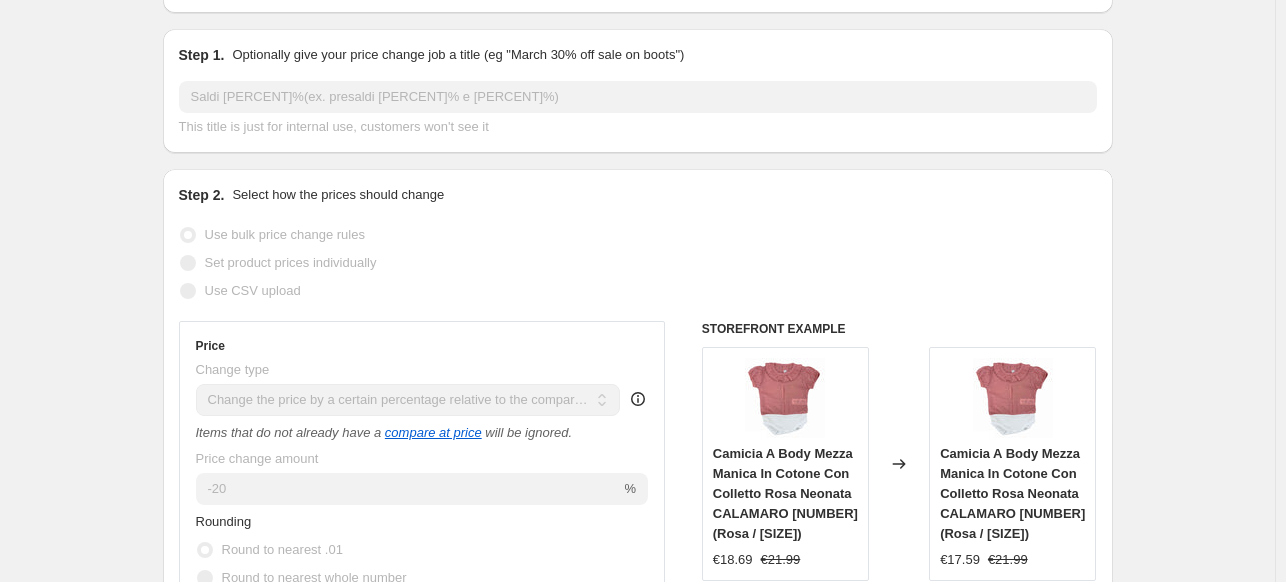 scroll, scrollTop: 0, scrollLeft: 0, axis: both 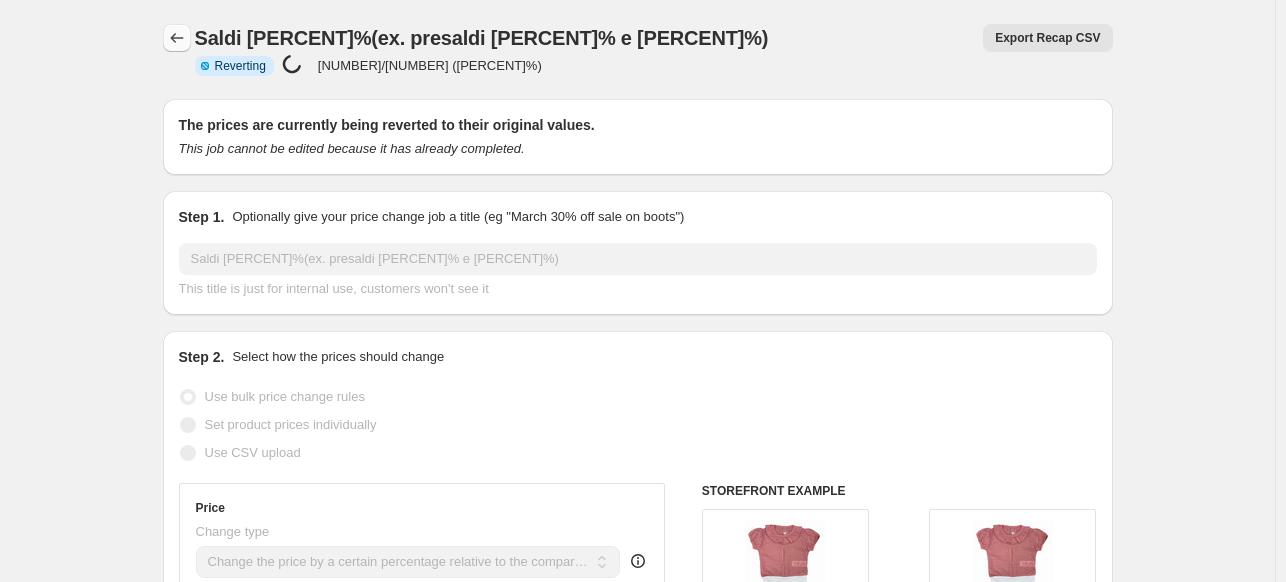 click 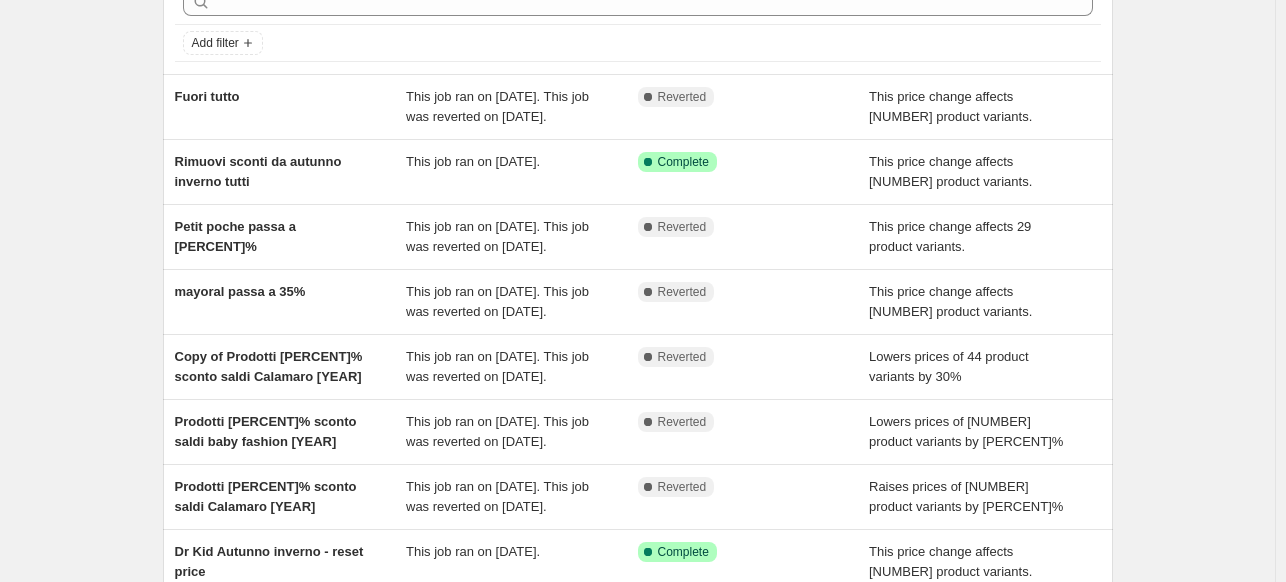 scroll, scrollTop: 444, scrollLeft: 0, axis: vertical 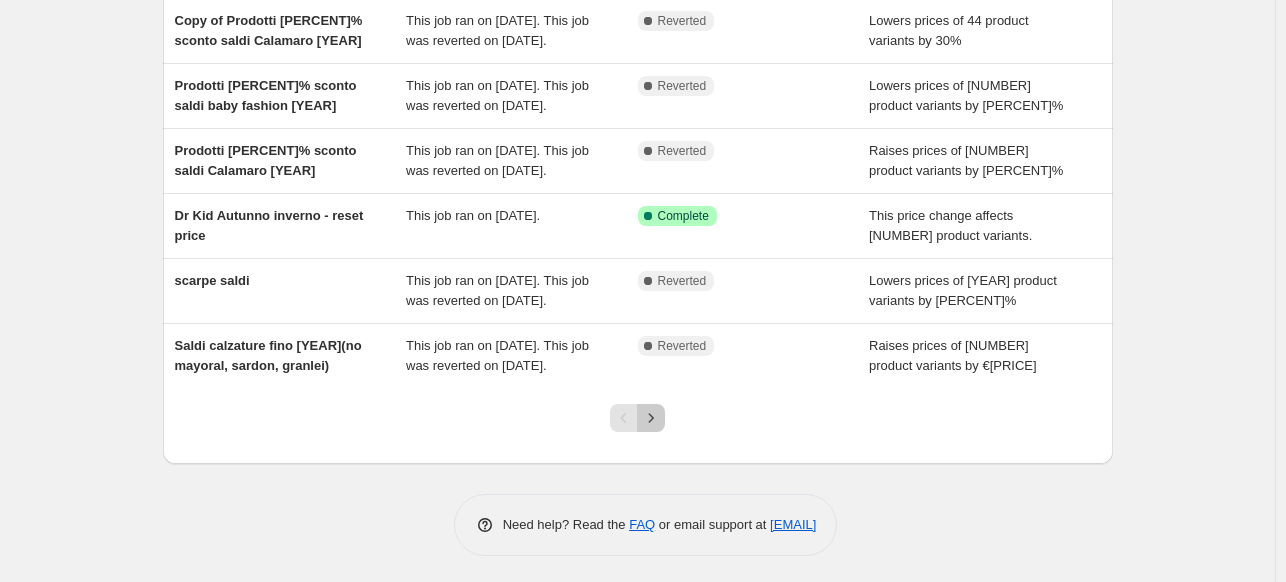 click 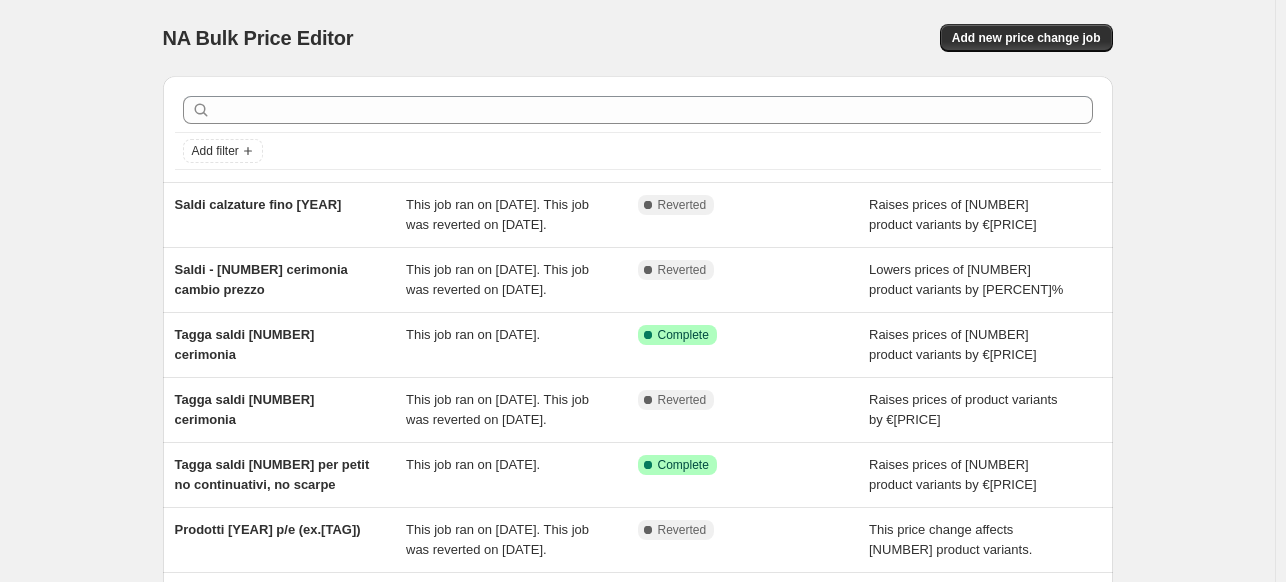 scroll, scrollTop: 444, scrollLeft: 0, axis: vertical 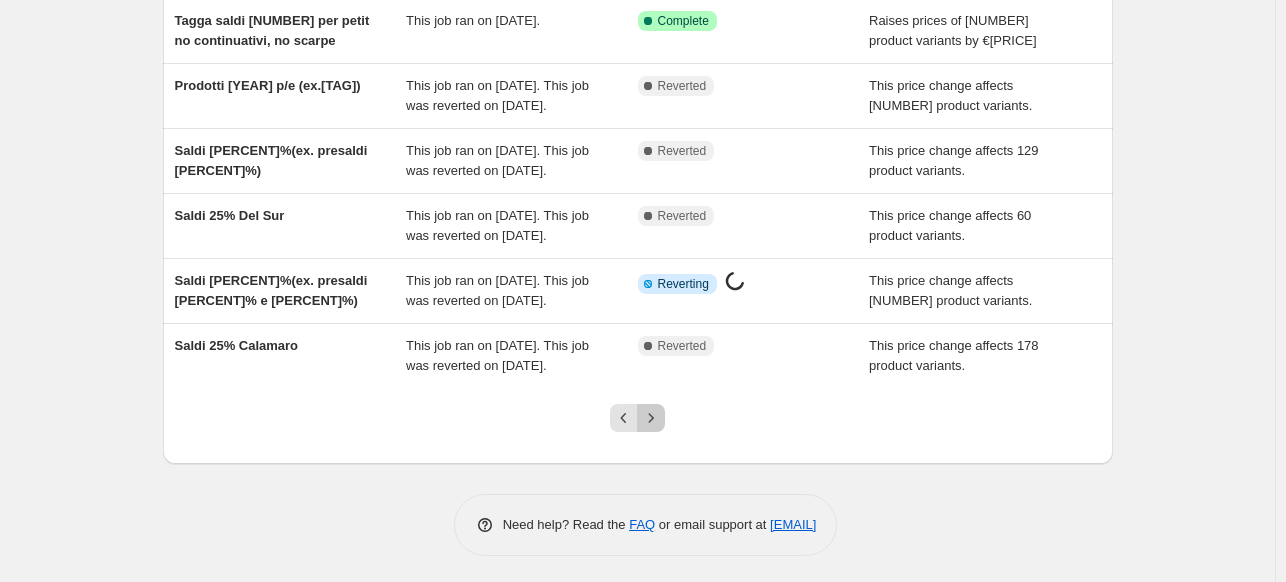 click 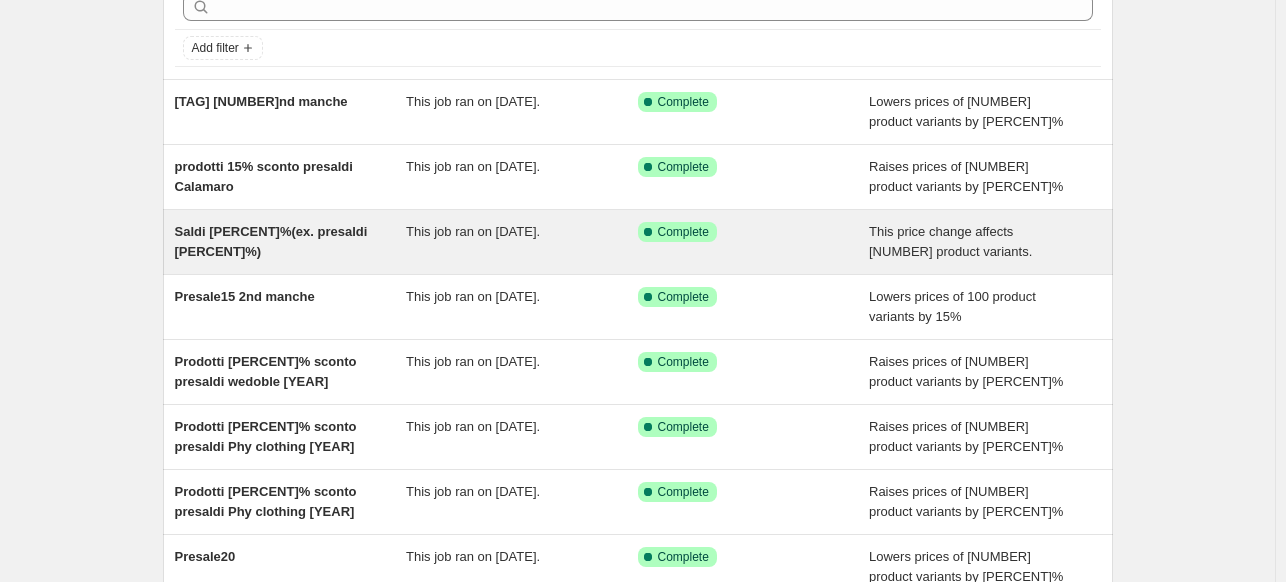 scroll, scrollTop: 100, scrollLeft: 0, axis: vertical 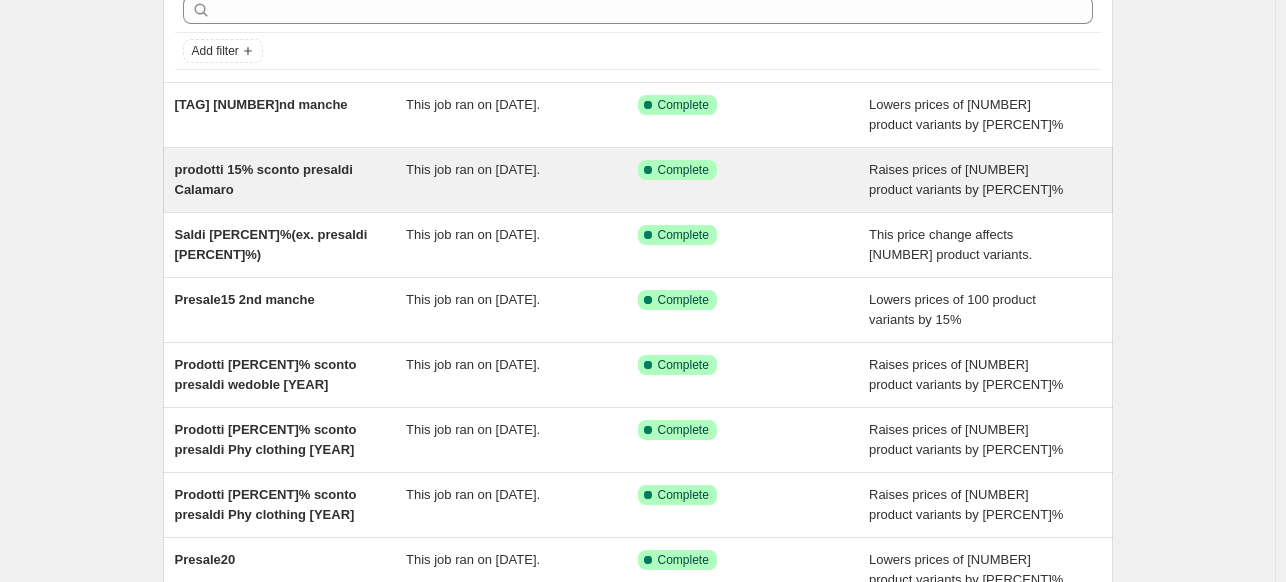 click on "prodotti 15% sconto presaldi Calamaro" at bounding box center (291, 180) 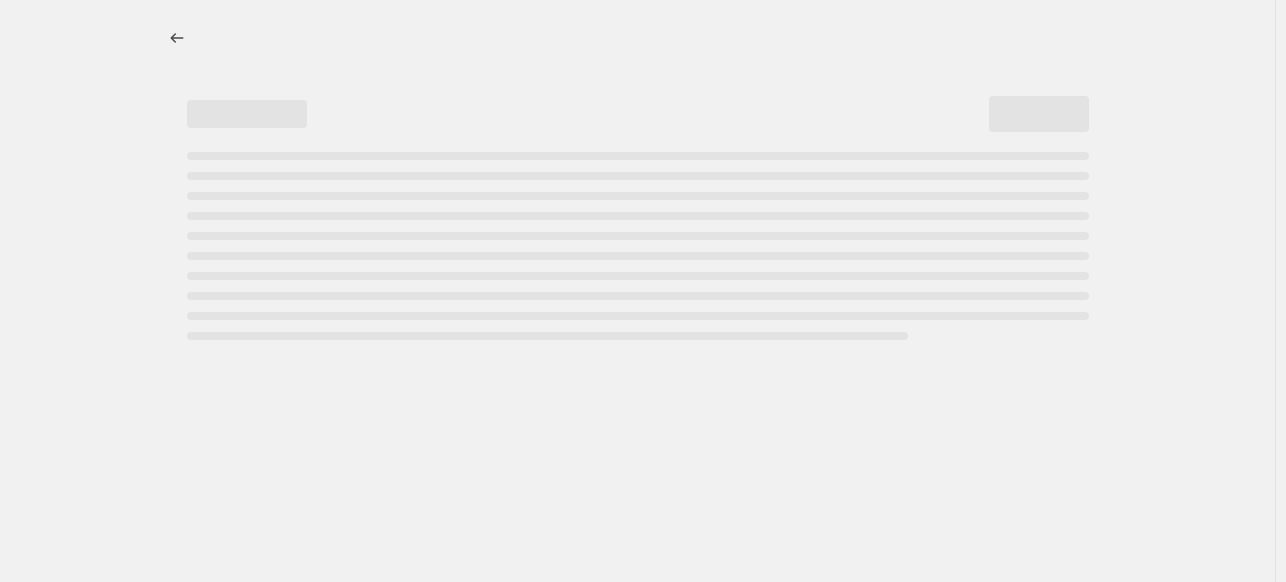 scroll, scrollTop: 0, scrollLeft: 0, axis: both 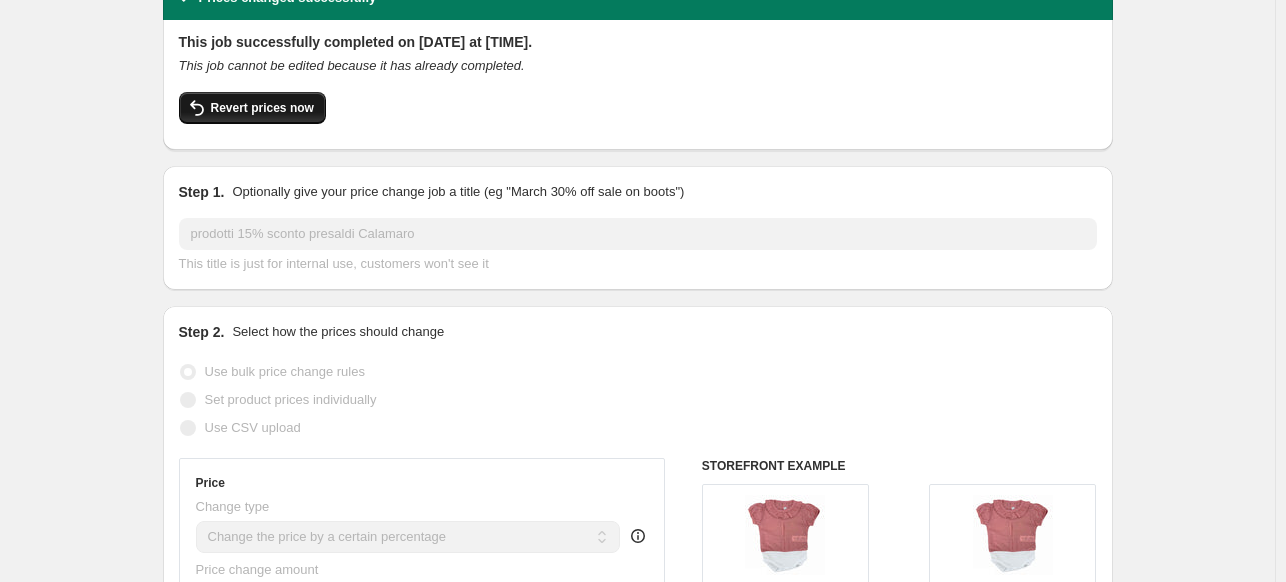 click on "Revert prices now" at bounding box center [262, 108] 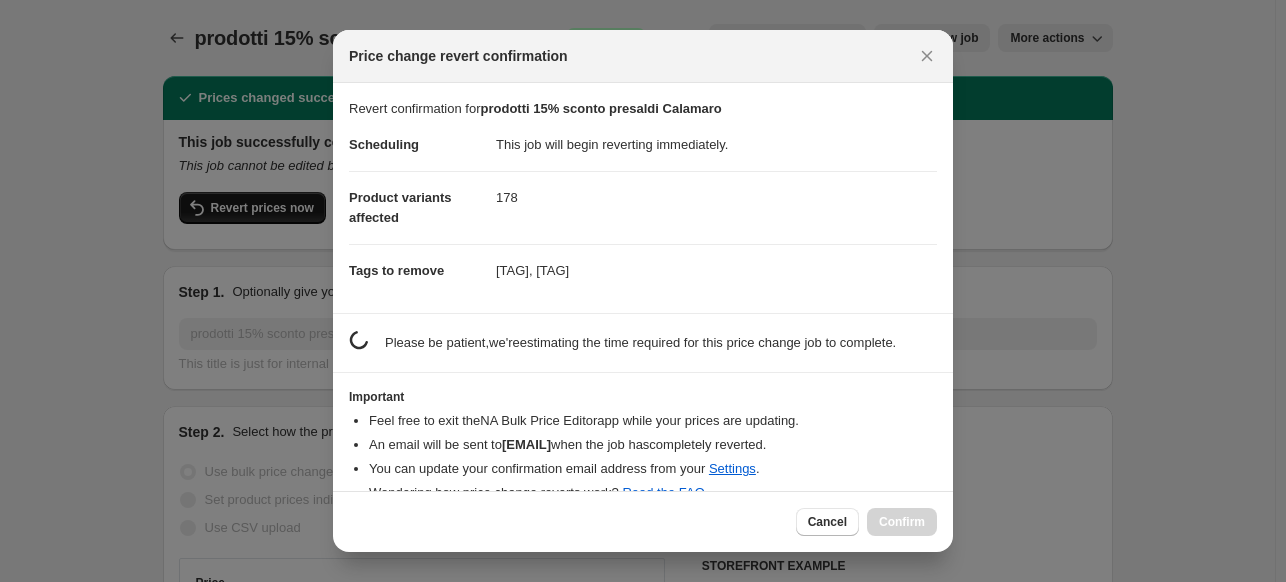 scroll, scrollTop: 0, scrollLeft: 0, axis: both 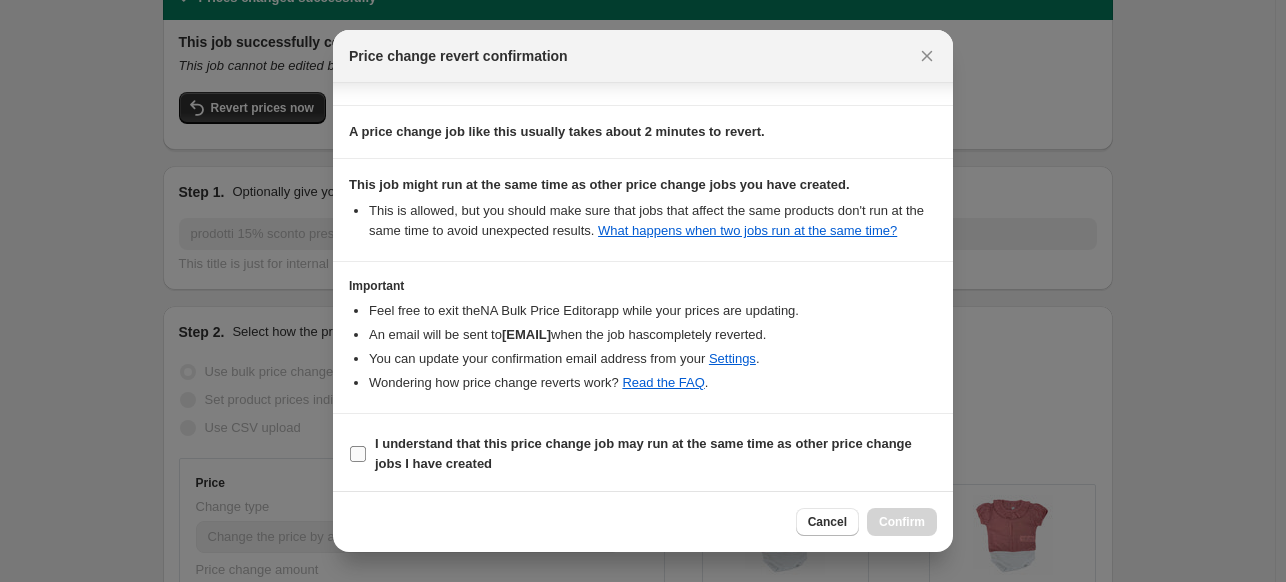 click on "I understand that this price change job may run at the same time as other price change jobs I have created" at bounding box center (643, 453) 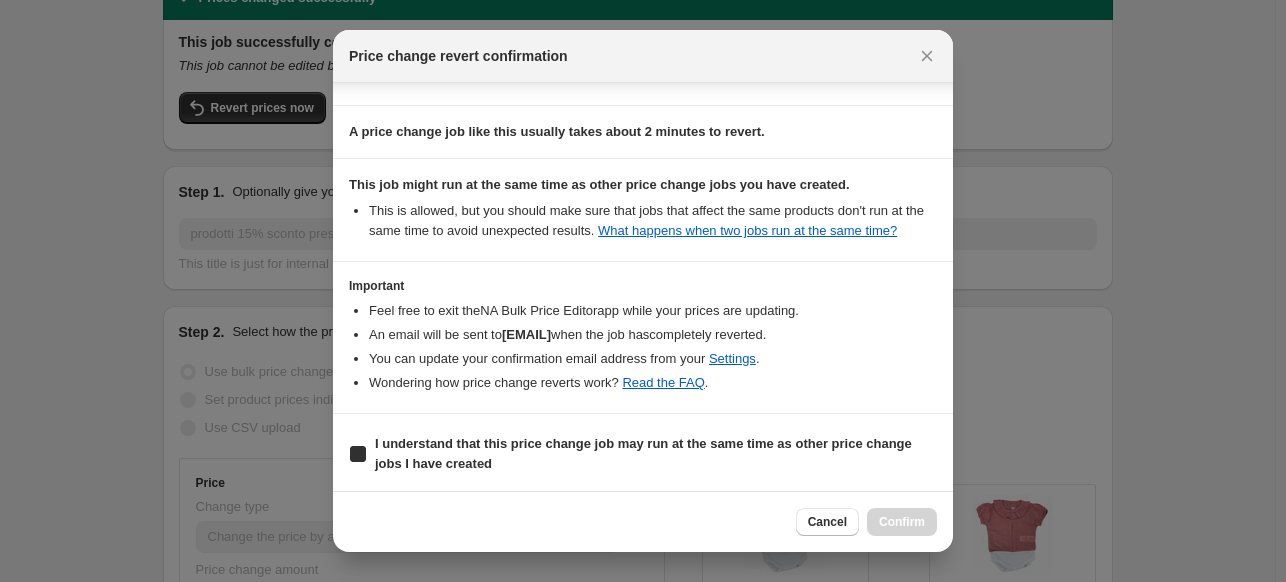 checkbox on "true" 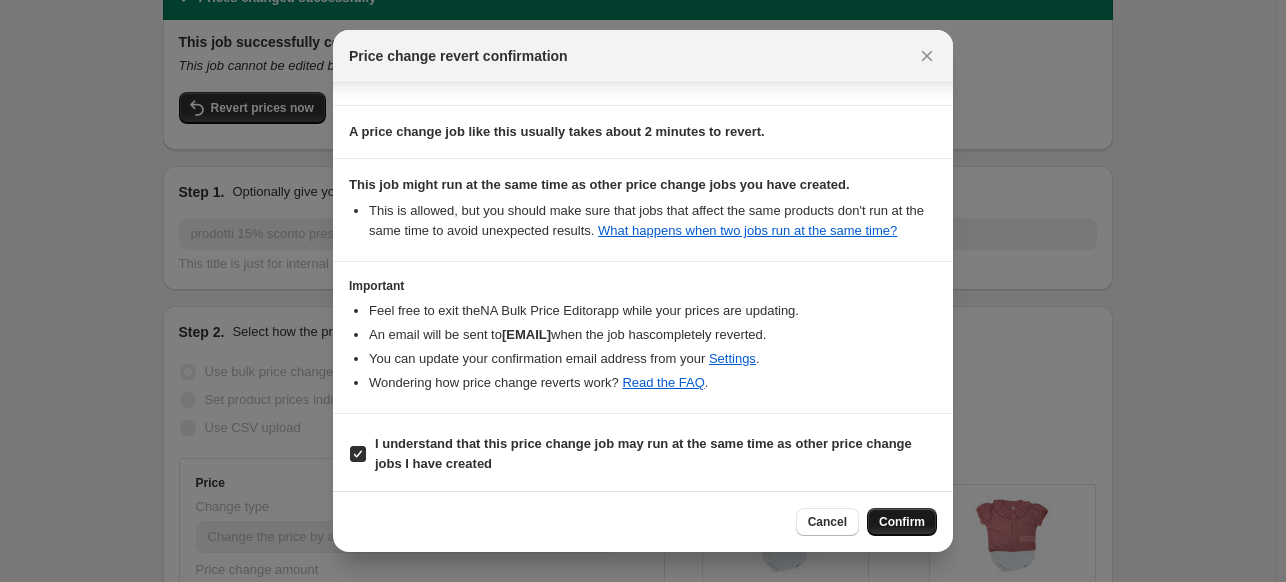 click on "Confirm" at bounding box center (902, 522) 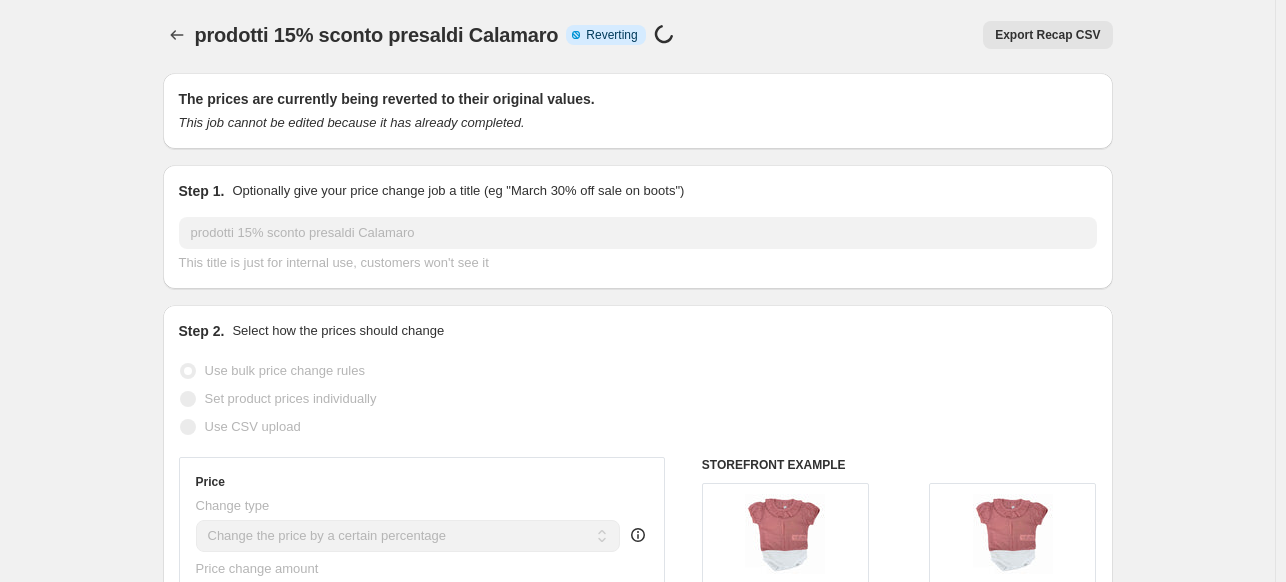 scroll, scrollTop: 0, scrollLeft: 0, axis: both 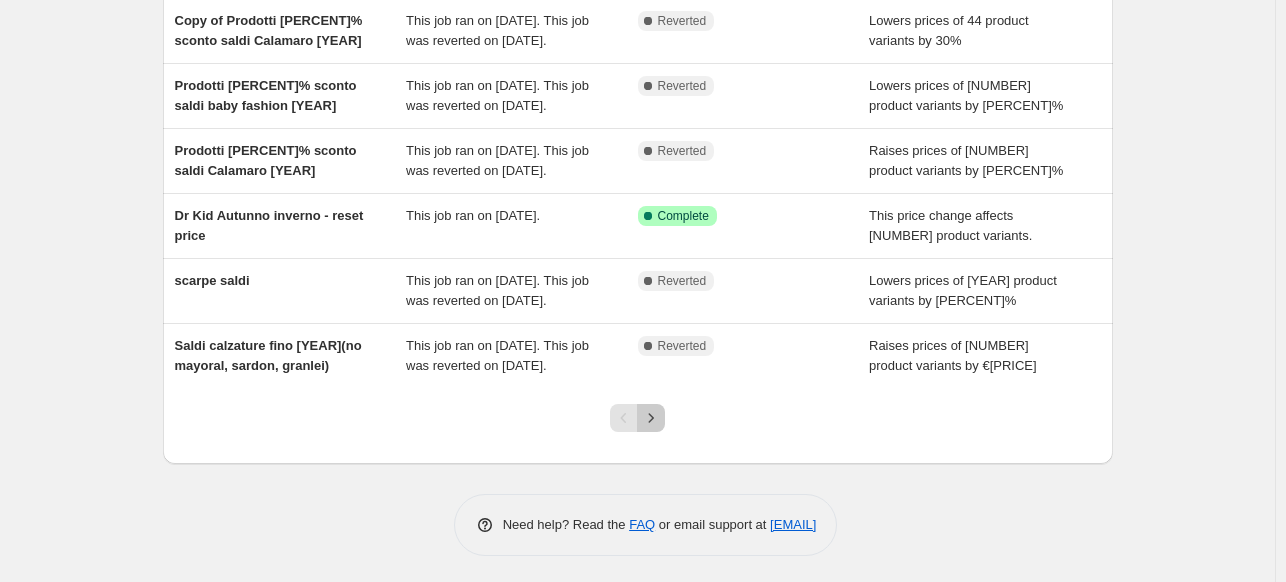 click 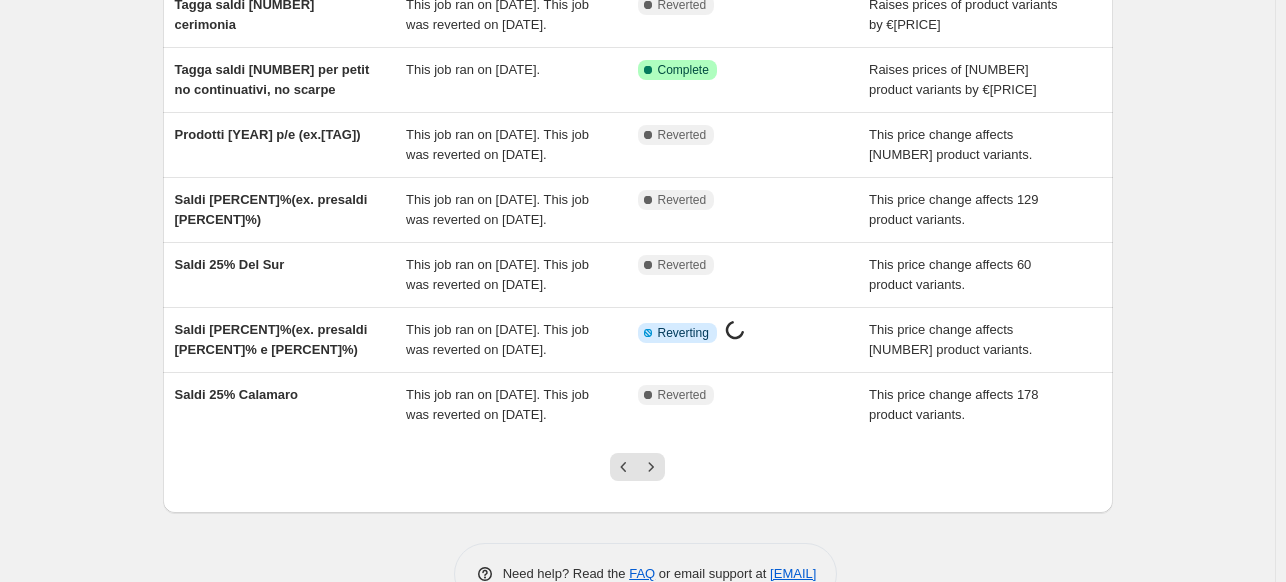scroll, scrollTop: 400, scrollLeft: 0, axis: vertical 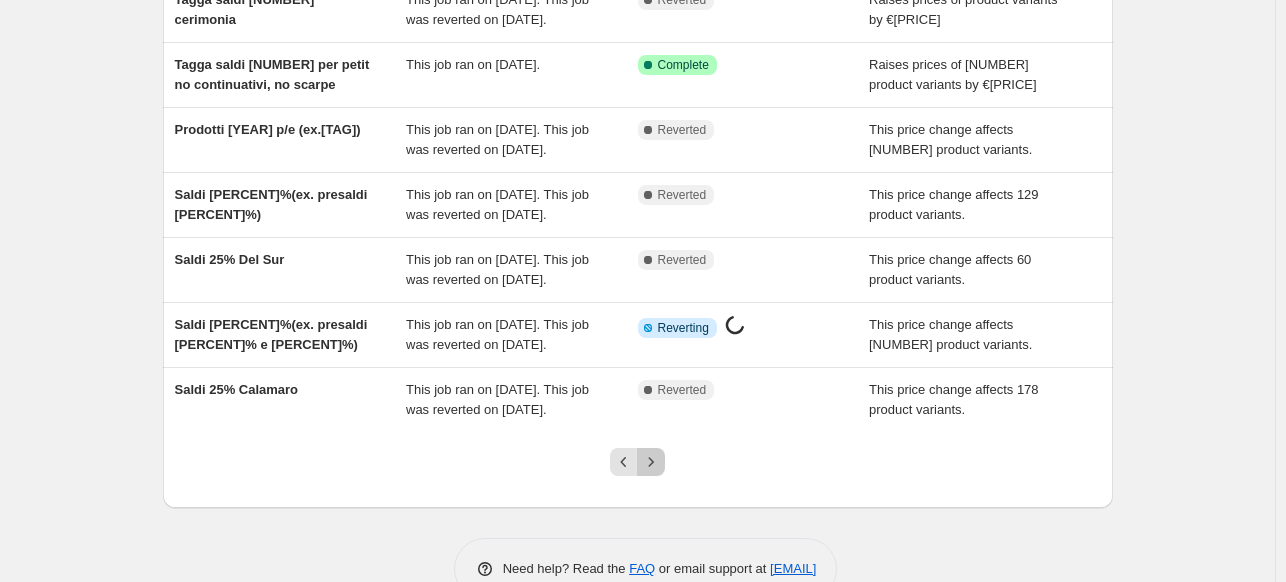 click 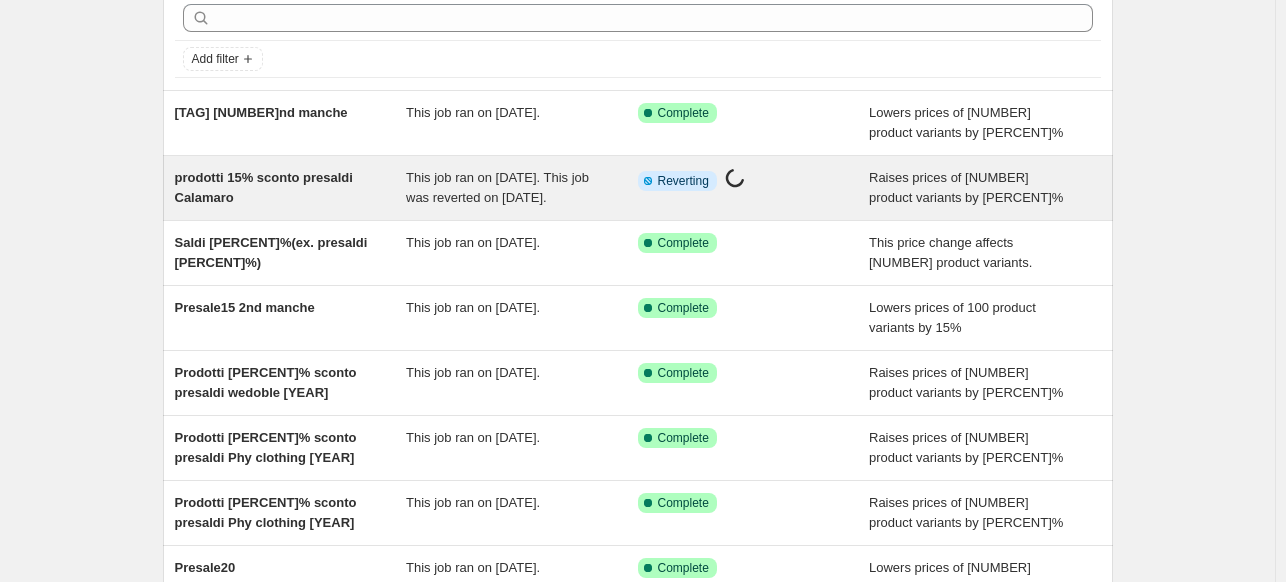 scroll, scrollTop: 100, scrollLeft: 0, axis: vertical 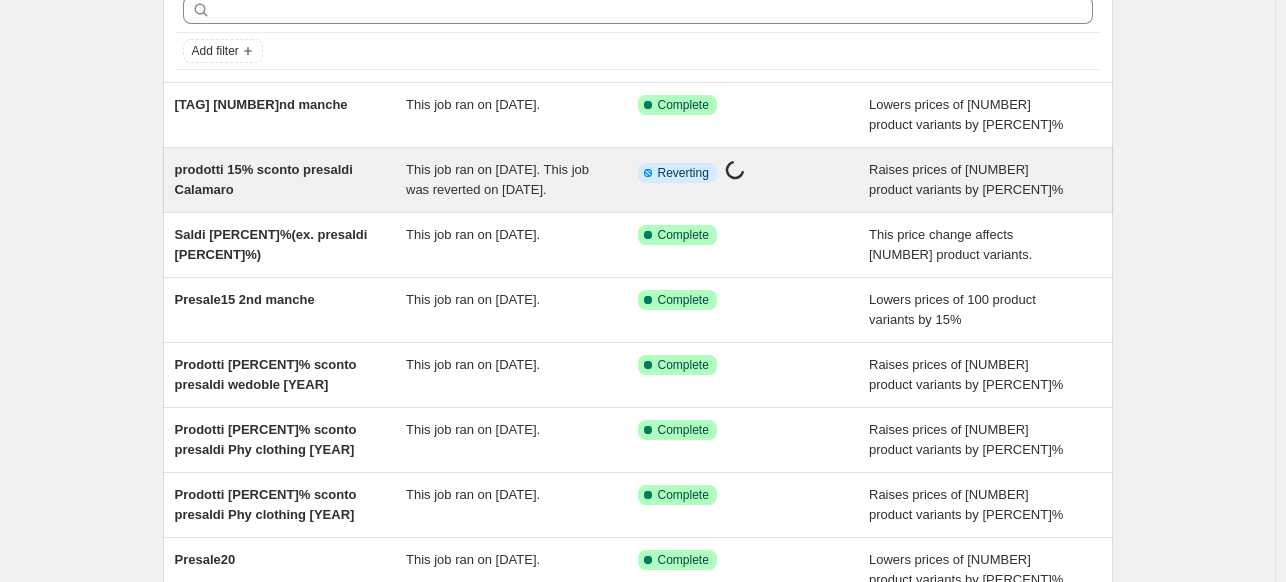 click on "prodotti 15% sconto presaldi Calamaro" at bounding box center [291, 180] 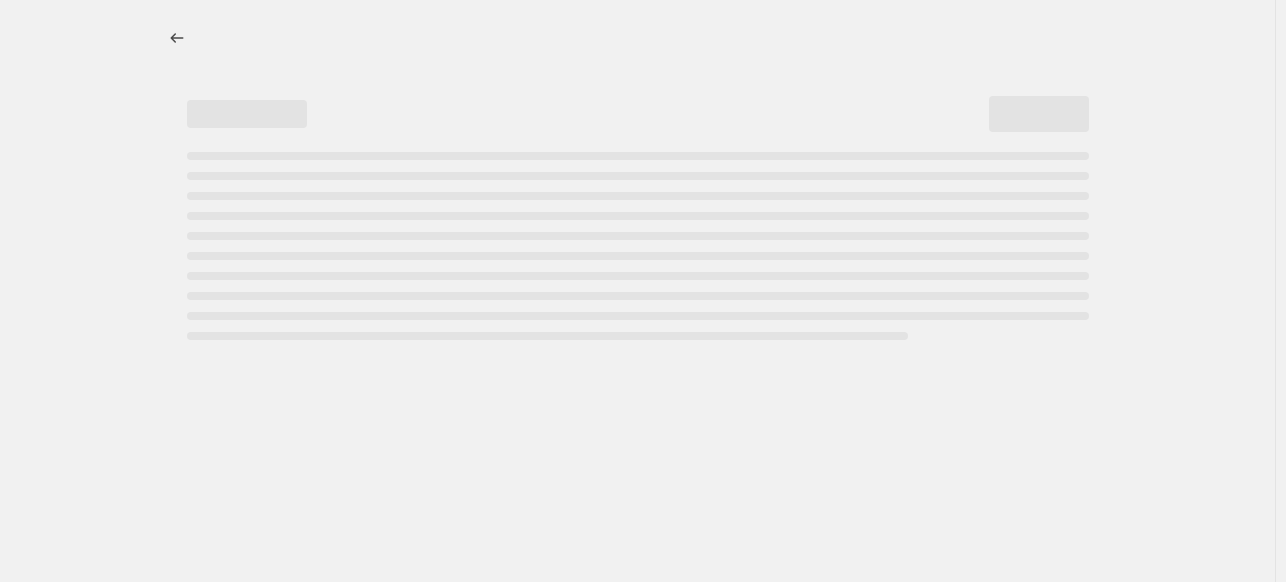 scroll, scrollTop: 0, scrollLeft: 0, axis: both 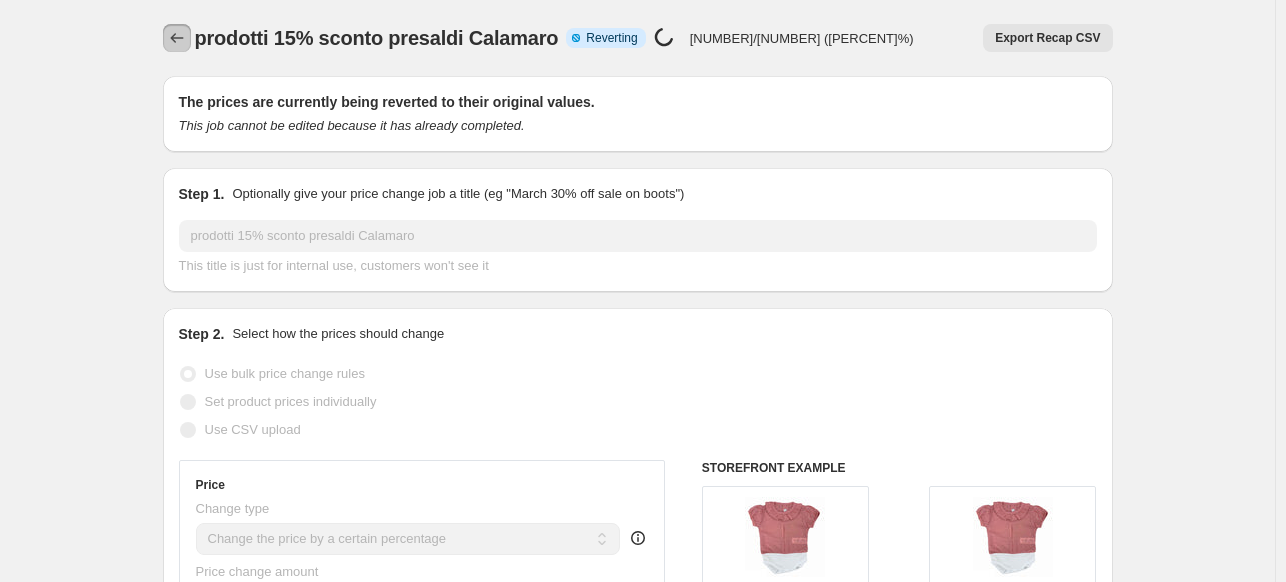 click at bounding box center (177, 38) 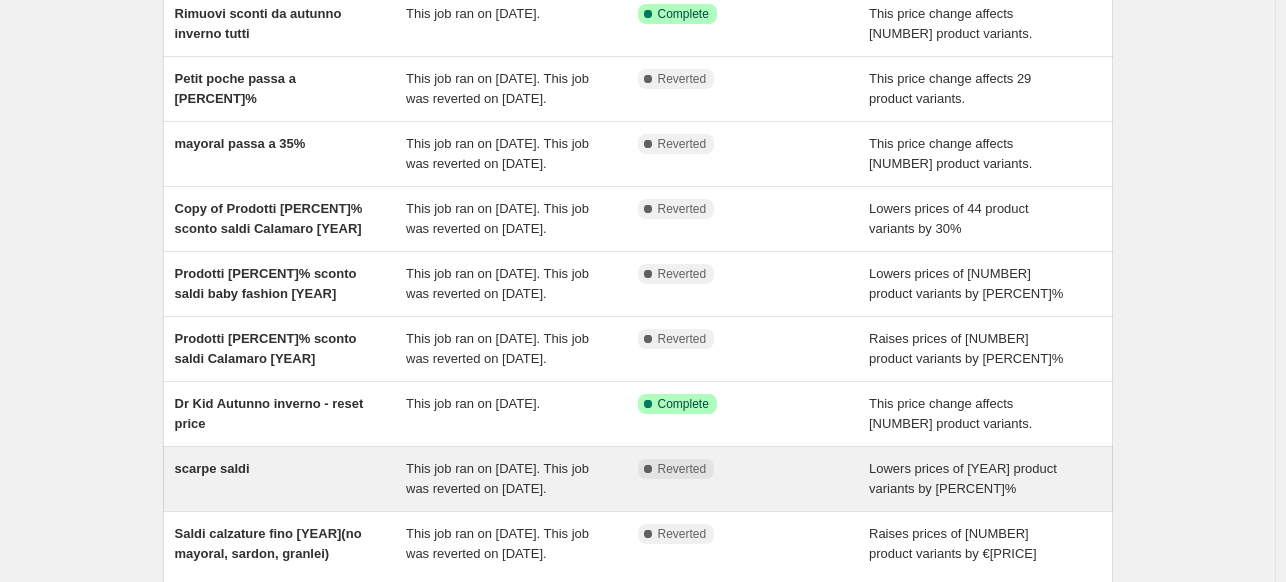 scroll, scrollTop: 444, scrollLeft: 0, axis: vertical 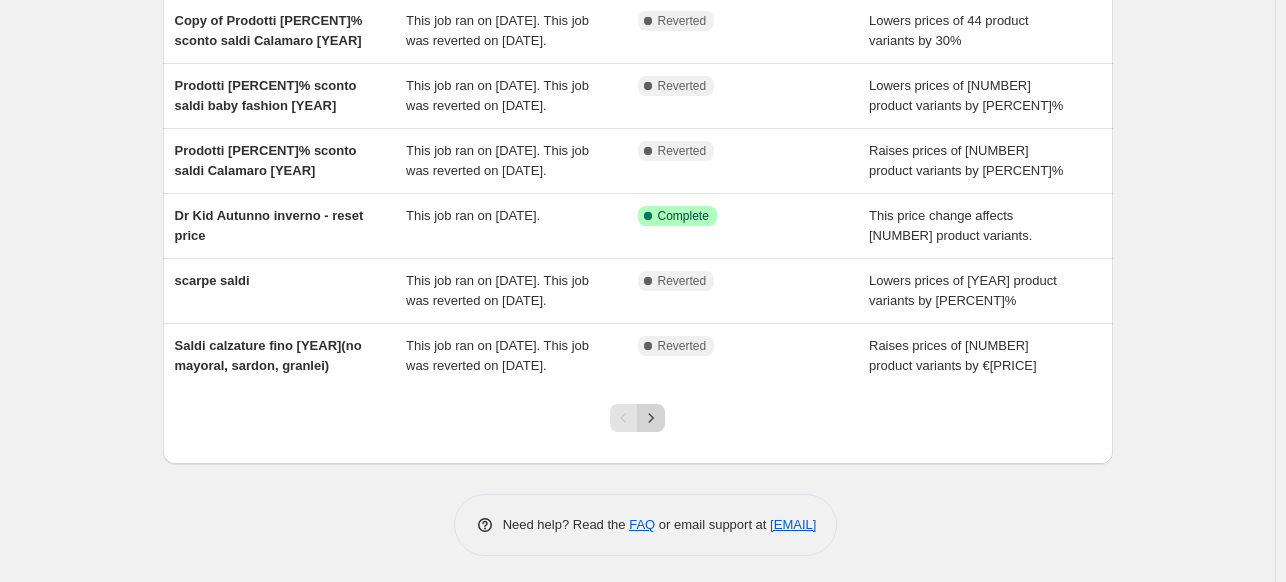 click 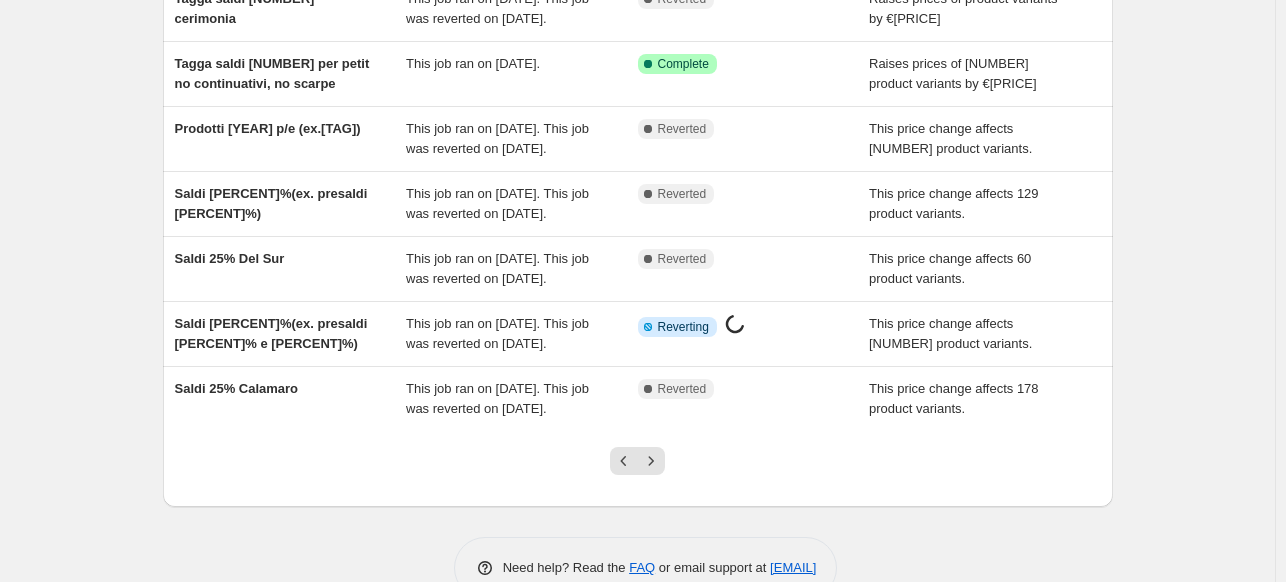 scroll, scrollTop: 444, scrollLeft: 0, axis: vertical 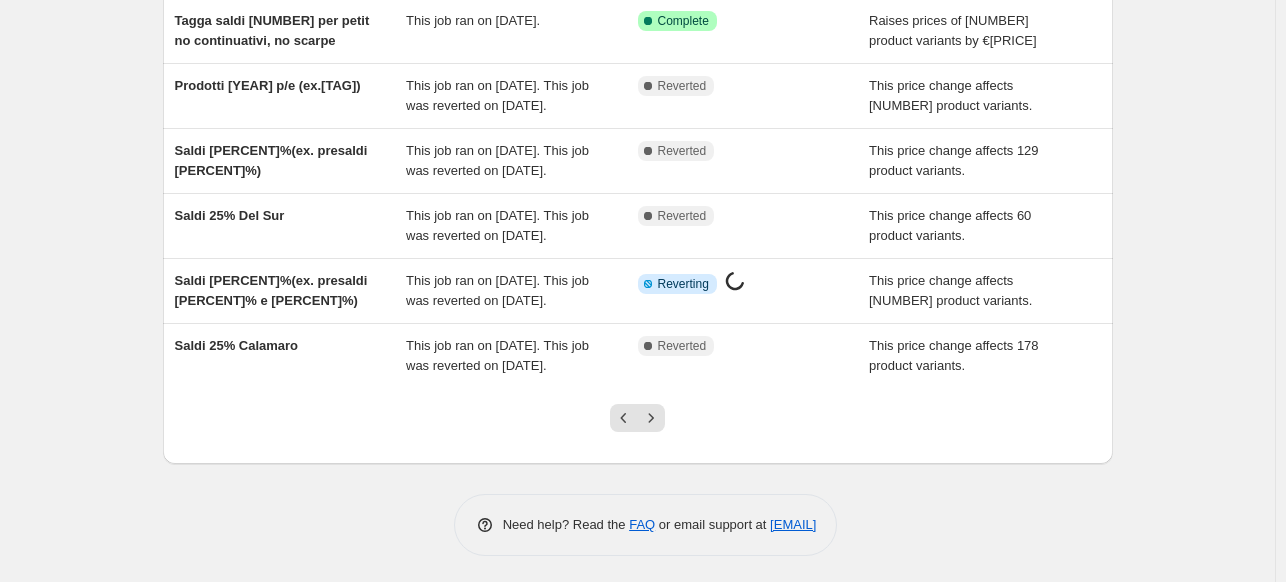 click 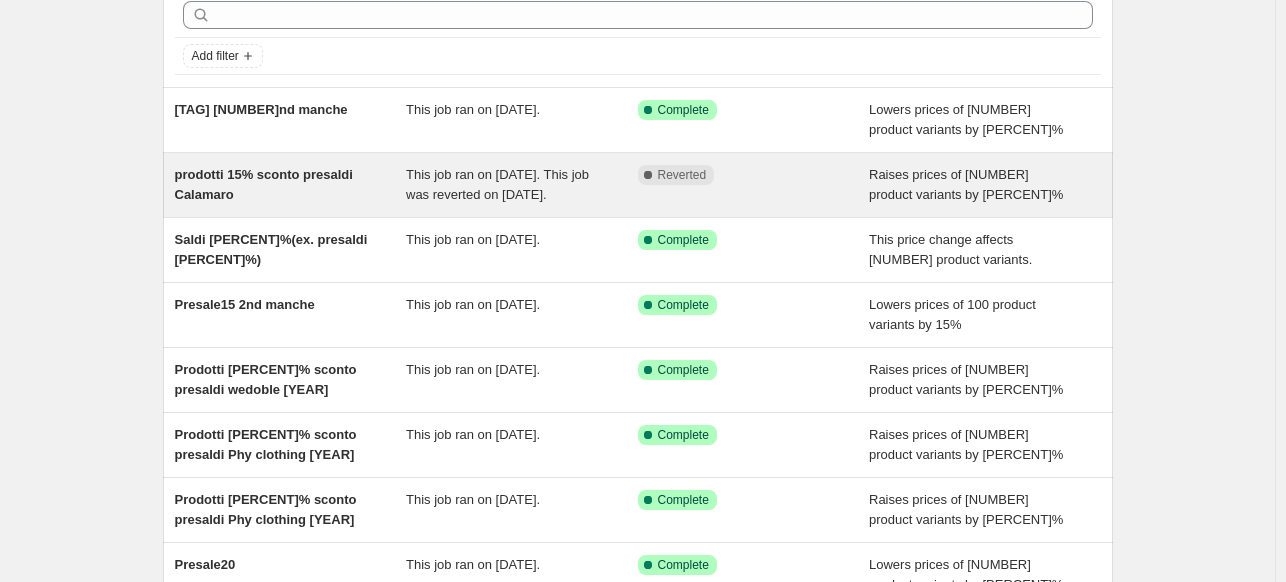scroll, scrollTop: 100, scrollLeft: 0, axis: vertical 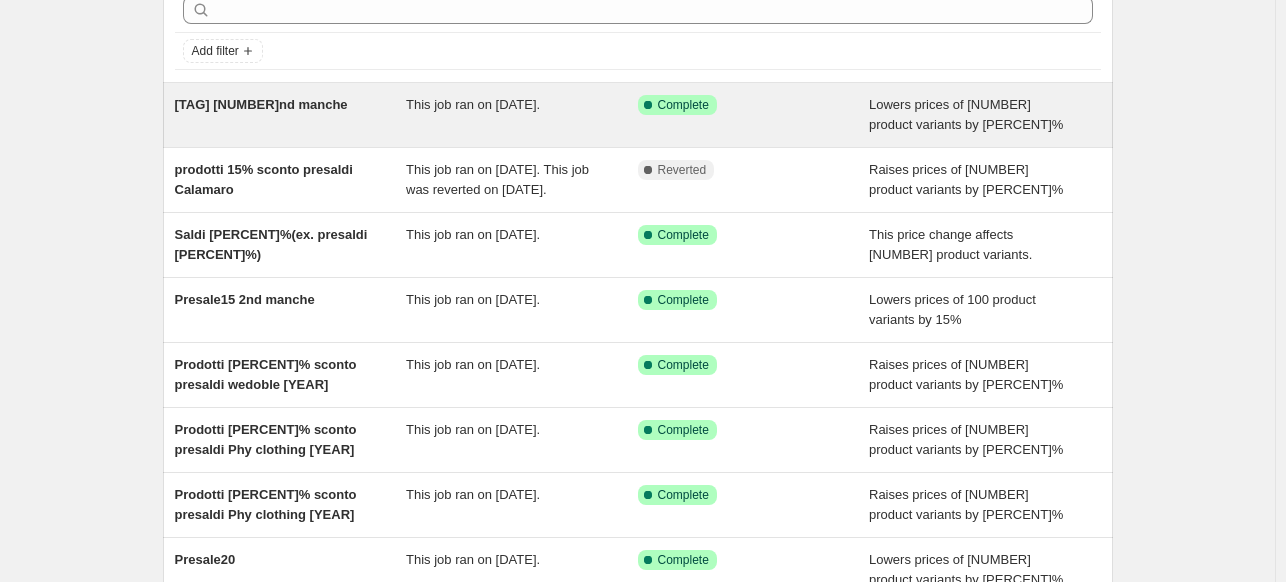 click on "Presale15 3nd manche" at bounding box center [291, 115] 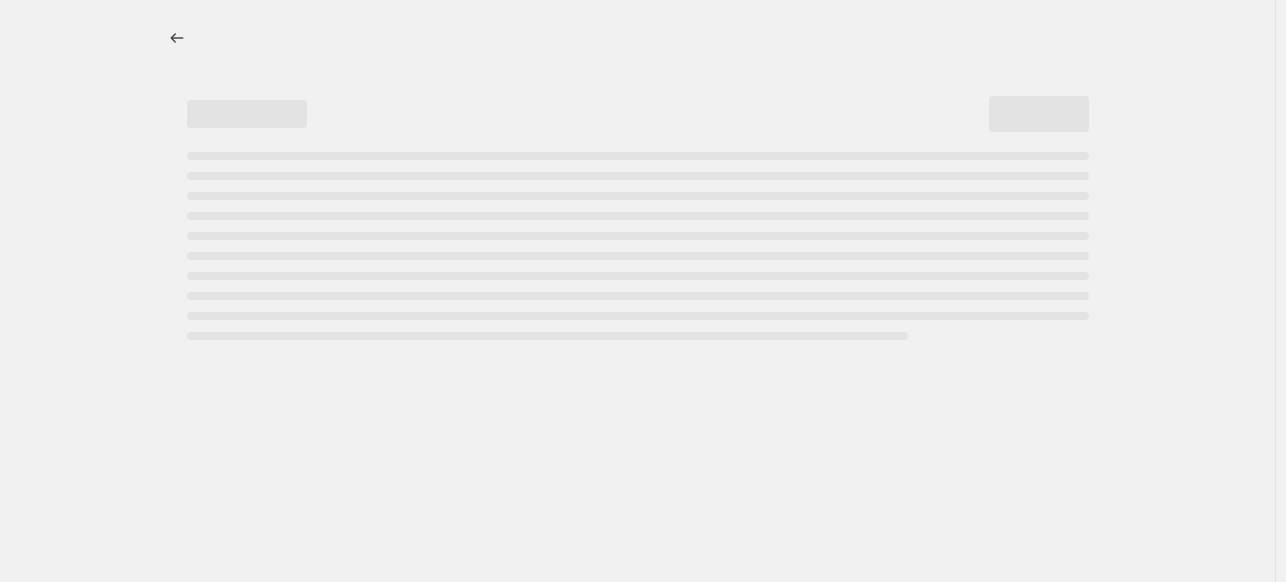 scroll, scrollTop: 0, scrollLeft: 0, axis: both 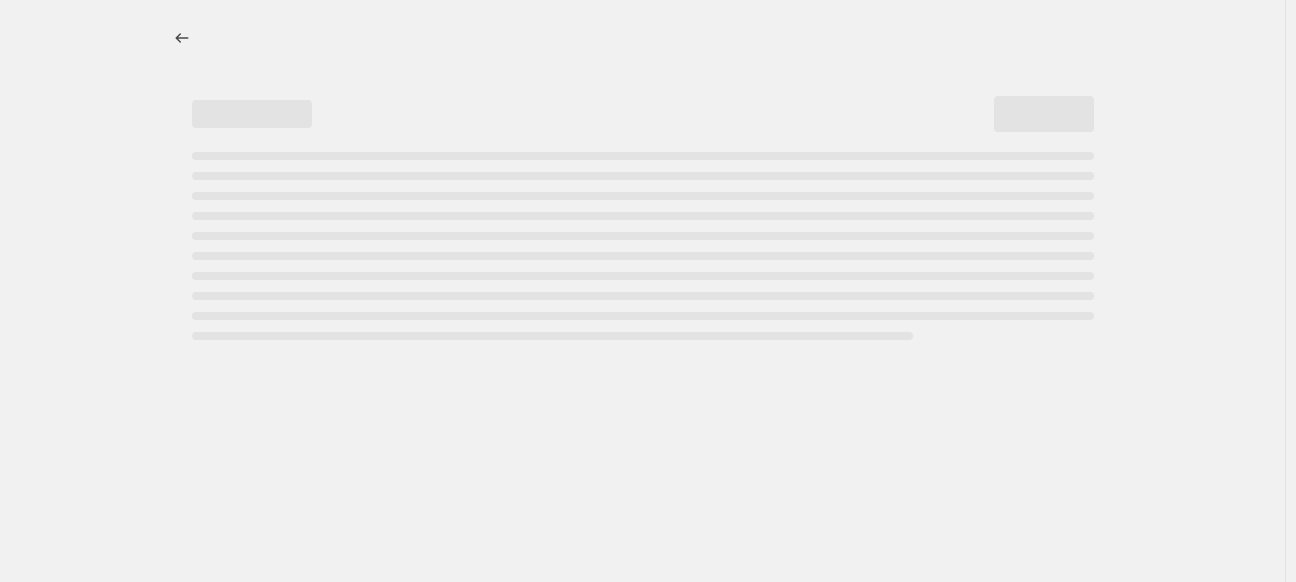 select on "percentage" 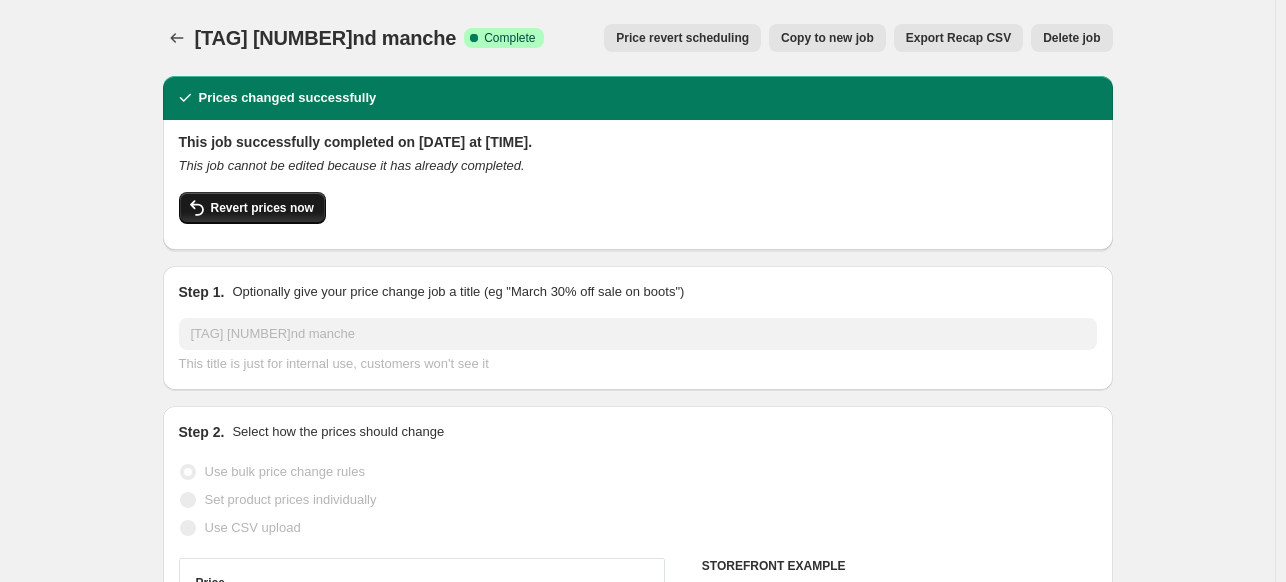 click on "Revert prices now" at bounding box center [252, 208] 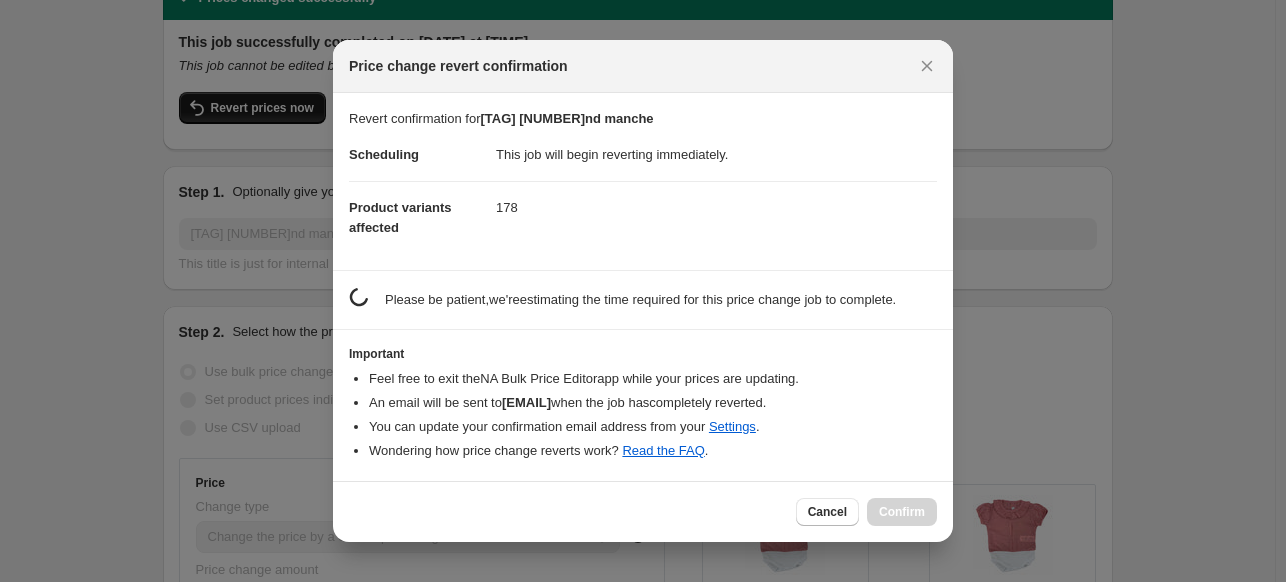 scroll, scrollTop: 0, scrollLeft: 0, axis: both 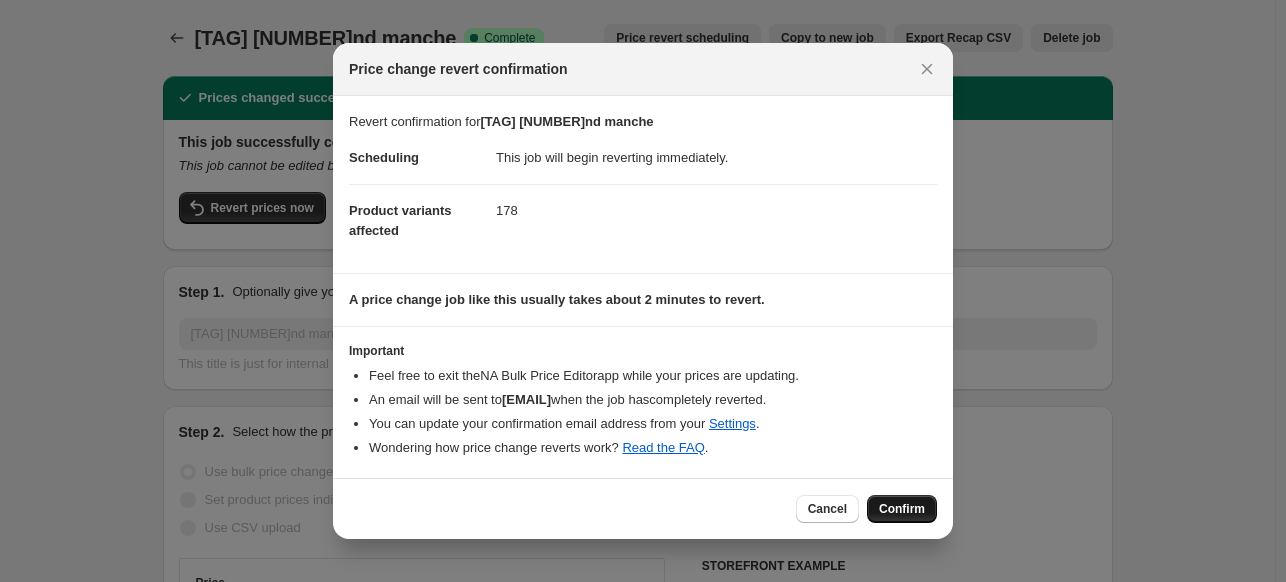 click on "Confirm" at bounding box center (902, 509) 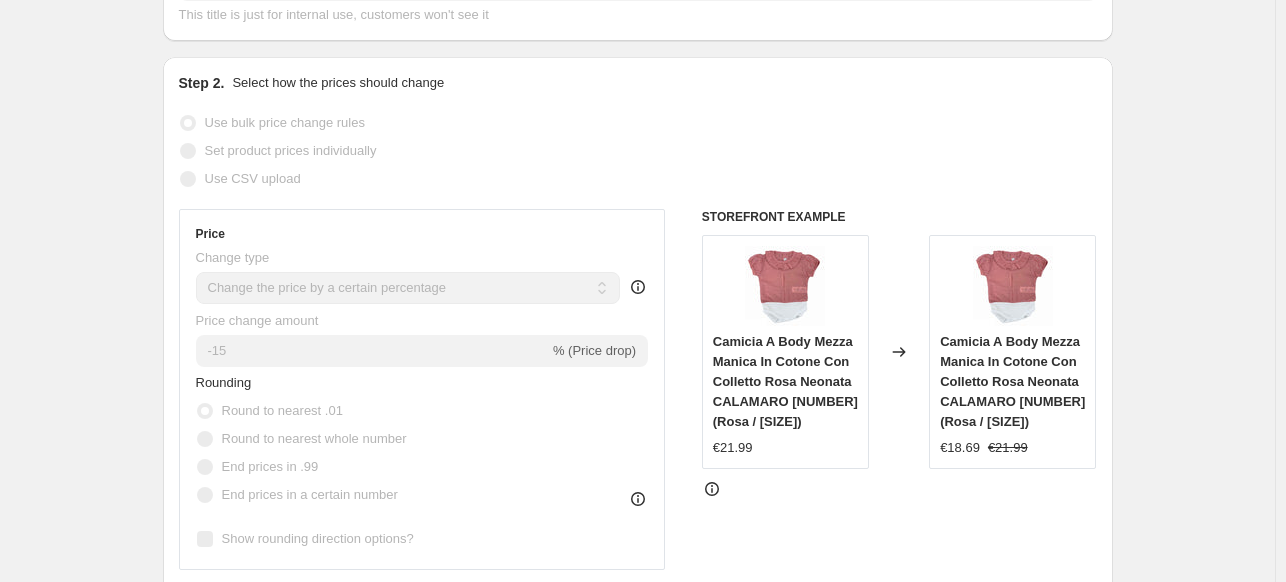 scroll, scrollTop: 0, scrollLeft: 0, axis: both 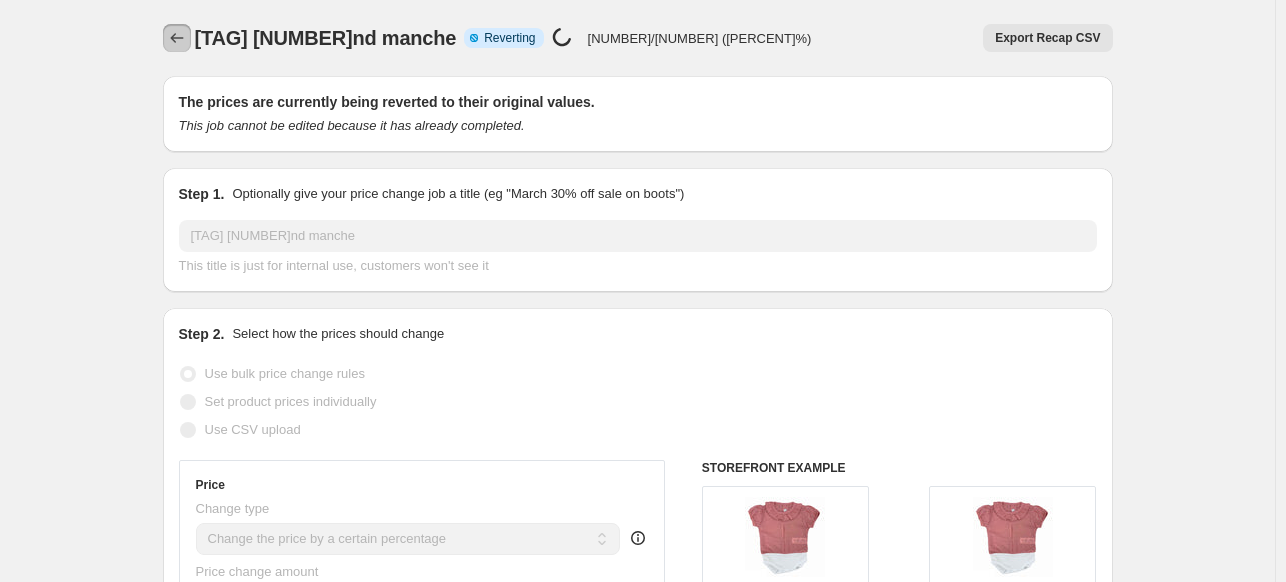 click at bounding box center (177, 38) 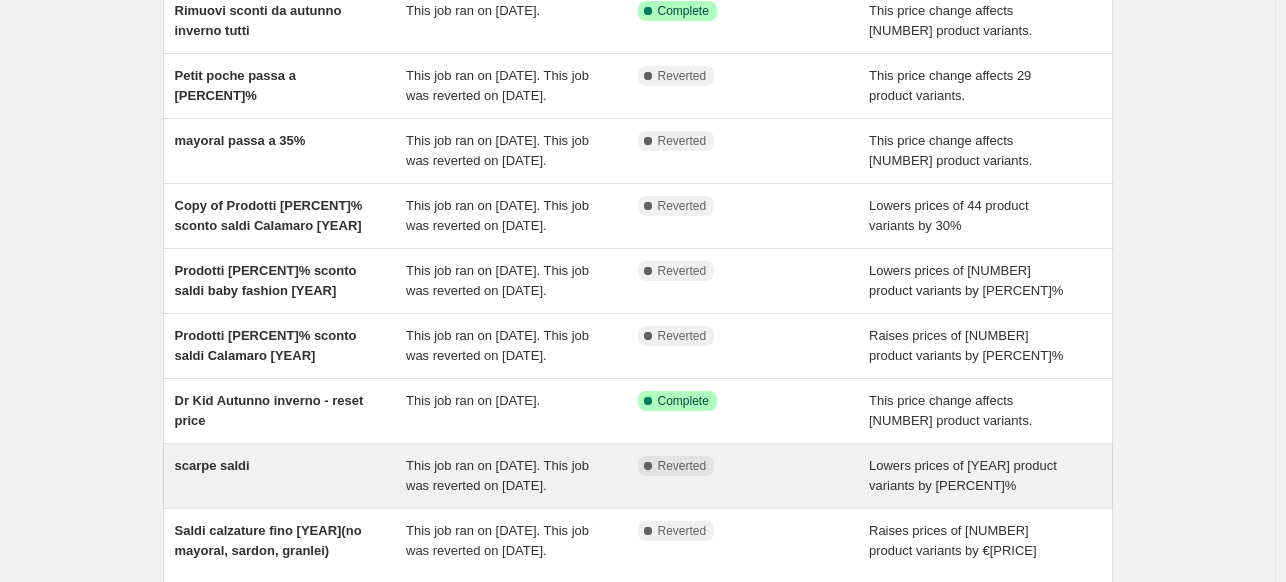 scroll, scrollTop: 444, scrollLeft: 0, axis: vertical 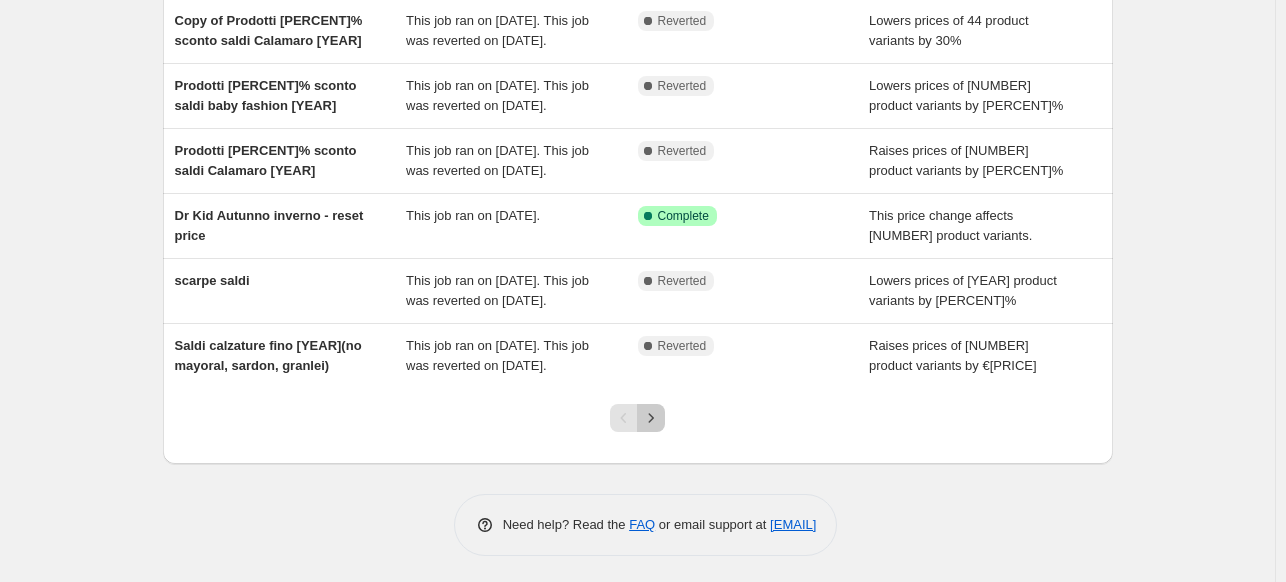 click 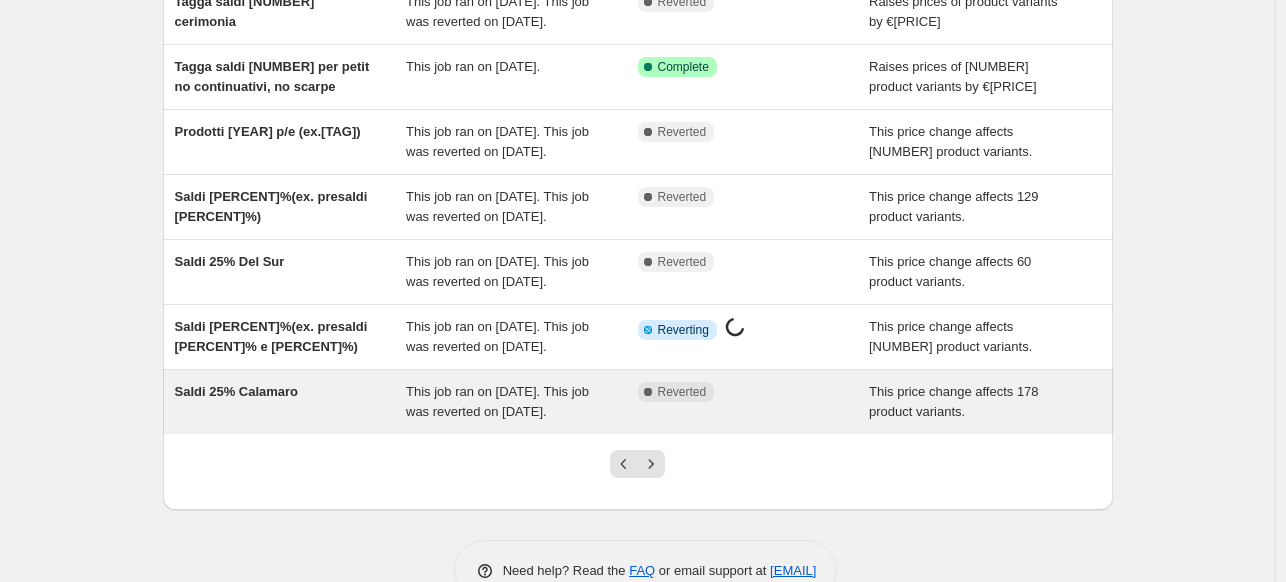 scroll, scrollTop: 400, scrollLeft: 0, axis: vertical 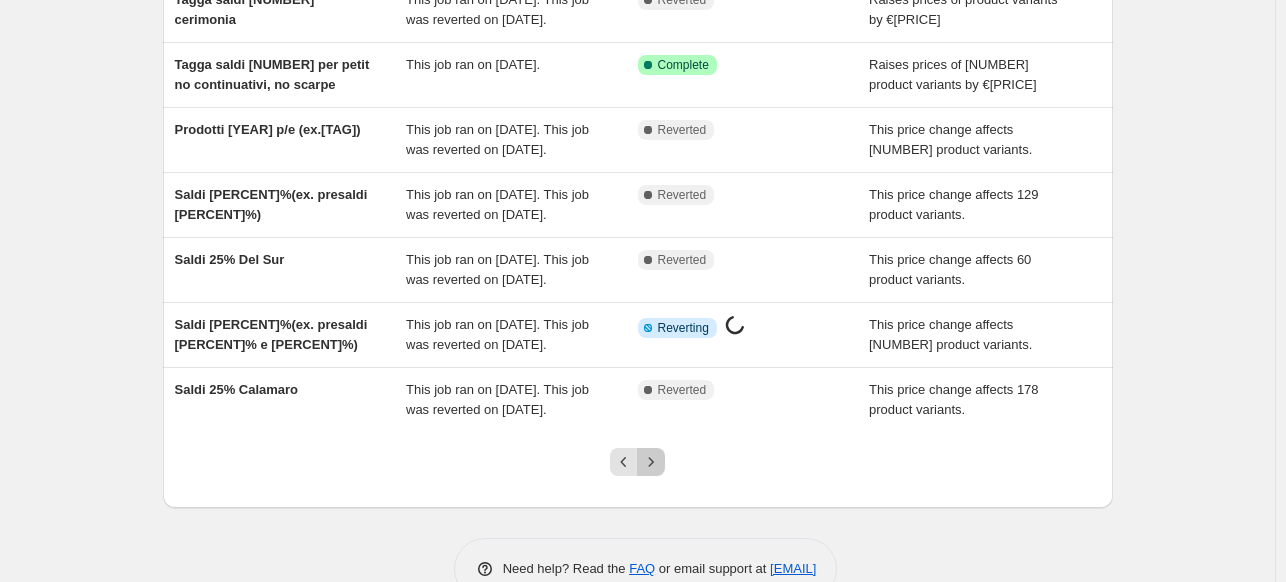 click 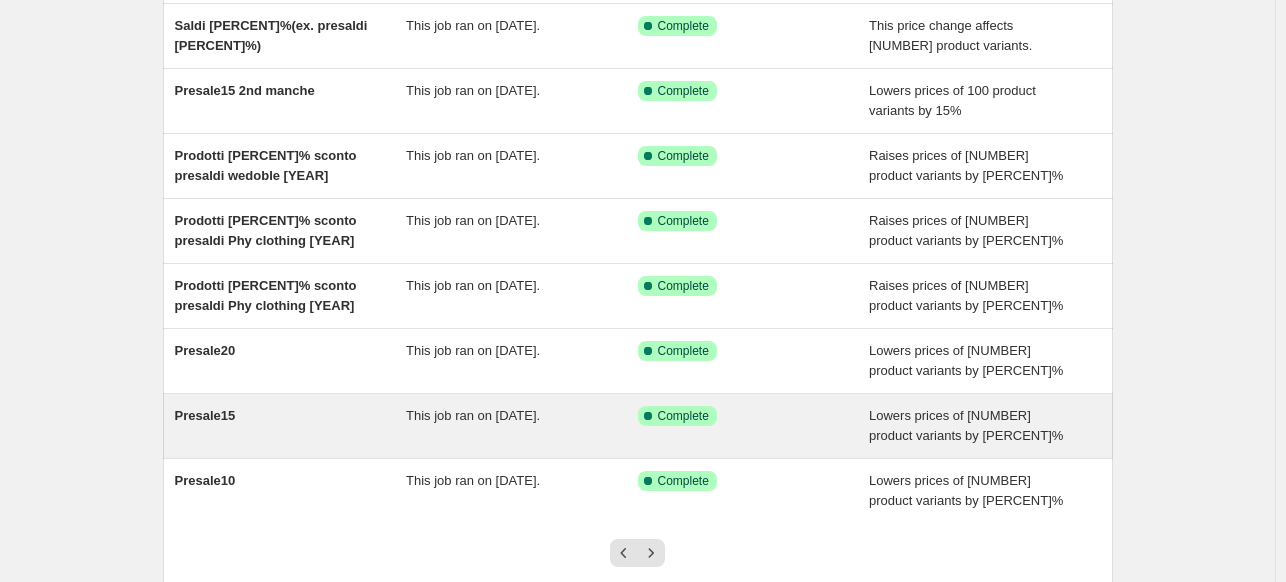 scroll, scrollTop: 44, scrollLeft: 0, axis: vertical 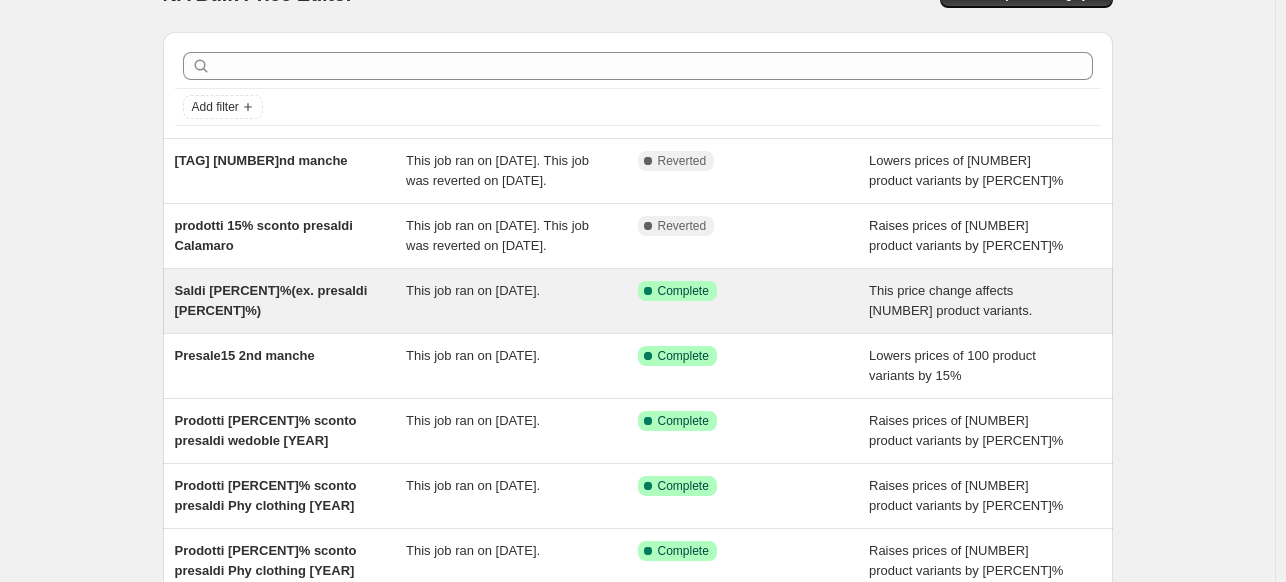 click on "This job ran on 3 luglio 2025." at bounding box center [522, 301] 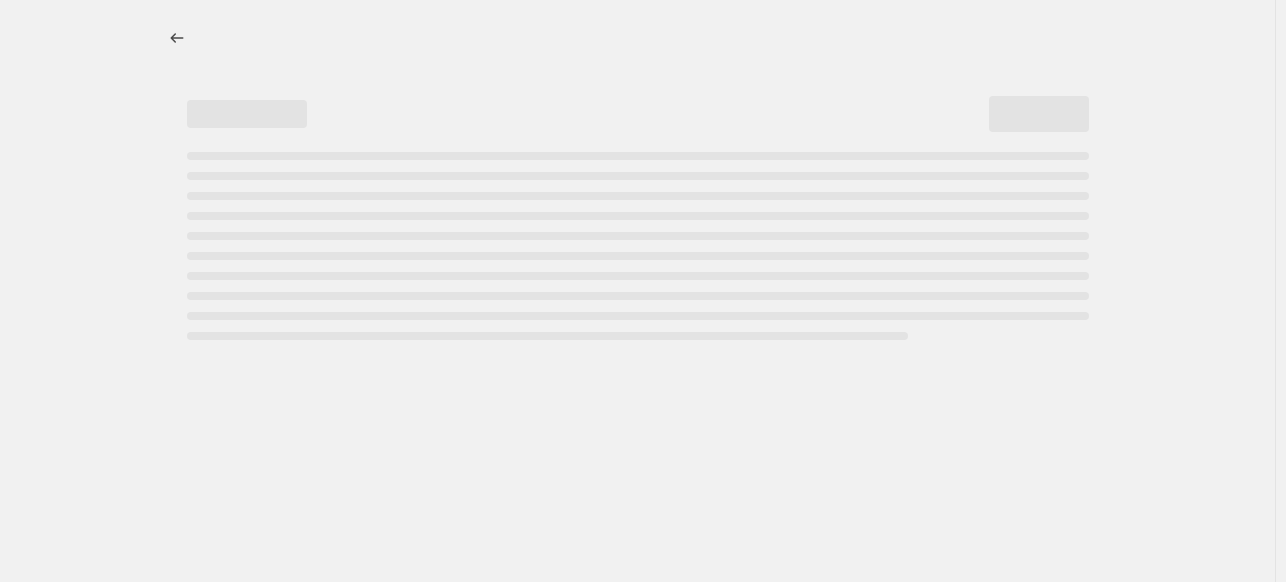 scroll, scrollTop: 0, scrollLeft: 0, axis: both 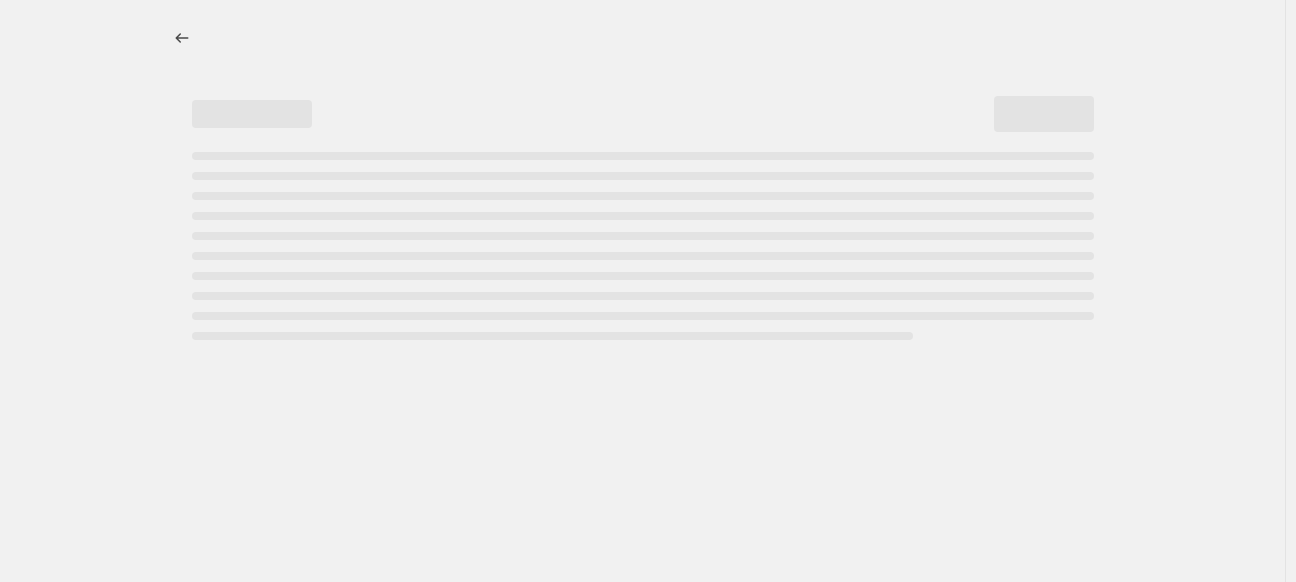 select on "pcap" 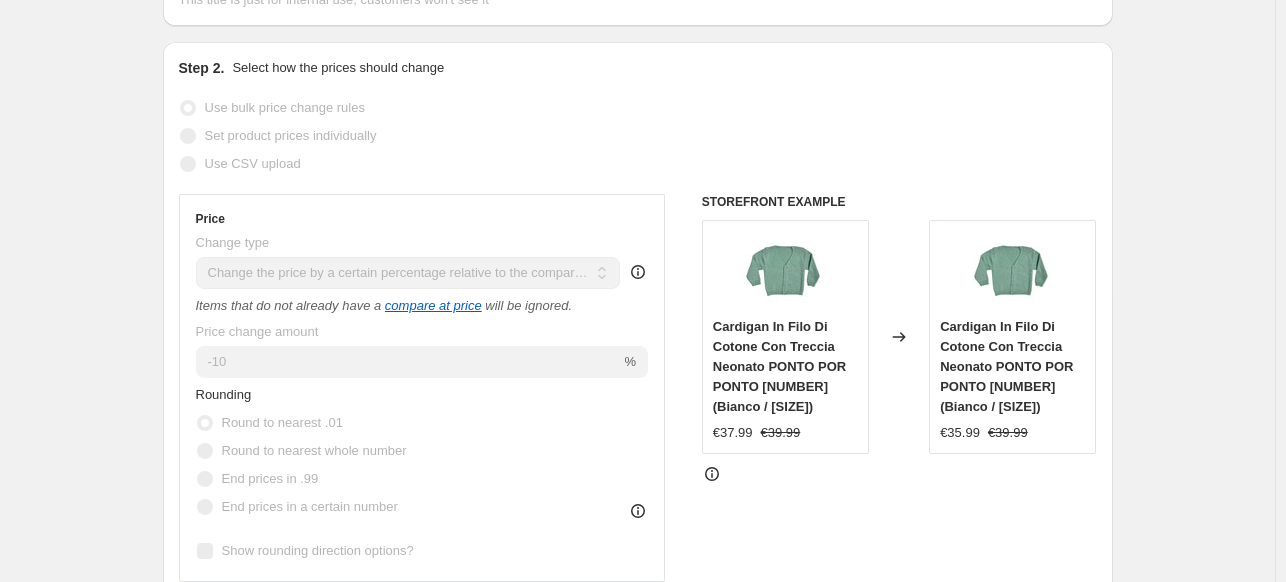 scroll, scrollTop: 0, scrollLeft: 0, axis: both 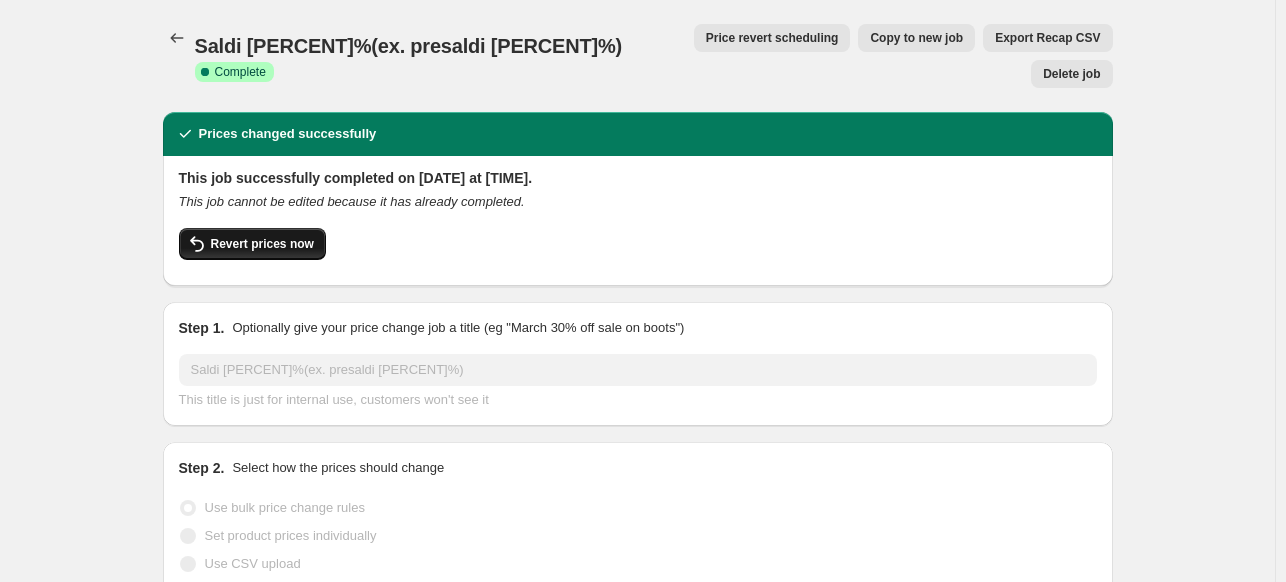 click on "Revert prices now" at bounding box center [262, 244] 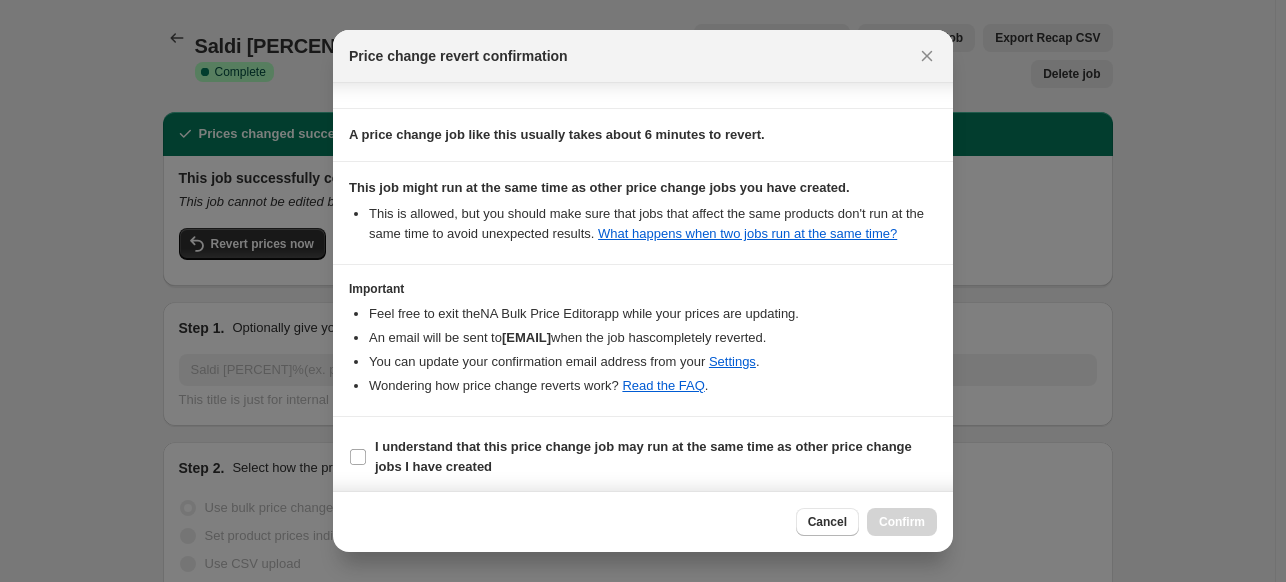 scroll, scrollTop: 208, scrollLeft: 0, axis: vertical 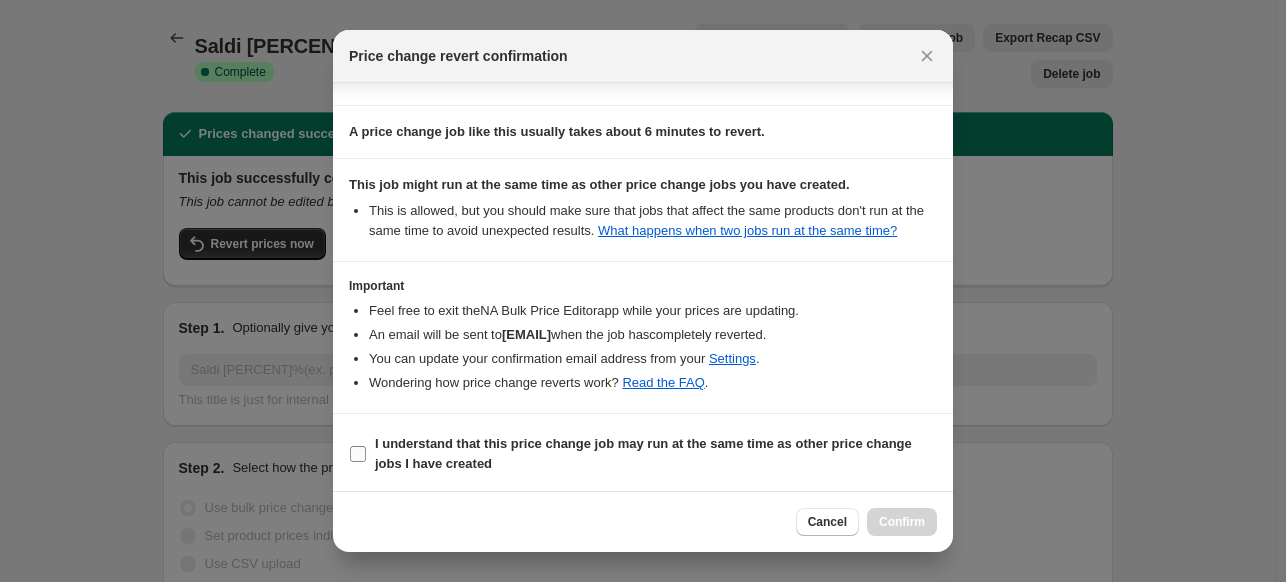 click on "I understand that this price change job may run at the same time as other price change jobs I have created" at bounding box center [643, 453] 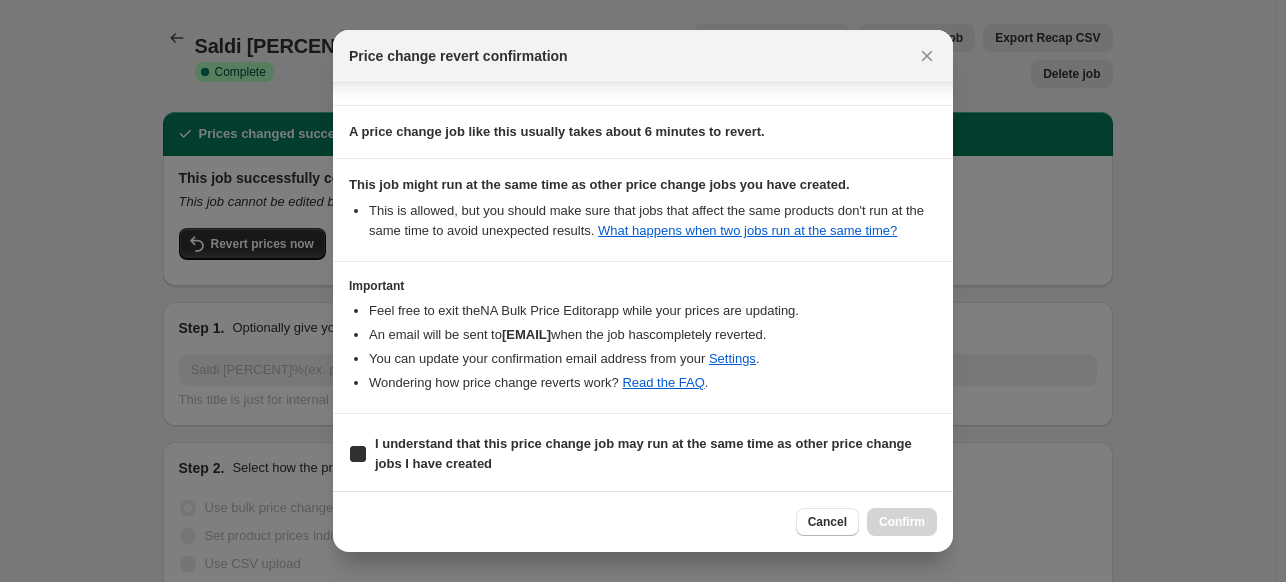 checkbox on "true" 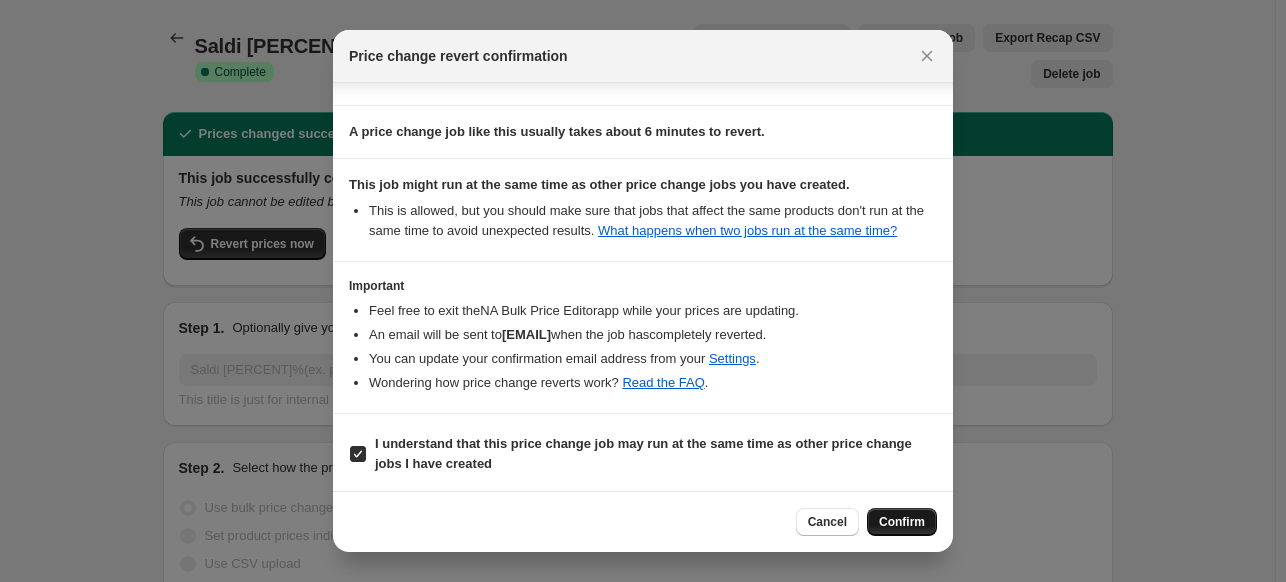 click on "Confirm" at bounding box center (902, 522) 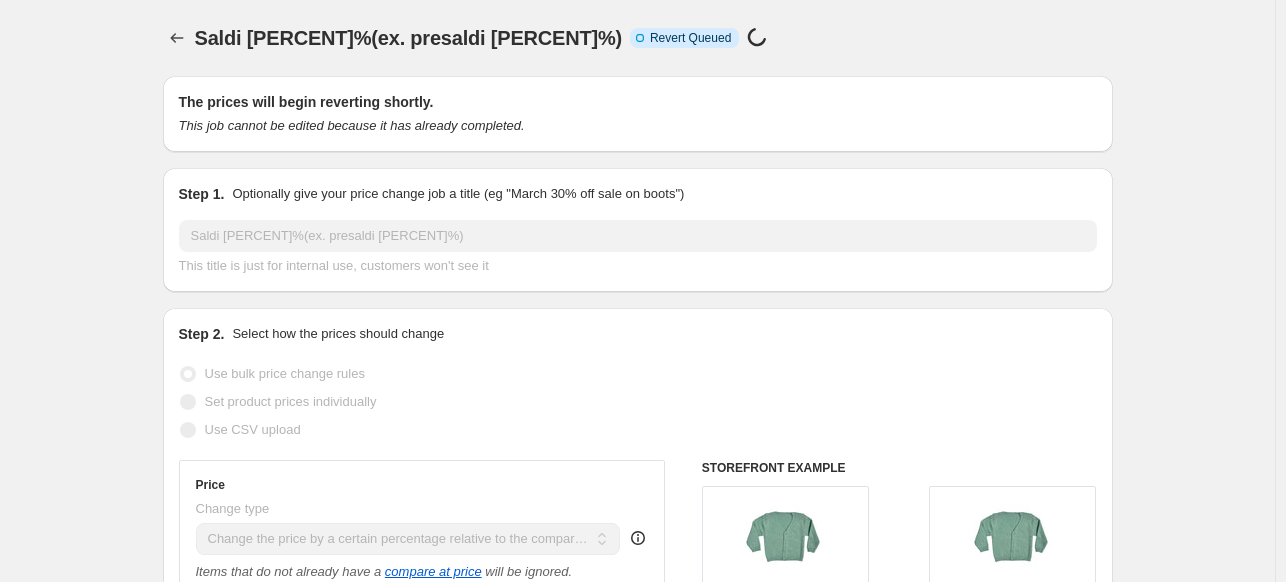 click on "Saldi 10%(ex. presaldi 5%). This page is ready Saldi 10%(ex. presaldi 5%) Info Incomplete Revert Queued Price change job in progress... The prices will begin reverting shortly. This job cannot be edited because it has already completed. Step 1. Optionally give your price change job a title (eg "March 30% off sale on boots") Saldi 10%(ex. presaldi 5%) This title is just for internal use, customers won't see it Step 2. Select how the prices should change Use bulk price change rules Set product prices individually Use CSV upload Price Change type Change the price to a certain amount Change the price by a certain amount Change the price by a certain percentage Change the price to the current compare at price (price before sale) Change the price by a certain amount relative to the compare at price Change the price by a certain percentage relative to the compare at price Don't change the price Change the price by a certain percentage relative to the cost per item Change price to certain cost margin     -10 % Submit" at bounding box center (638, 1243) 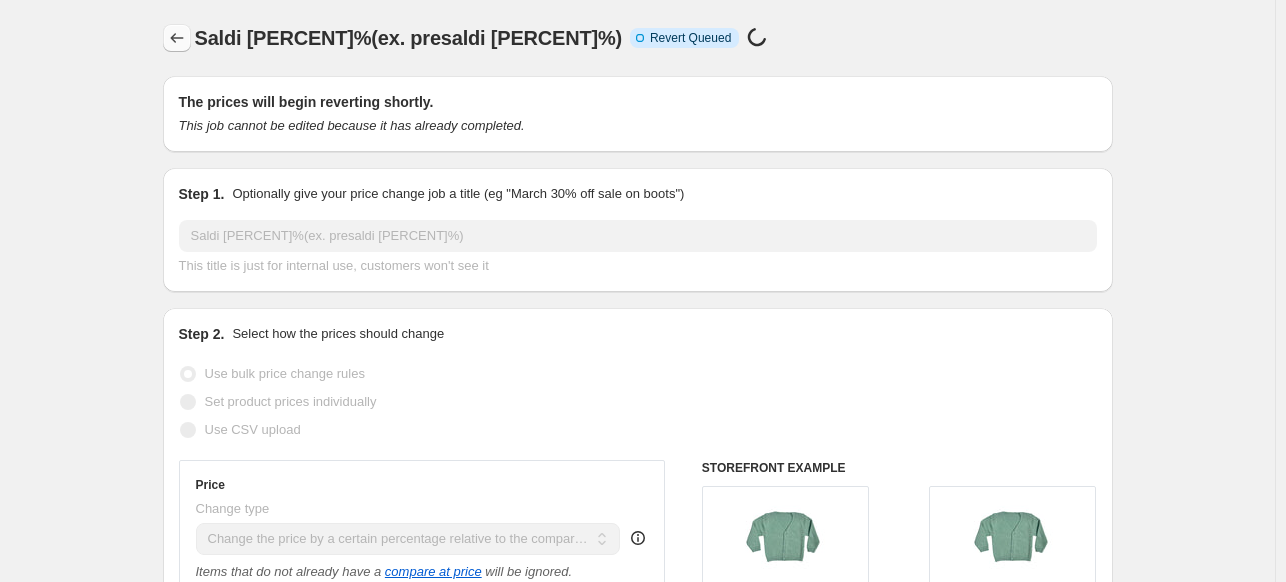 click 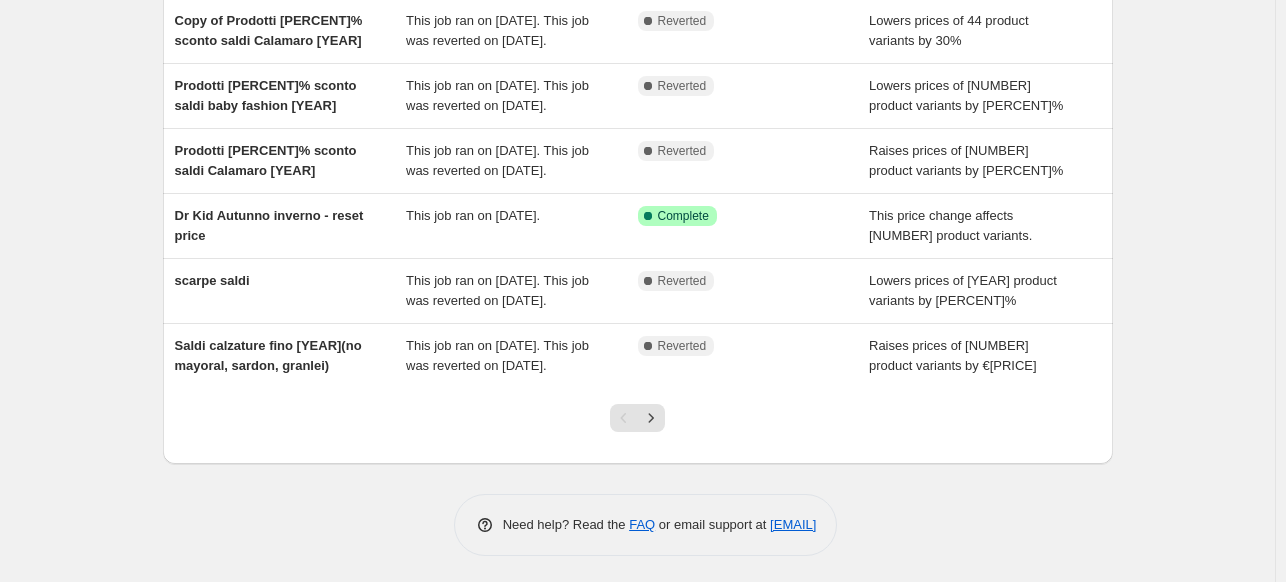 scroll, scrollTop: 444, scrollLeft: 0, axis: vertical 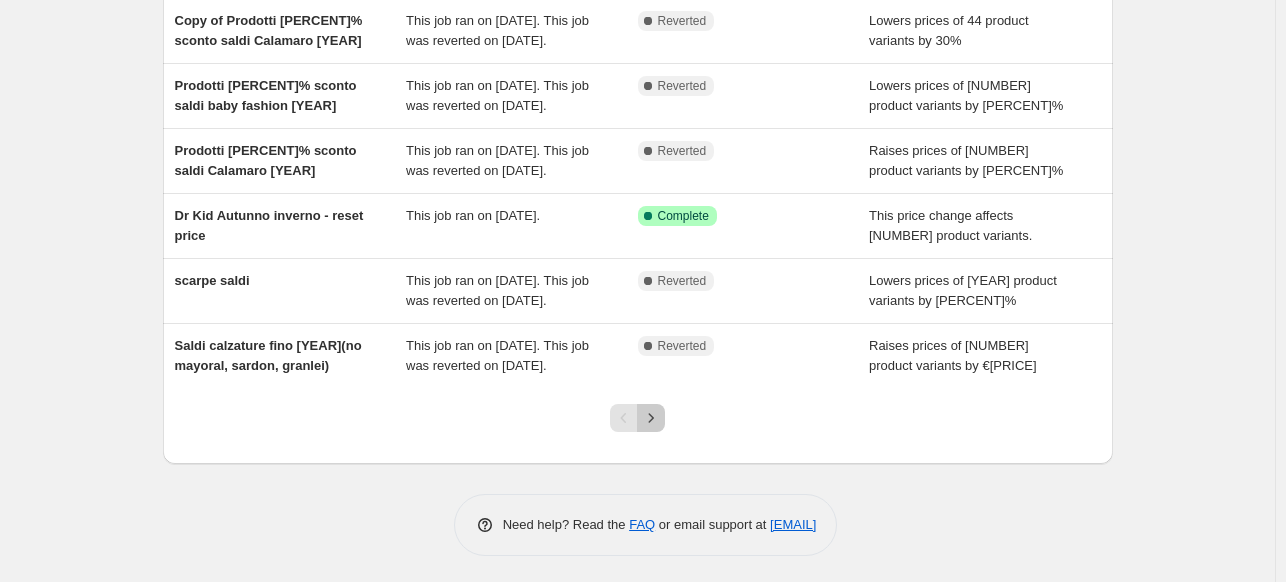 click at bounding box center (651, 418) 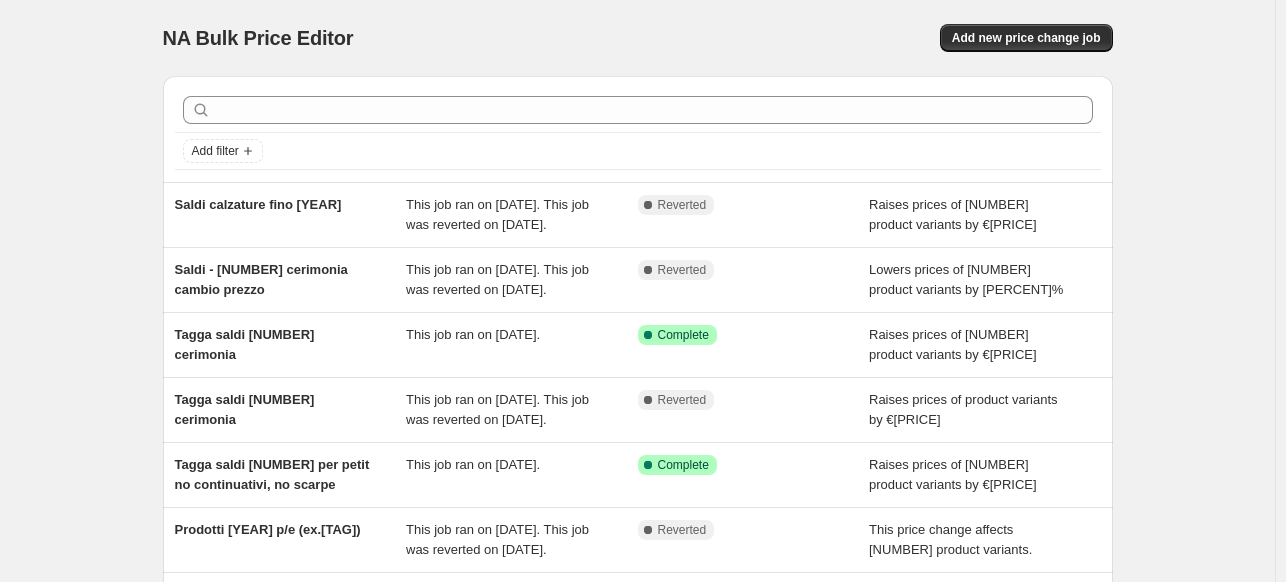 scroll, scrollTop: 444, scrollLeft: 0, axis: vertical 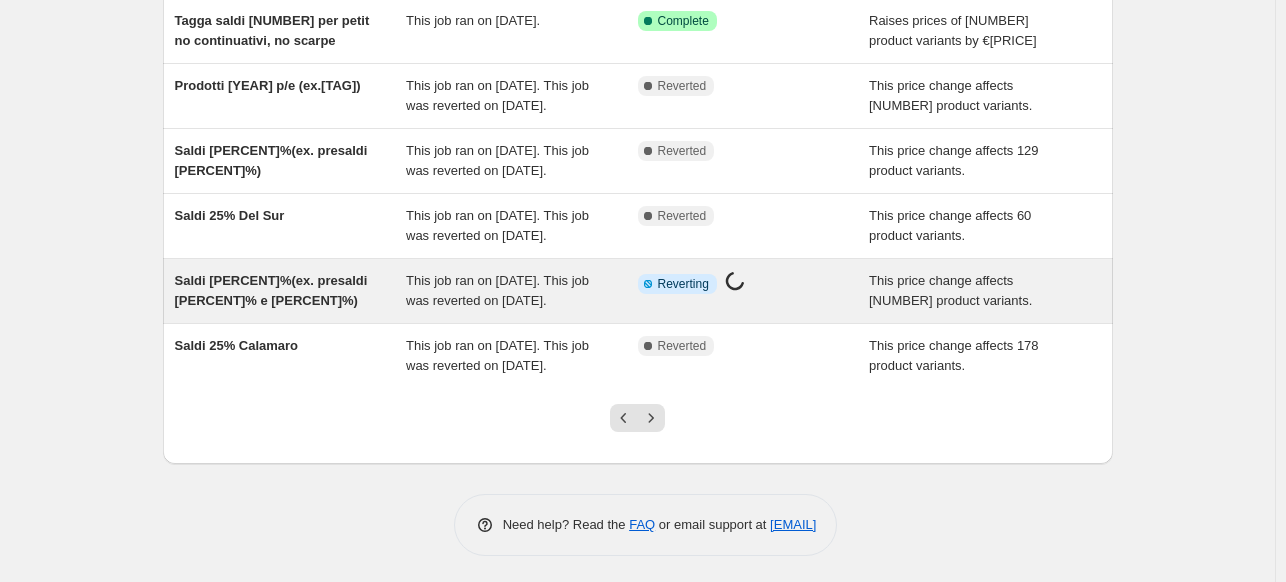 click on "Reverting" at bounding box center (683, 284) 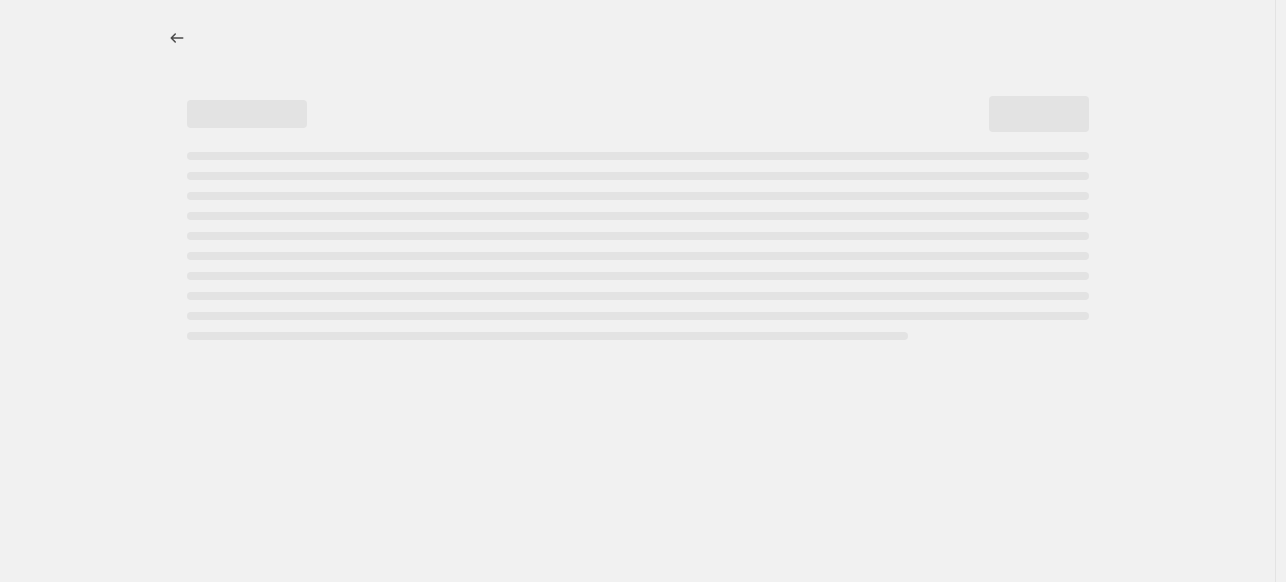 scroll, scrollTop: 0, scrollLeft: 0, axis: both 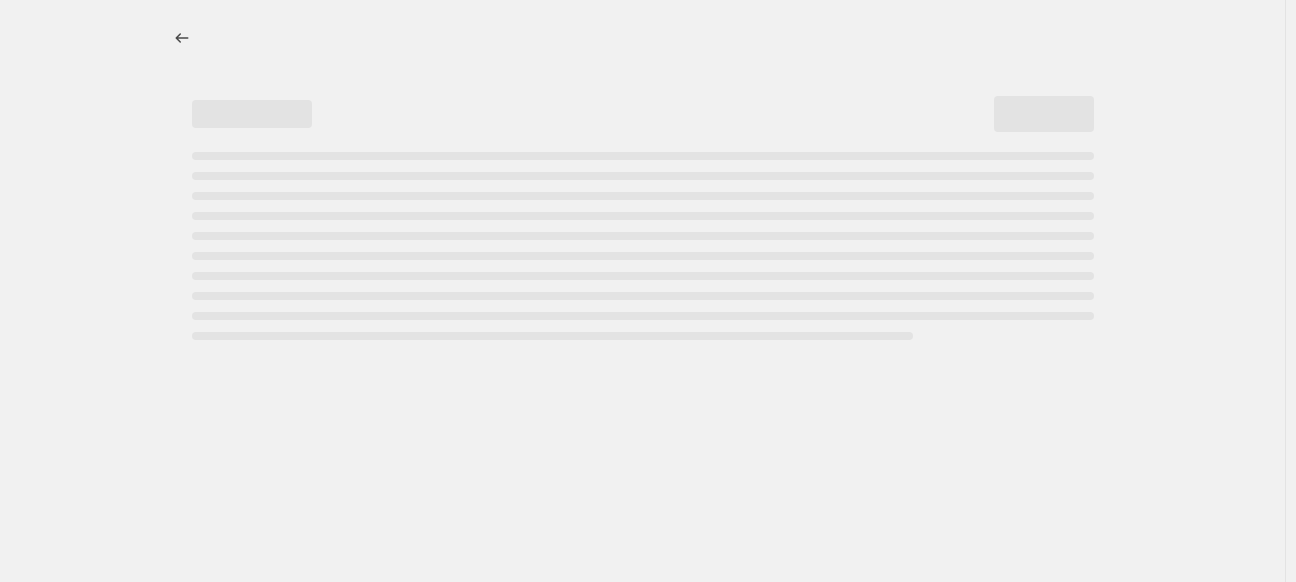 select on "pcap" 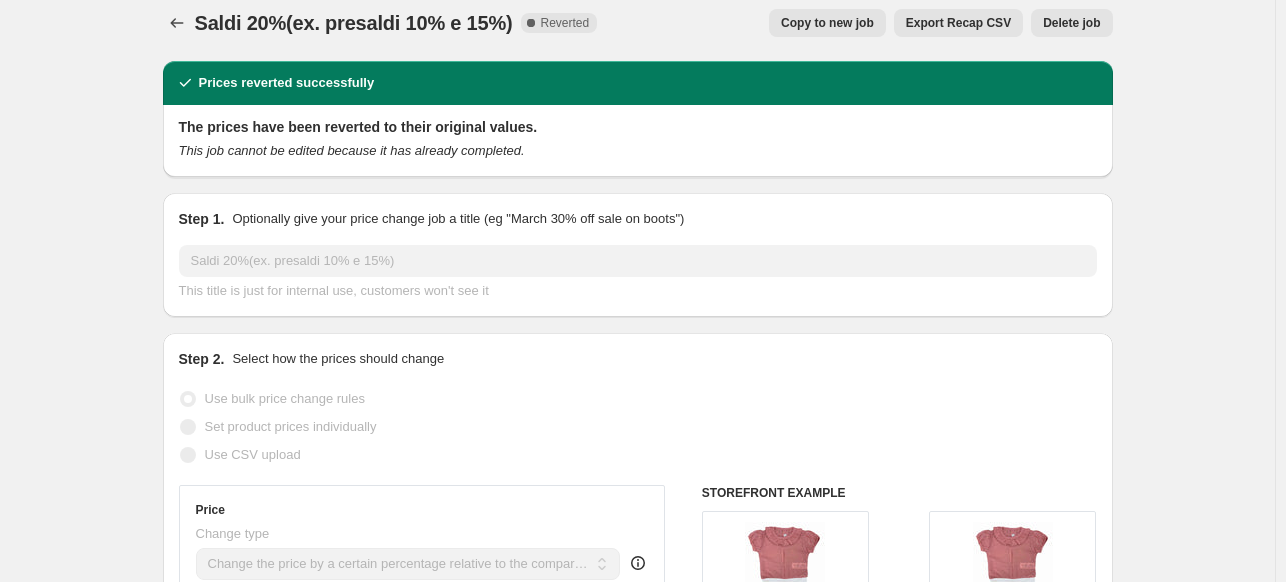 scroll, scrollTop: 0, scrollLeft: 0, axis: both 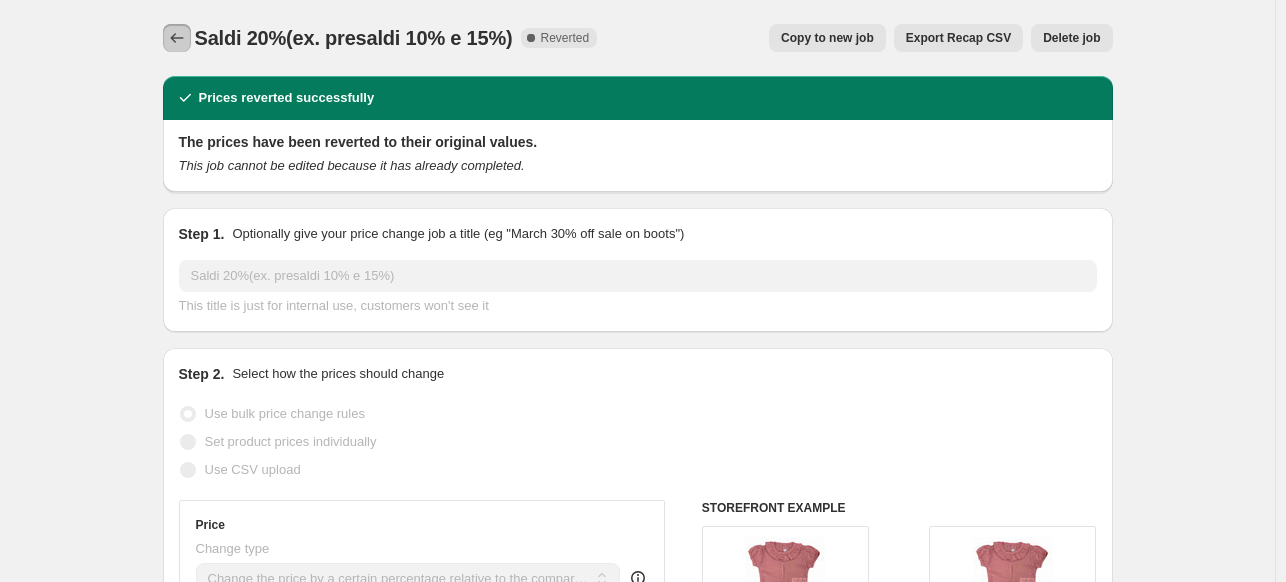 click 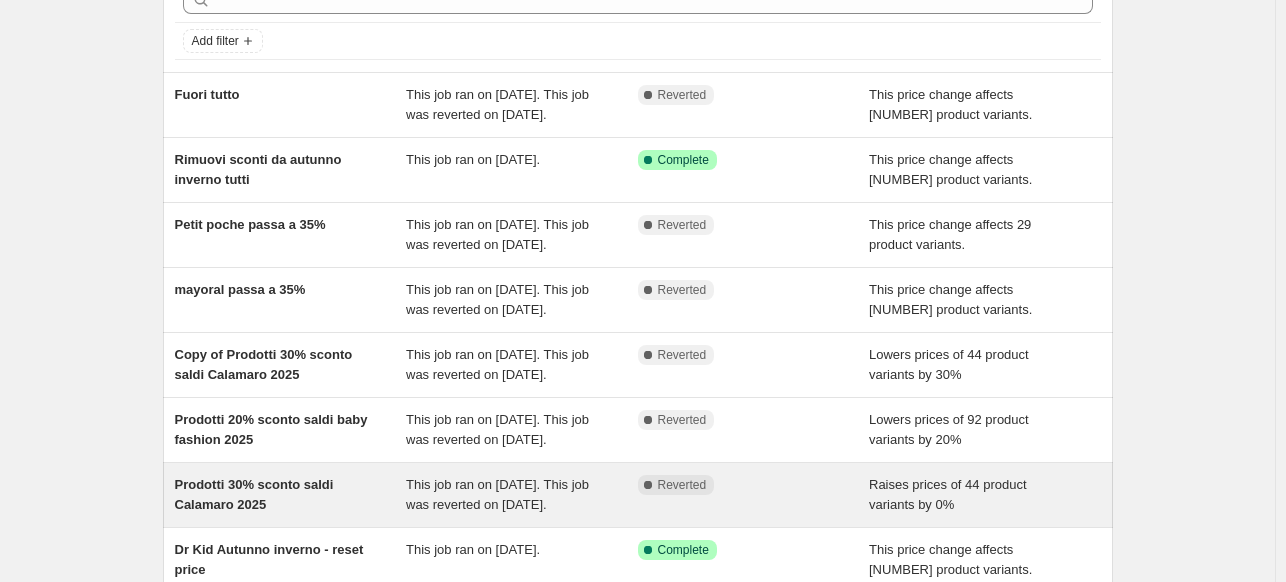 scroll, scrollTop: 444, scrollLeft: 0, axis: vertical 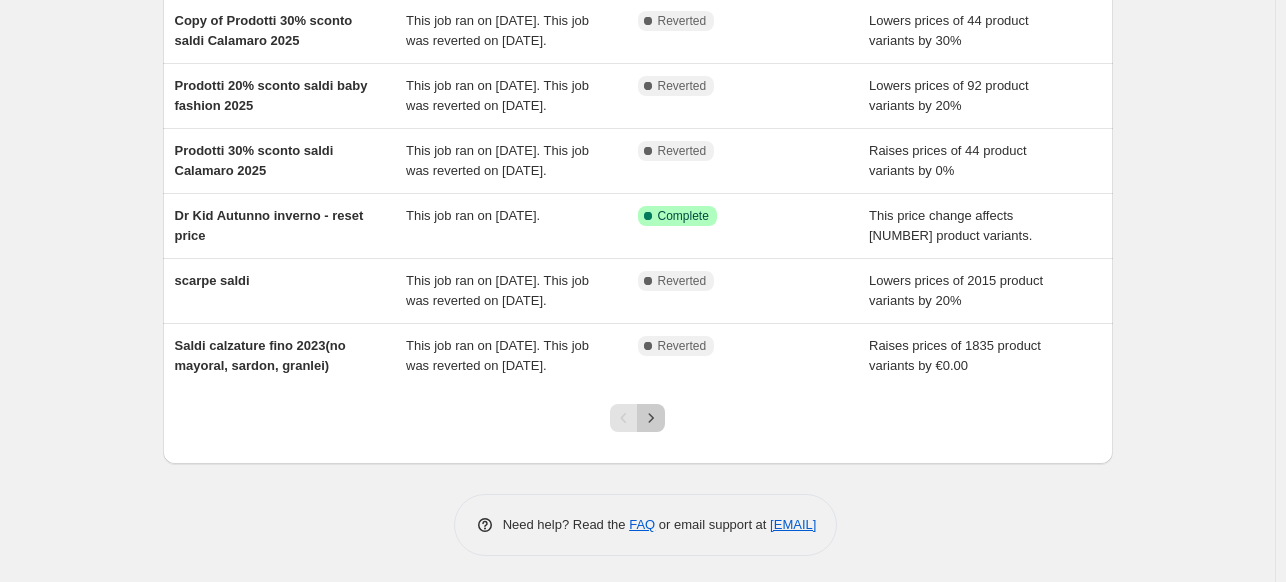click 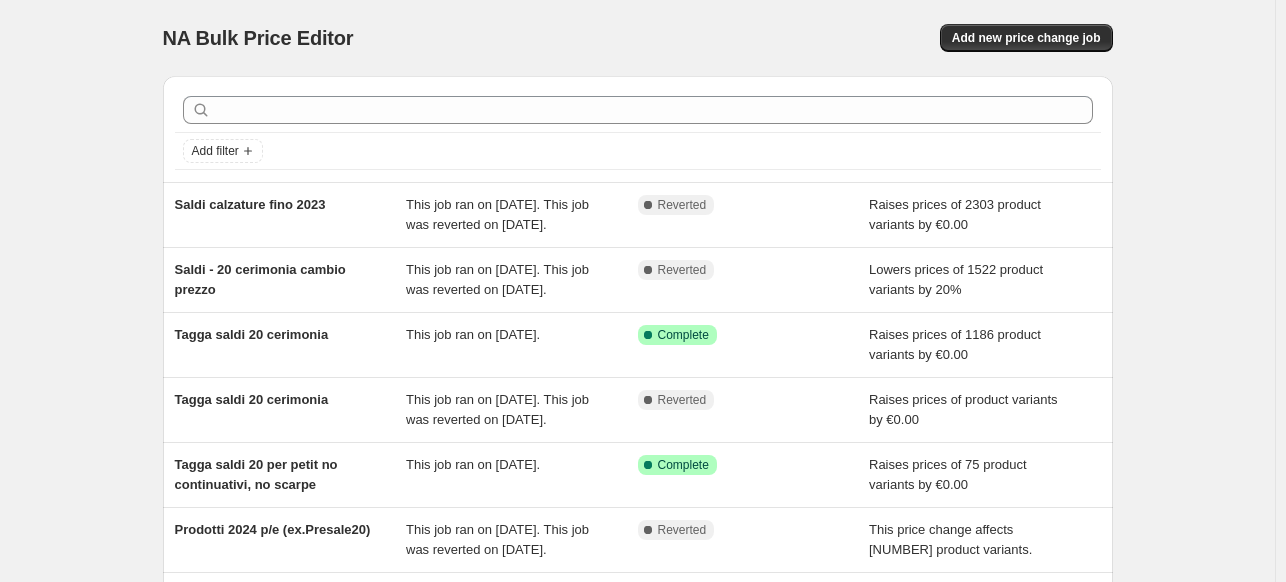 scroll, scrollTop: 444, scrollLeft: 0, axis: vertical 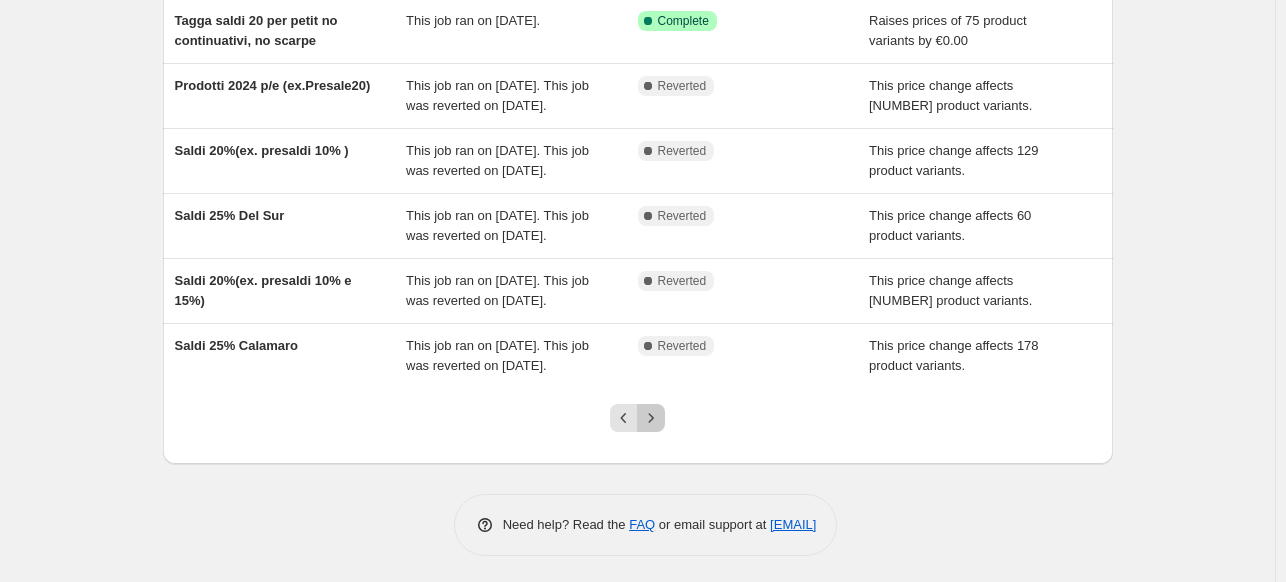 click 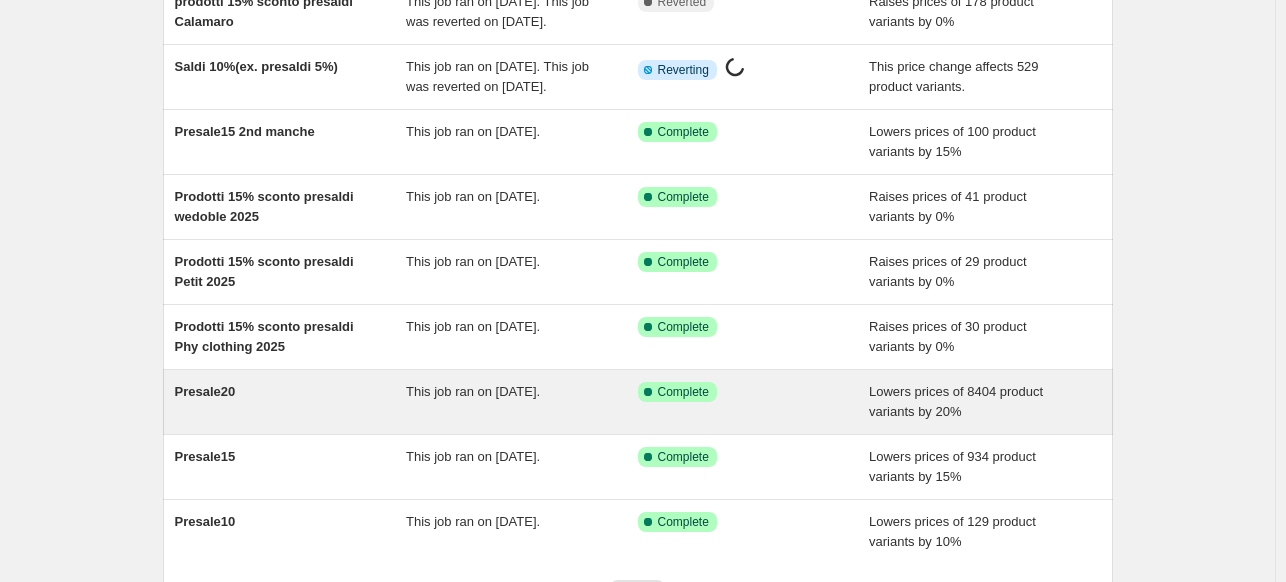 scroll, scrollTop: 200, scrollLeft: 0, axis: vertical 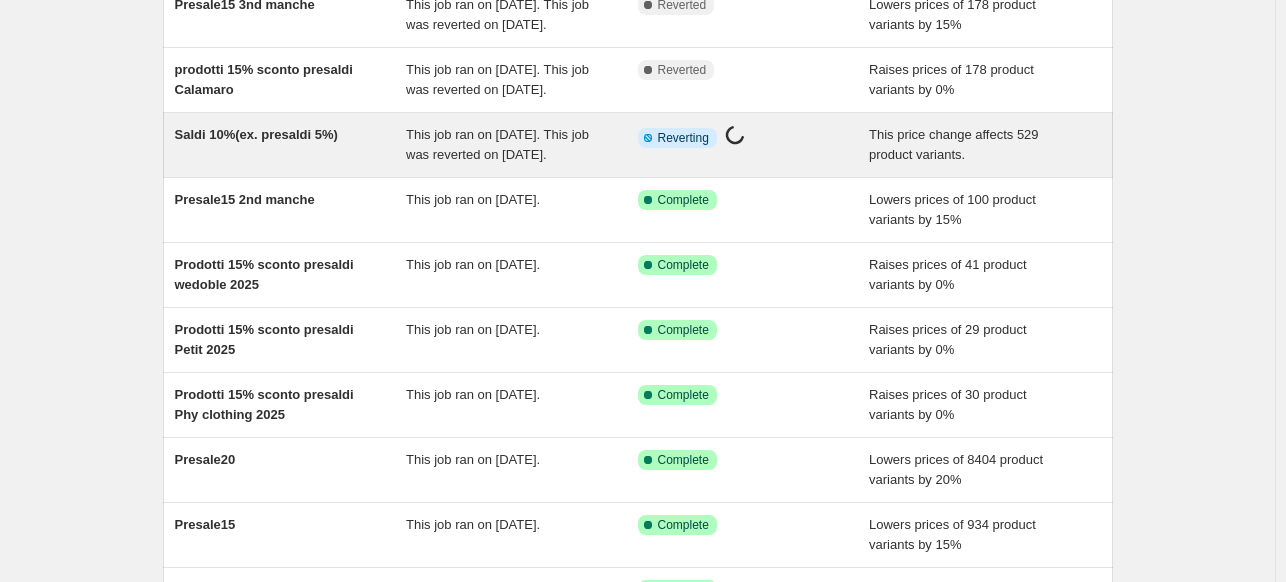 click on "Saldi [PERCENT]%(ex. presaldi [PERCENT]%)" at bounding box center [291, 145] 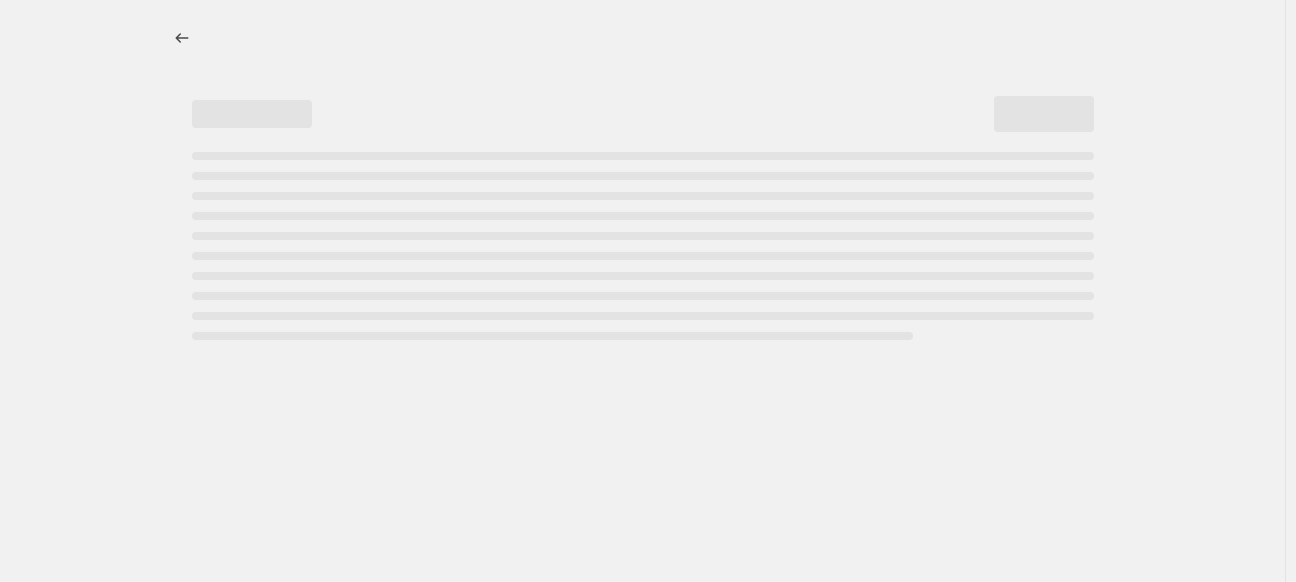 select on "pcap" 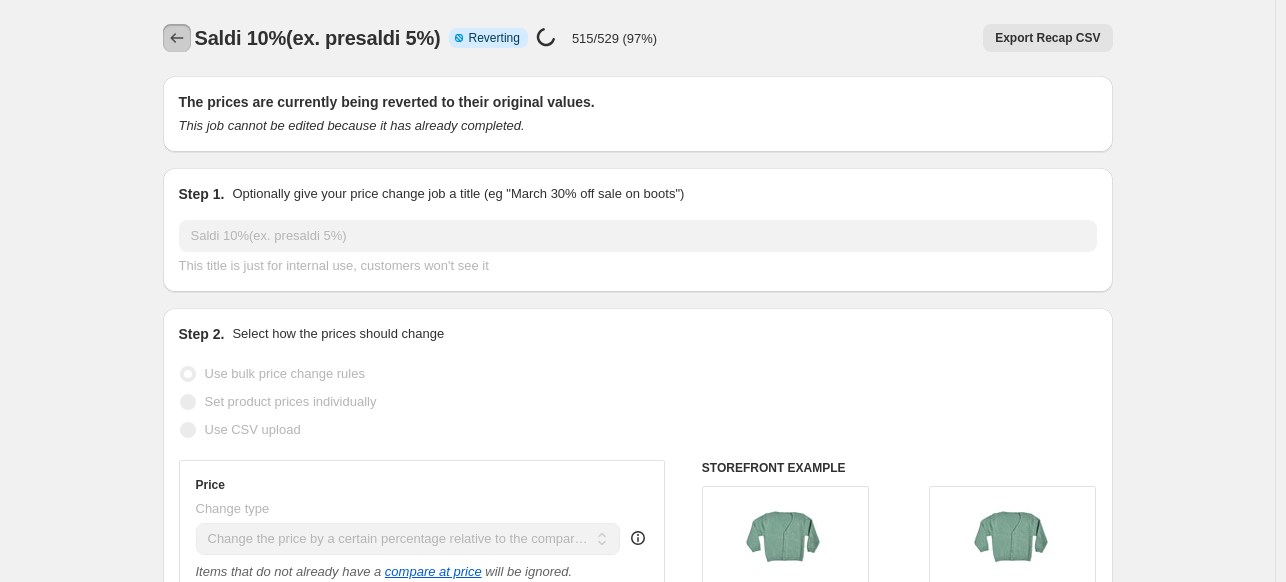 click at bounding box center (177, 38) 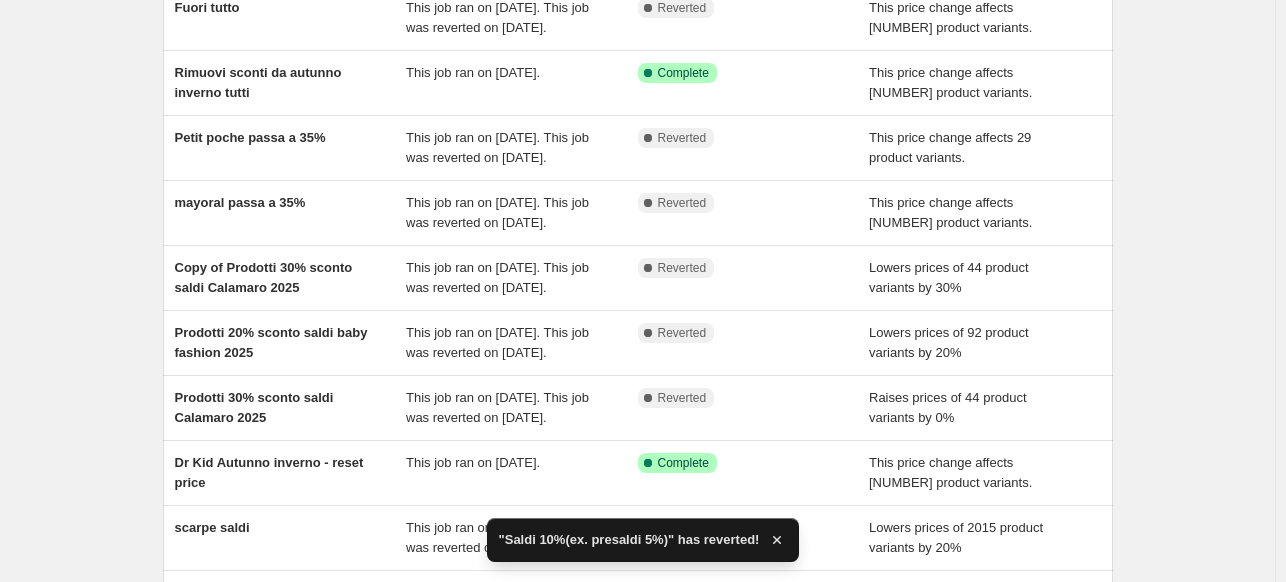 scroll, scrollTop: 444, scrollLeft: 0, axis: vertical 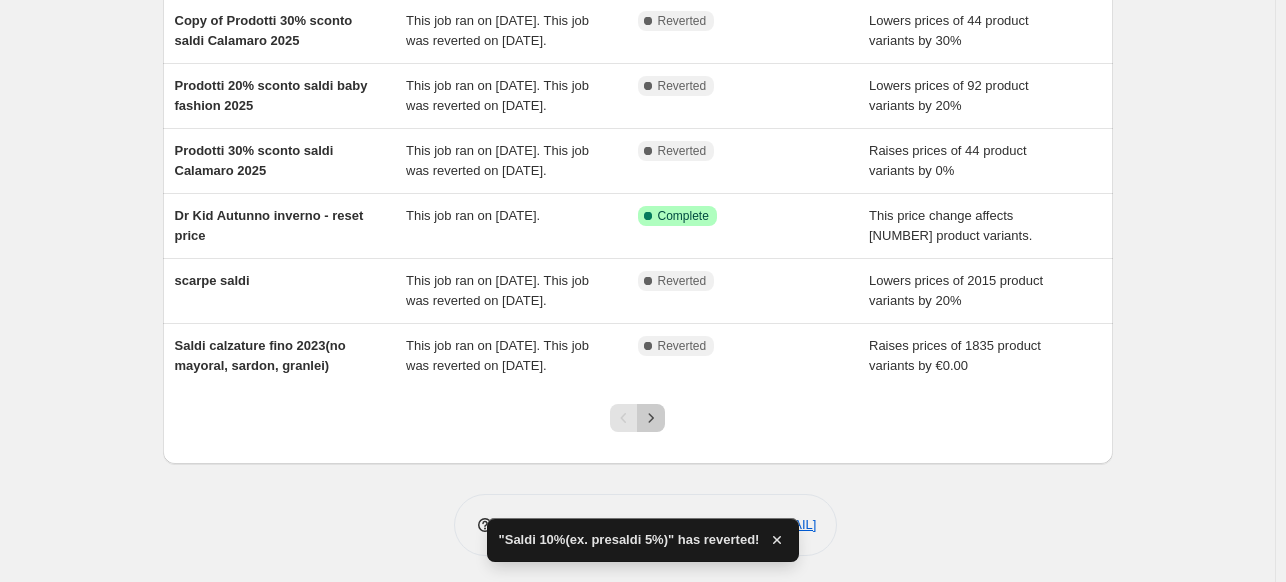 click 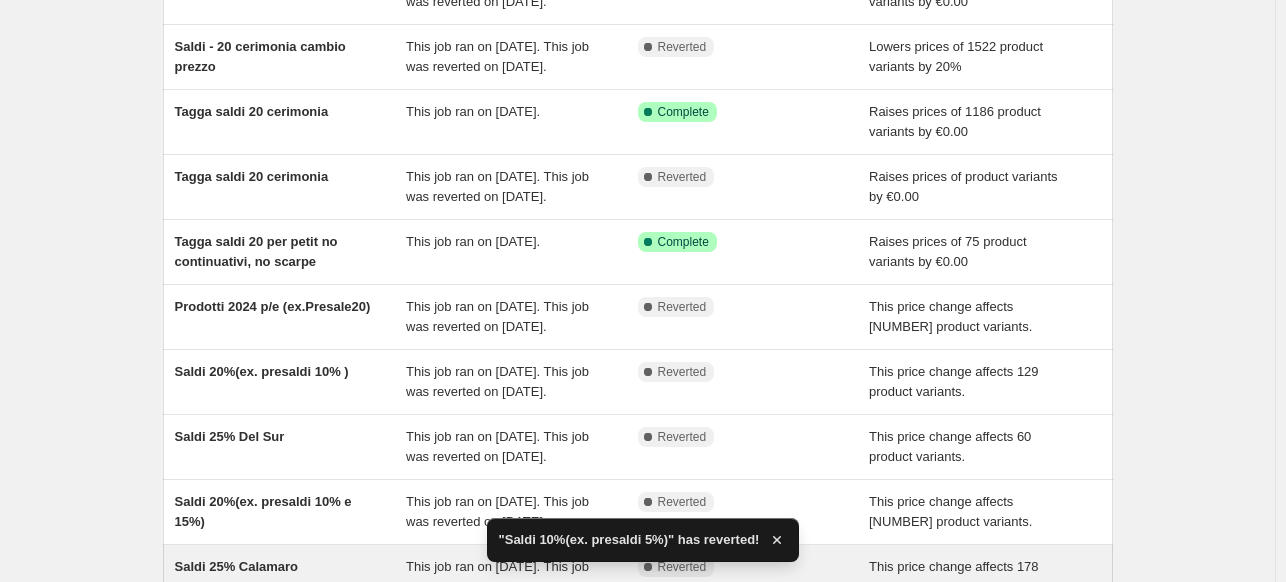 scroll, scrollTop: 444, scrollLeft: 0, axis: vertical 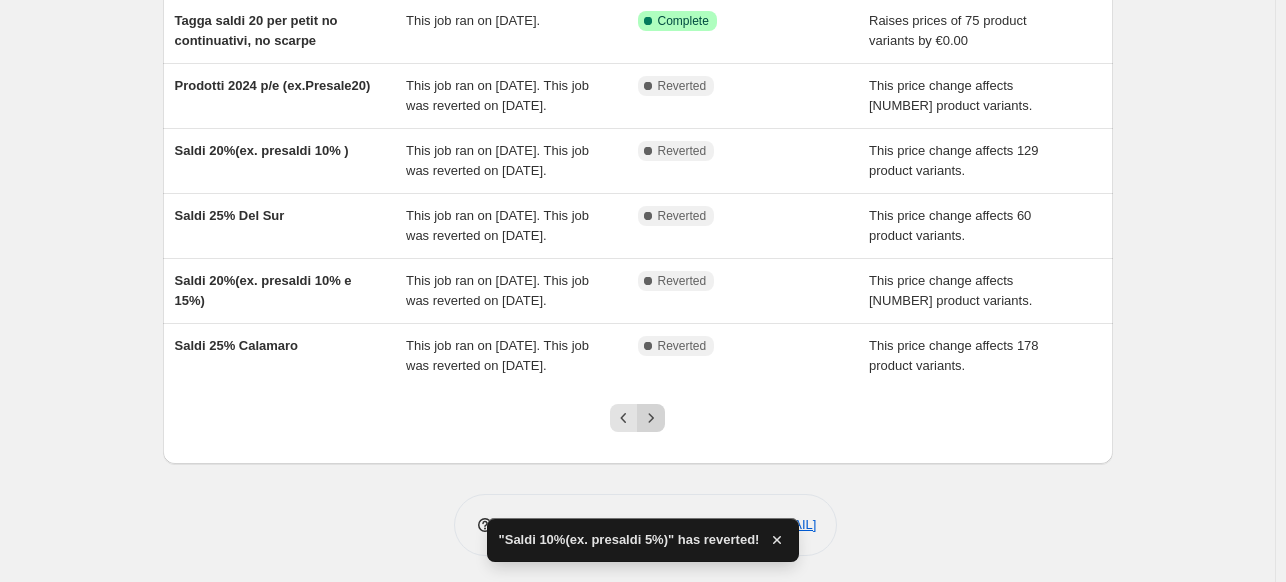 click 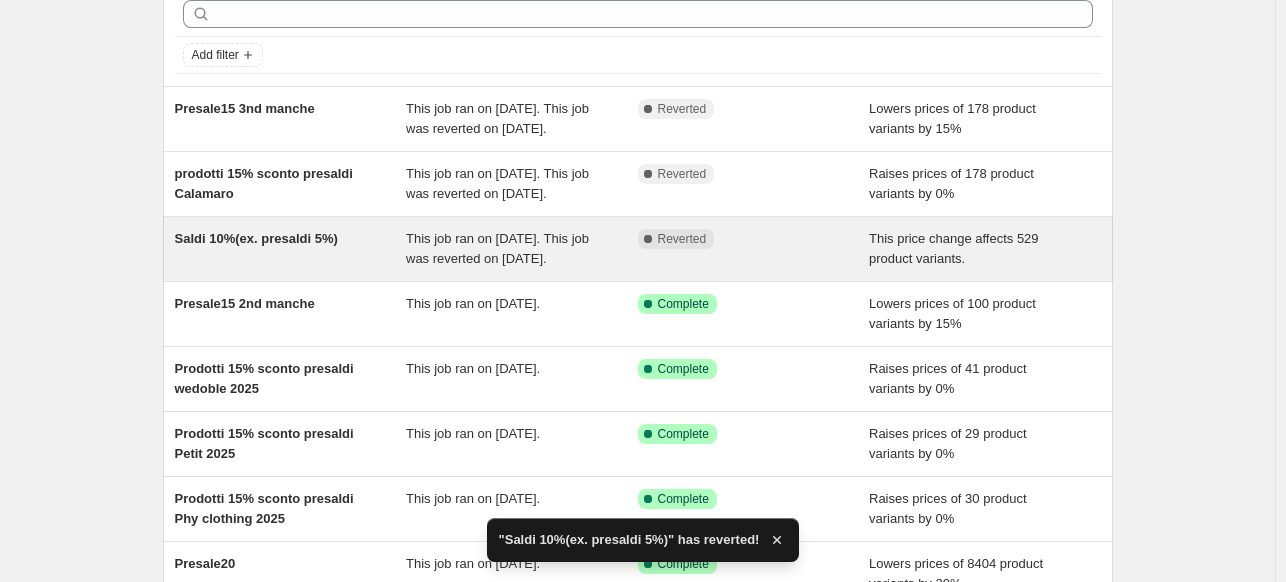 scroll, scrollTop: 100, scrollLeft: 0, axis: vertical 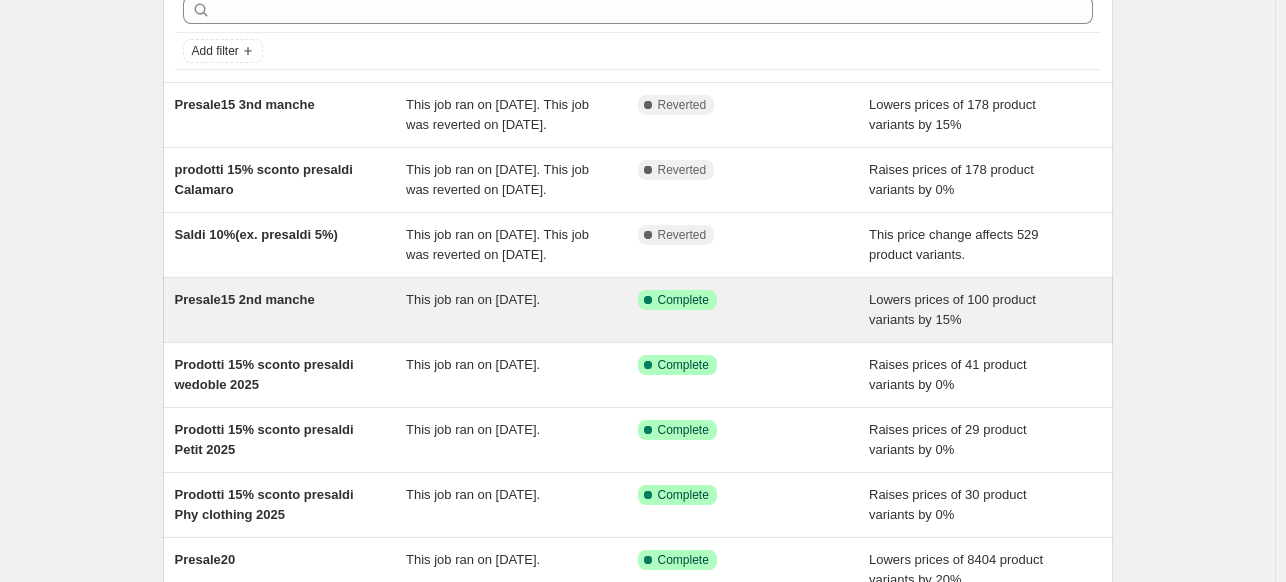 click on "Presale15 2nd manche" at bounding box center [291, 310] 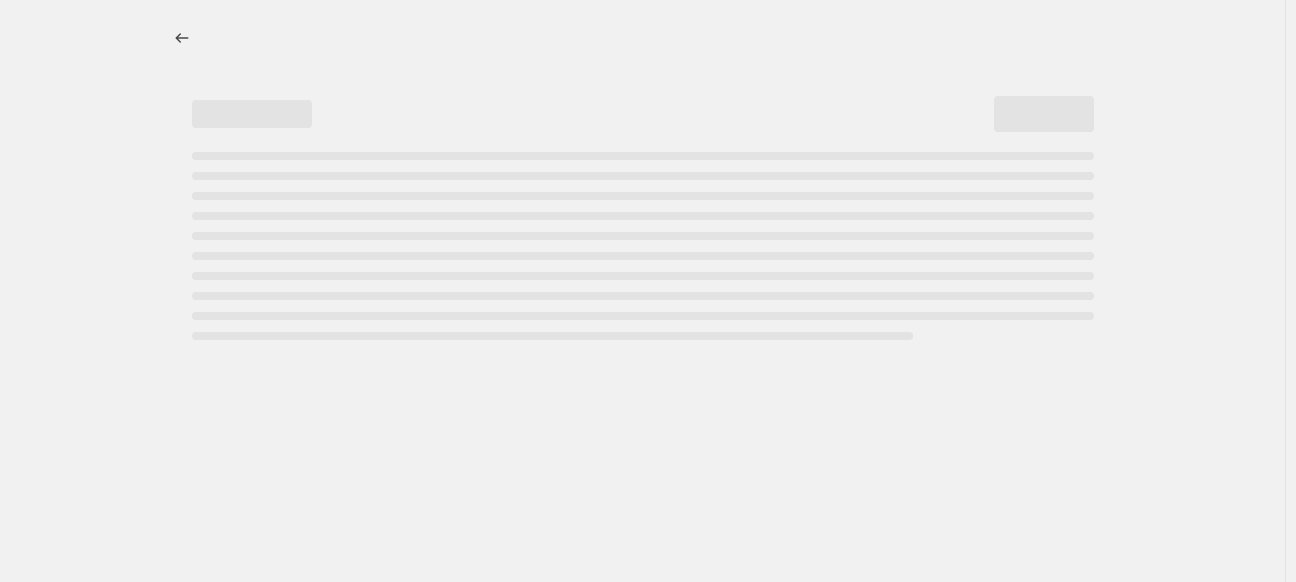 select on "percentage" 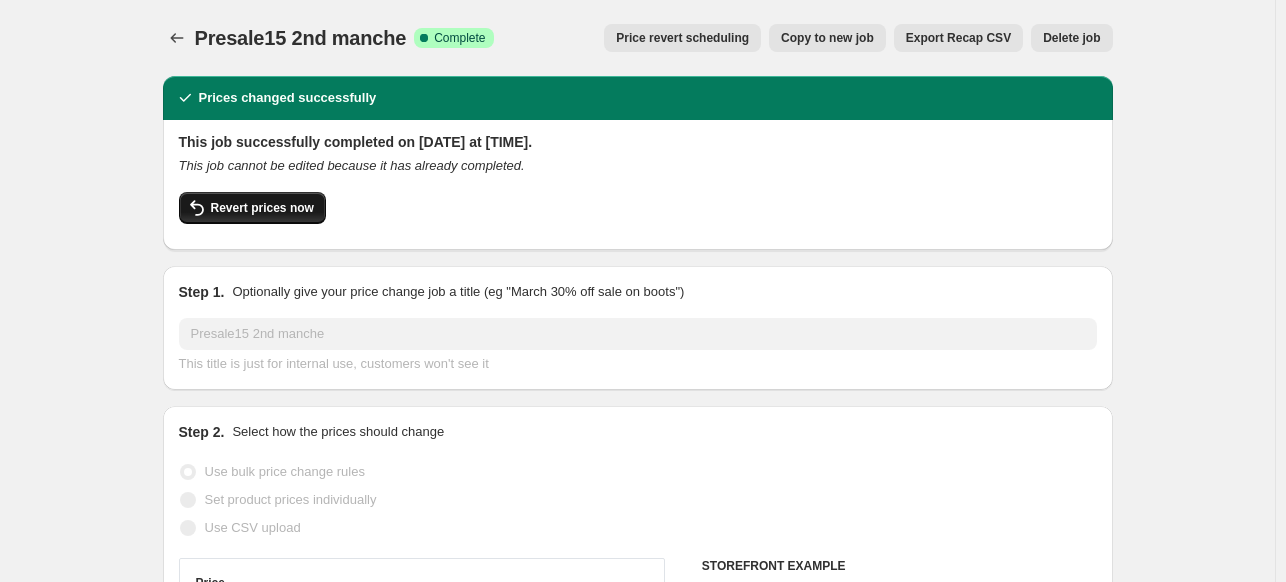 click 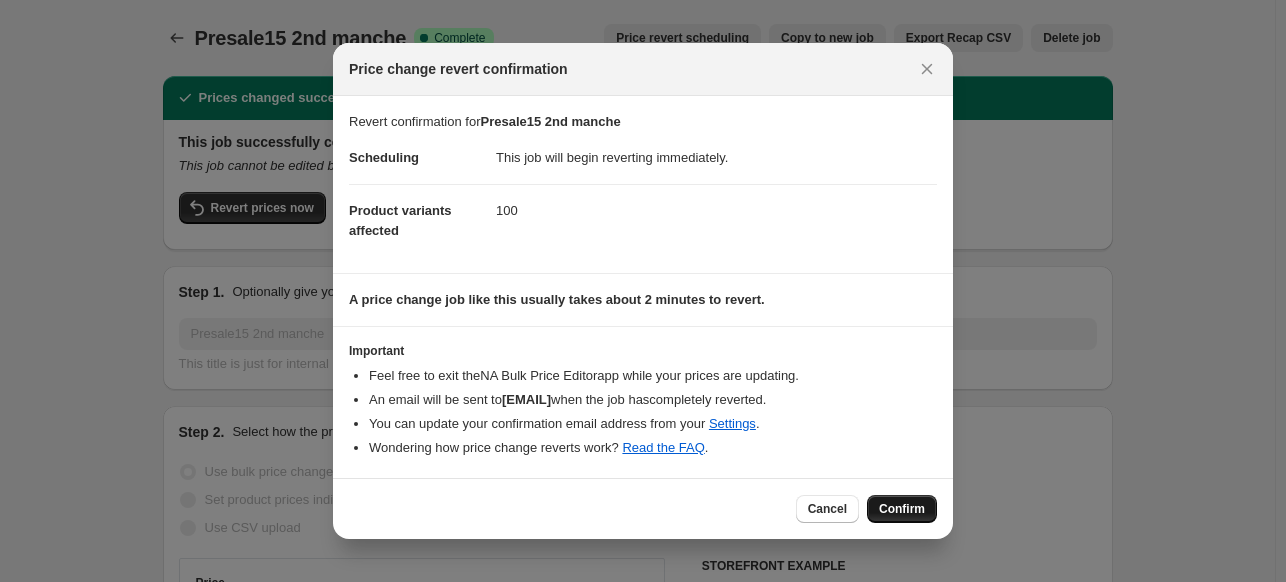 click on "Confirm" at bounding box center [902, 509] 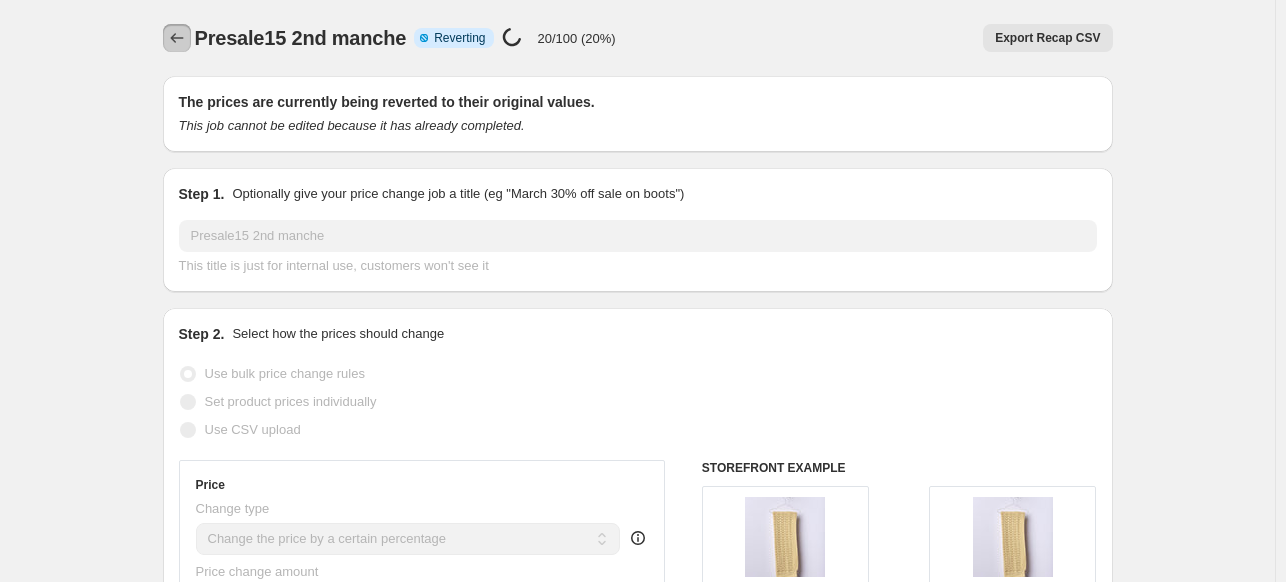 click 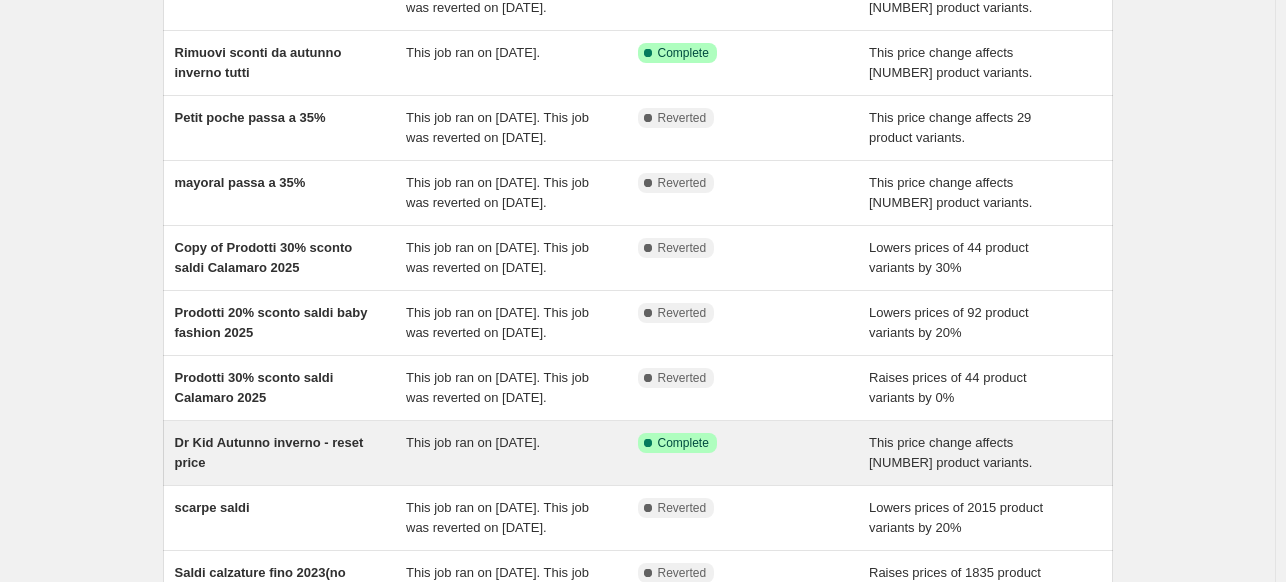 scroll, scrollTop: 444, scrollLeft: 0, axis: vertical 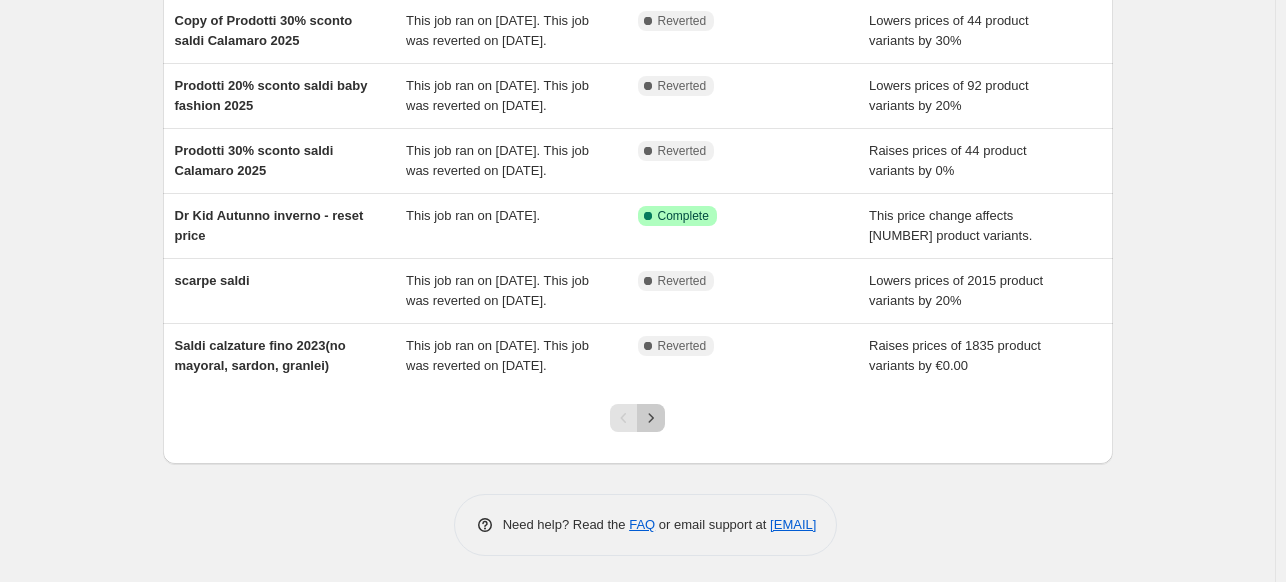 click at bounding box center [651, 418] 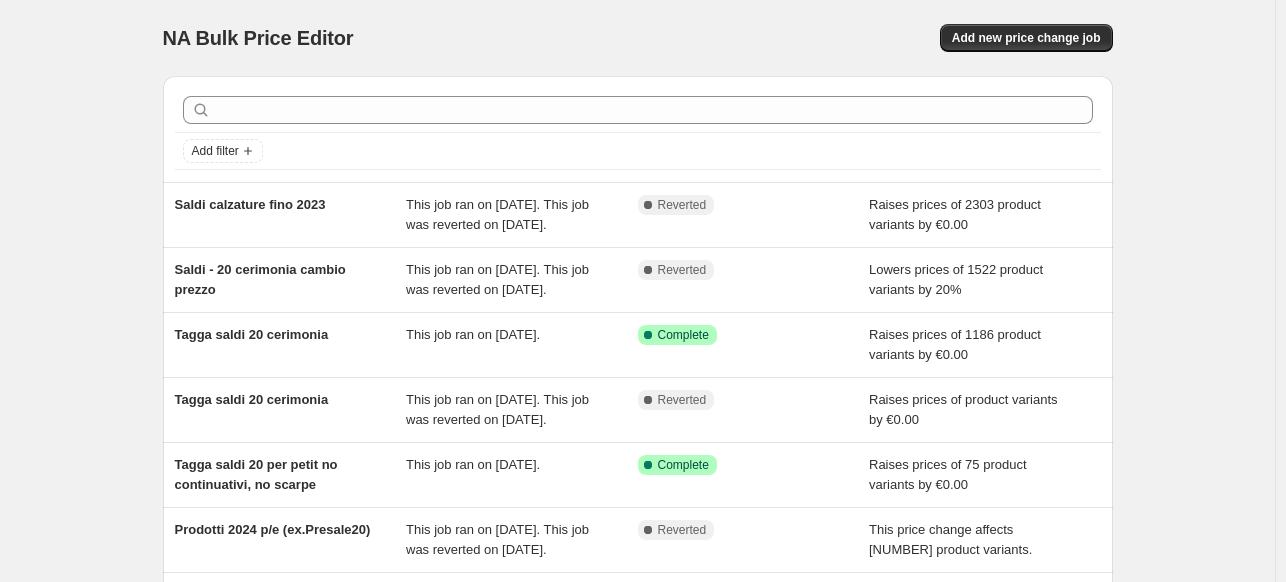 scroll, scrollTop: 444, scrollLeft: 0, axis: vertical 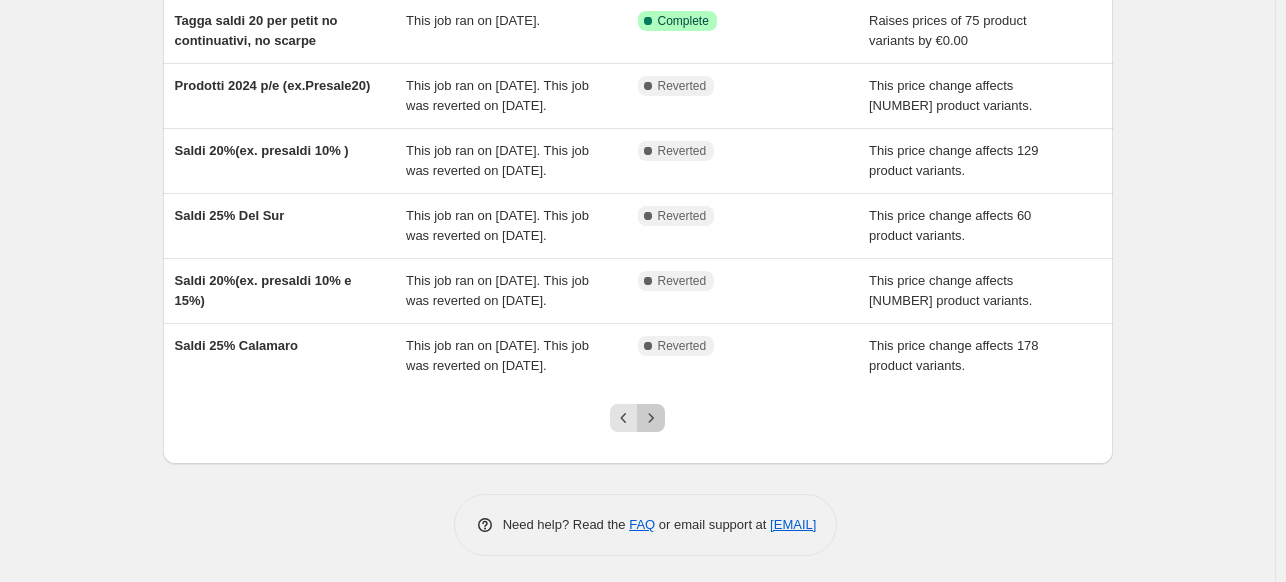 click 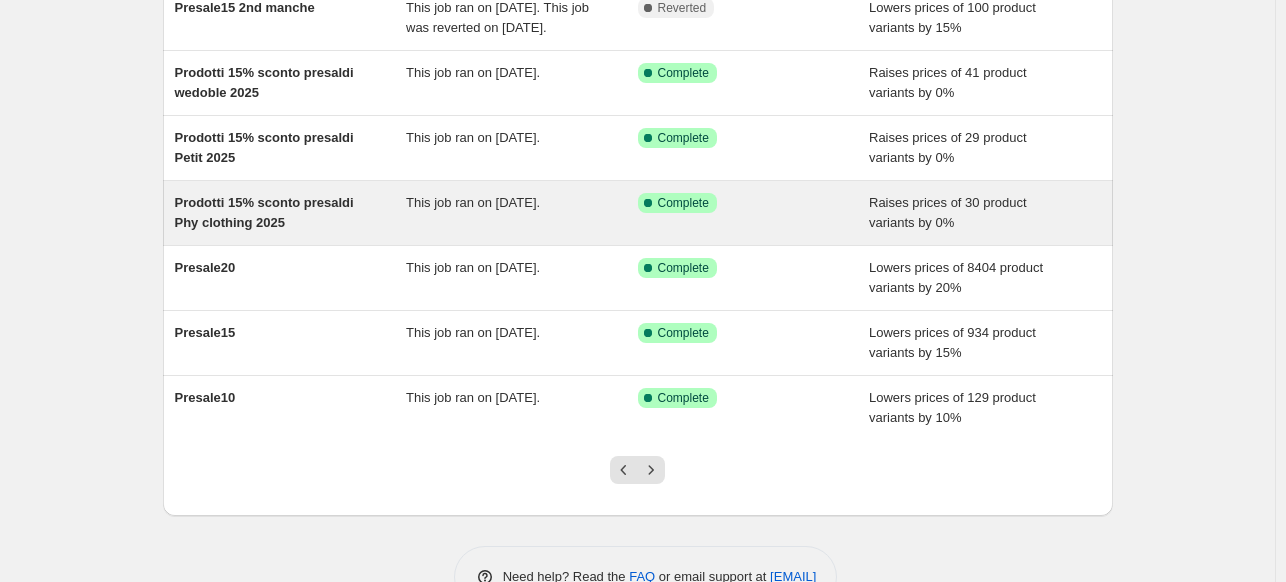 scroll, scrollTop: 400, scrollLeft: 0, axis: vertical 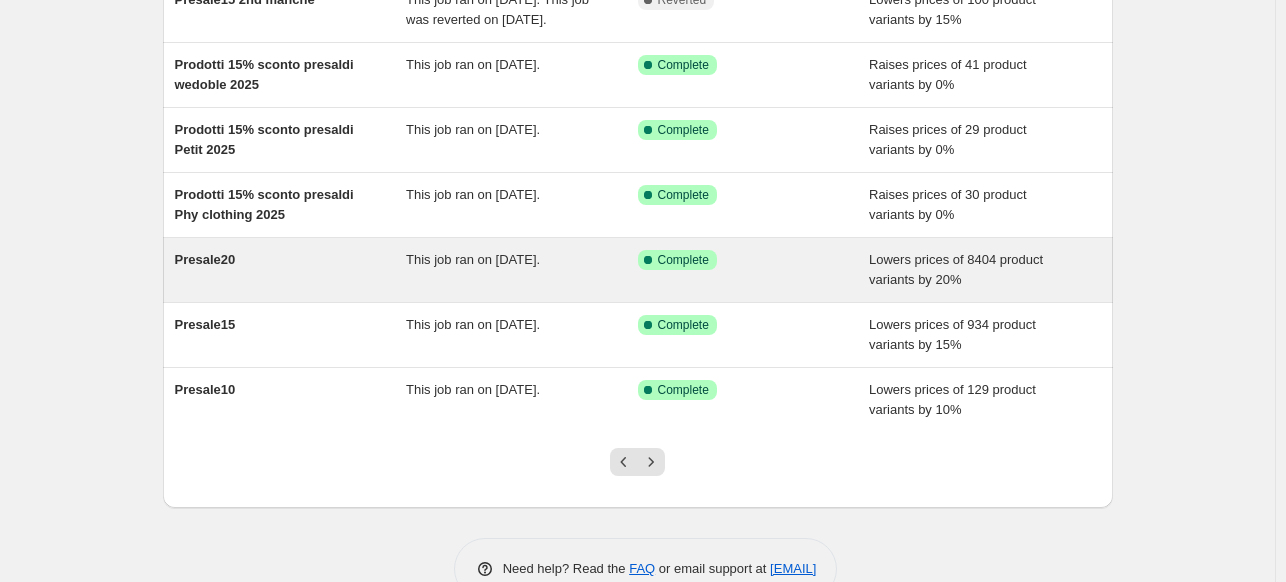 click on "Presale20" at bounding box center [291, 270] 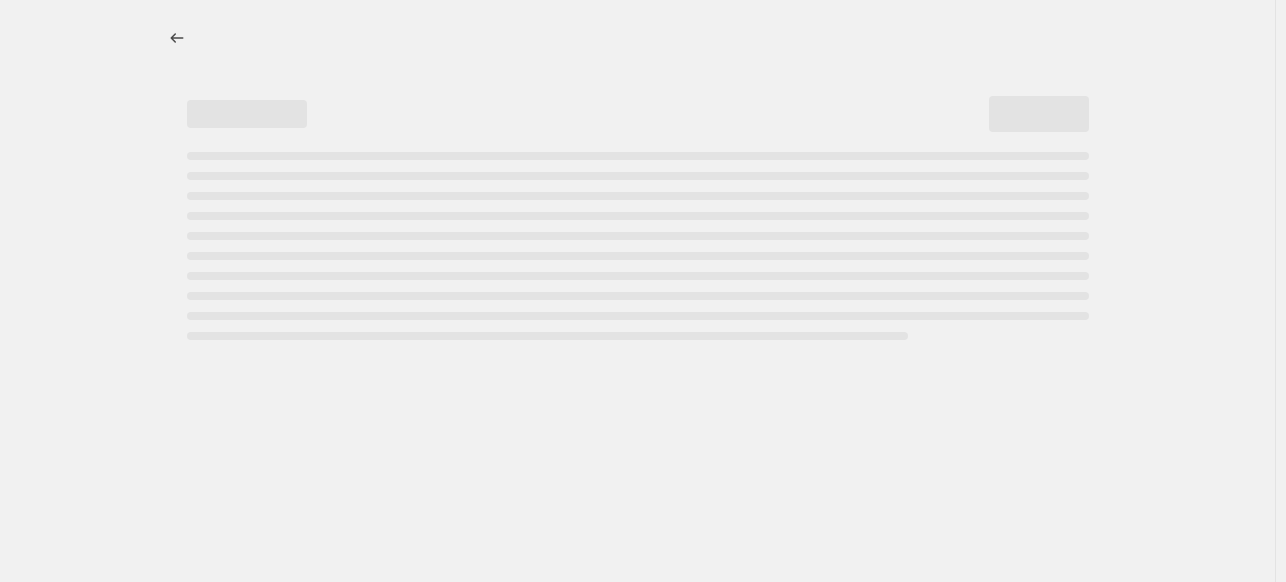scroll, scrollTop: 0, scrollLeft: 0, axis: both 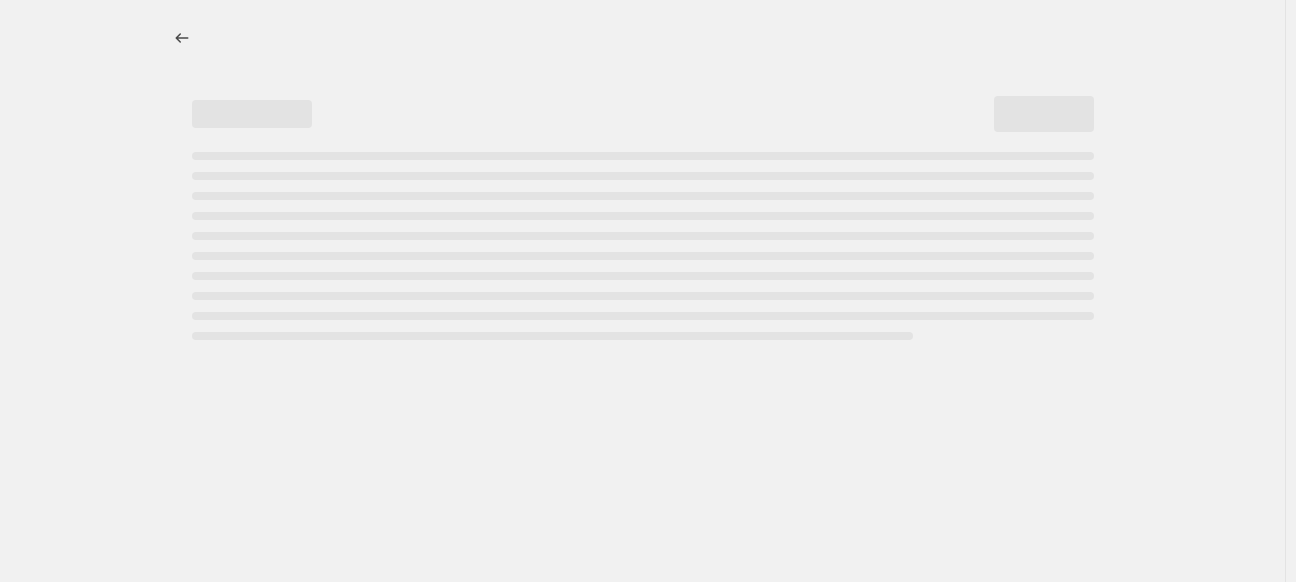 select on "percentage" 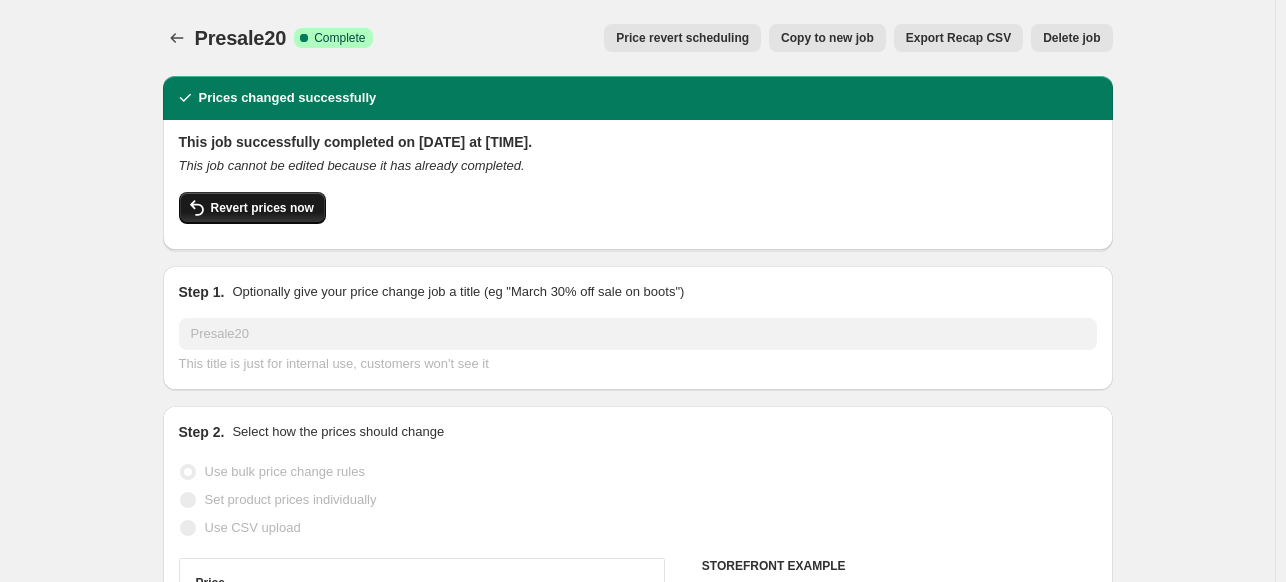 click on "Revert prices now" at bounding box center [252, 208] 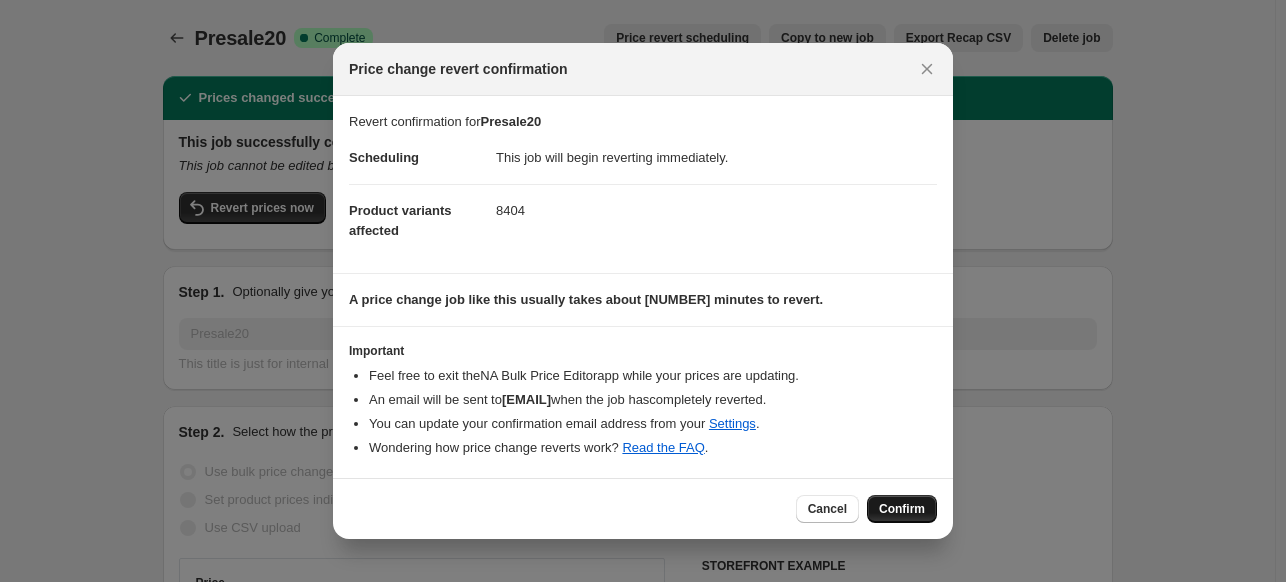 click on "Confirm" at bounding box center [902, 509] 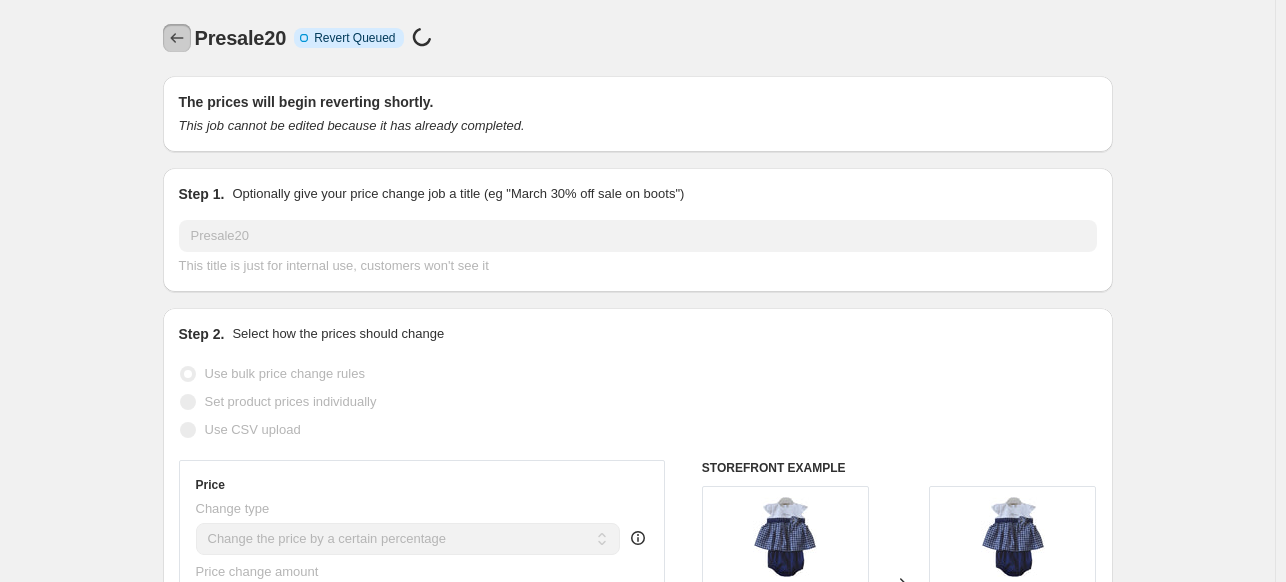 click 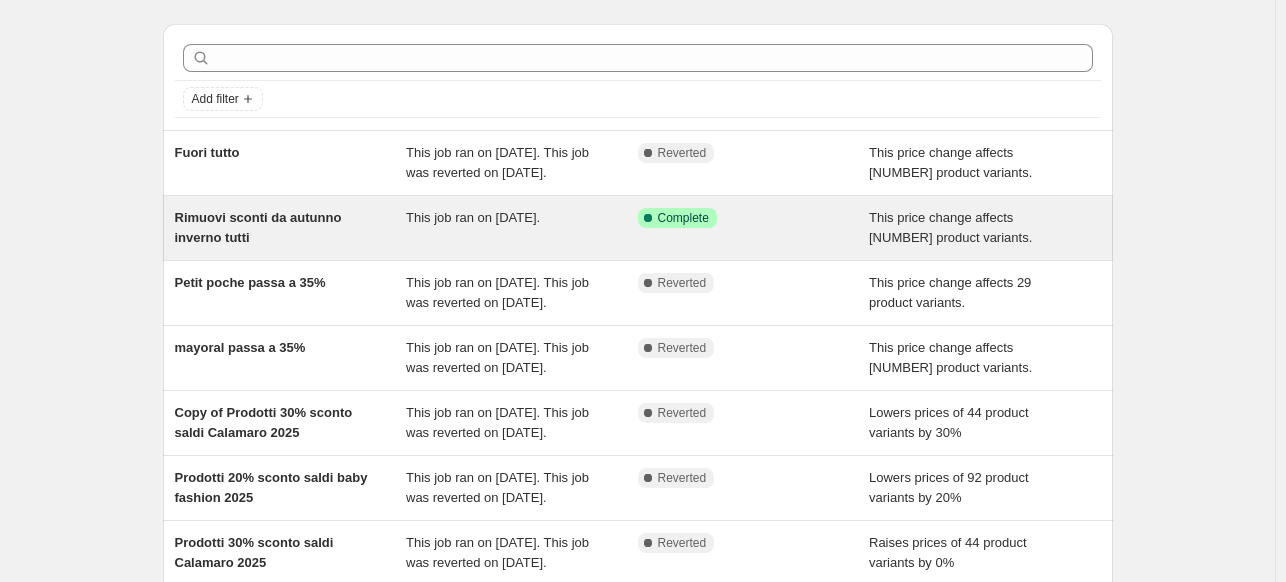 scroll, scrollTop: 444, scrollLeft: 0, axis: vertical 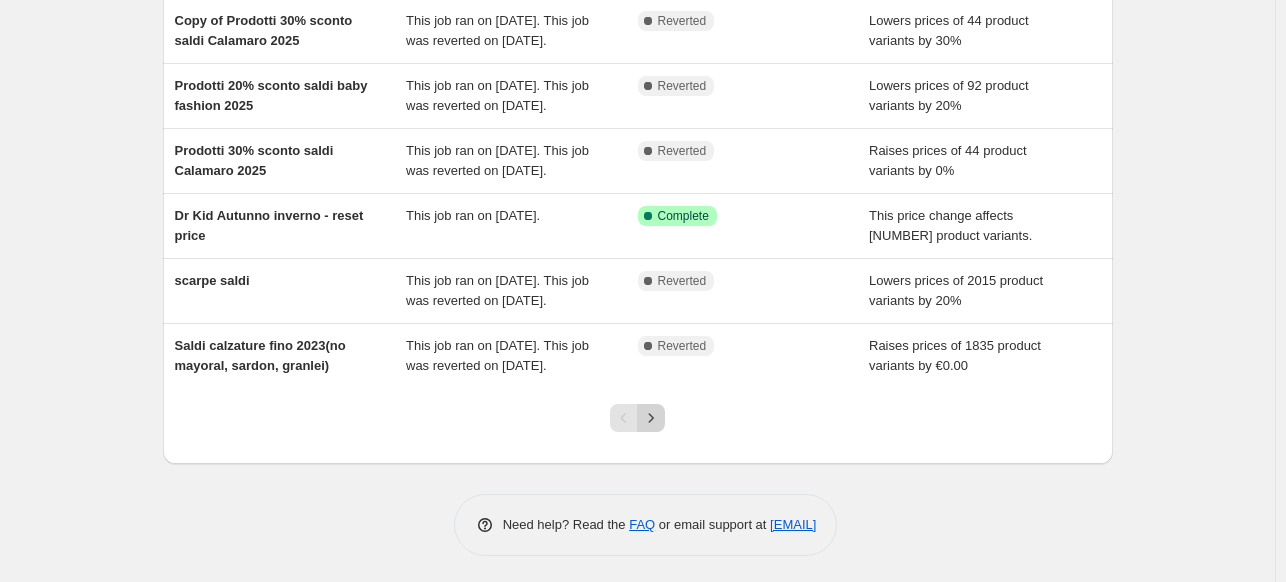 click at bounding box center (651, 418) 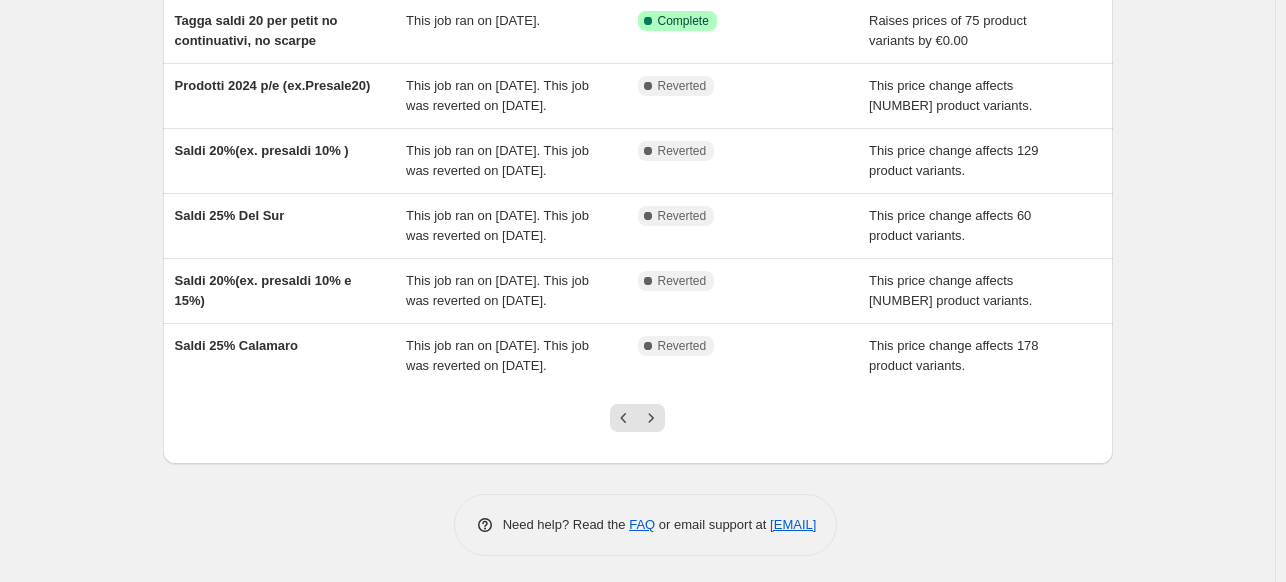scroll, scrollTop: 444, scrollLeft: 0, axis: vertical 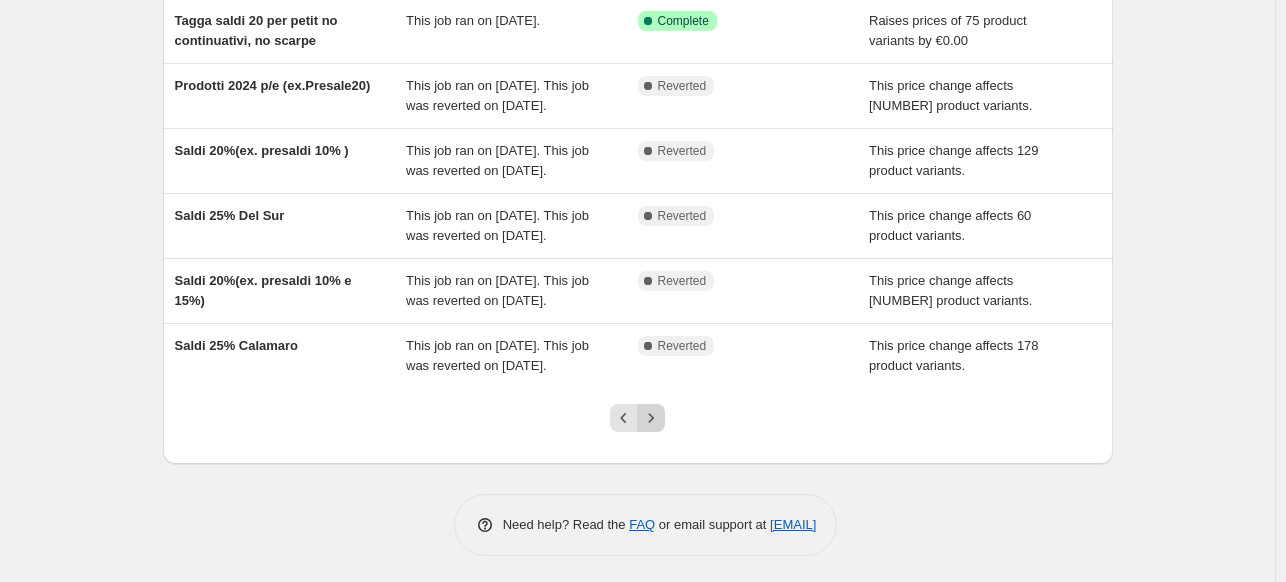 click 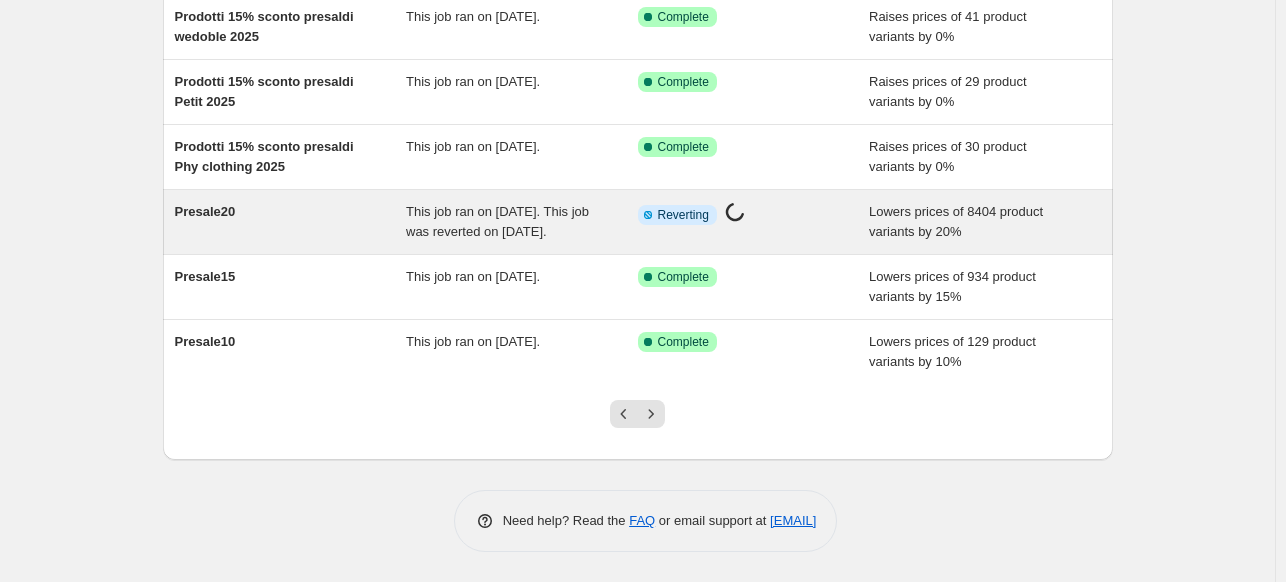 scroll, scrollTop: 484, scrollLeft: 0, axis: vertical 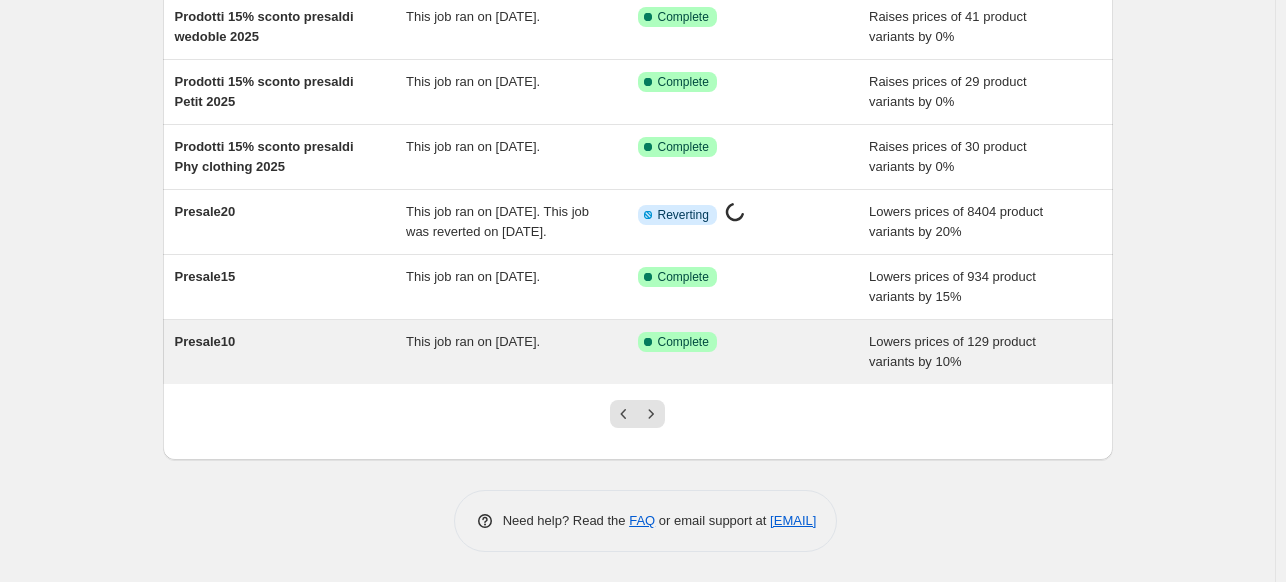 click on "Presale10" at bounding box center (291, 352) 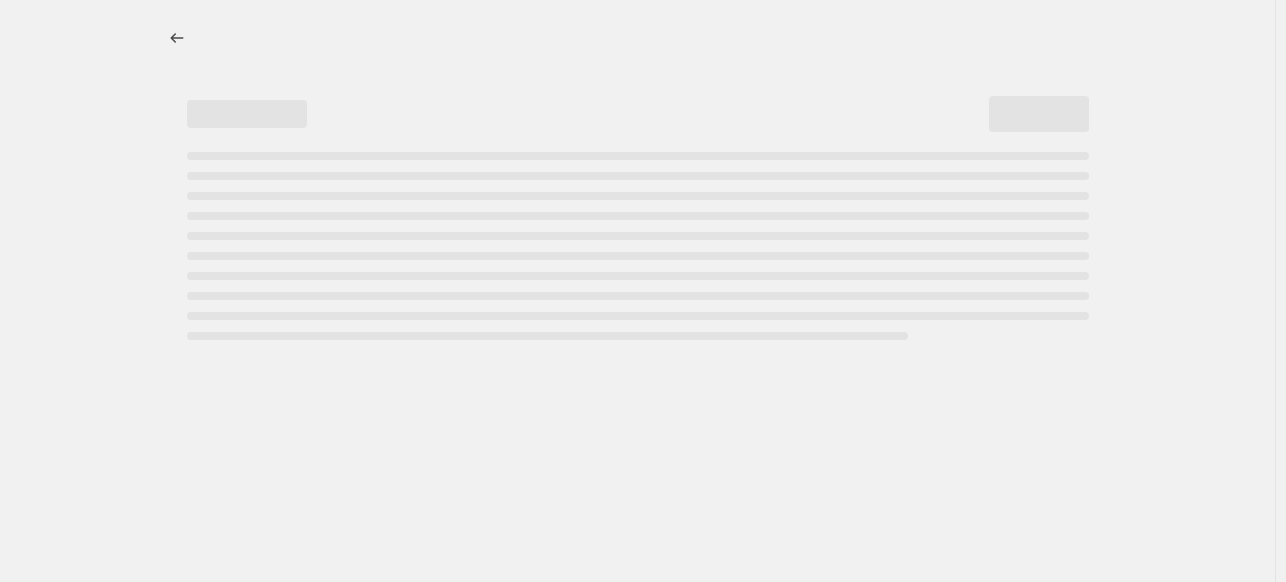 scroll, scrollTop: 0, scrollLeft: 0, axis: both 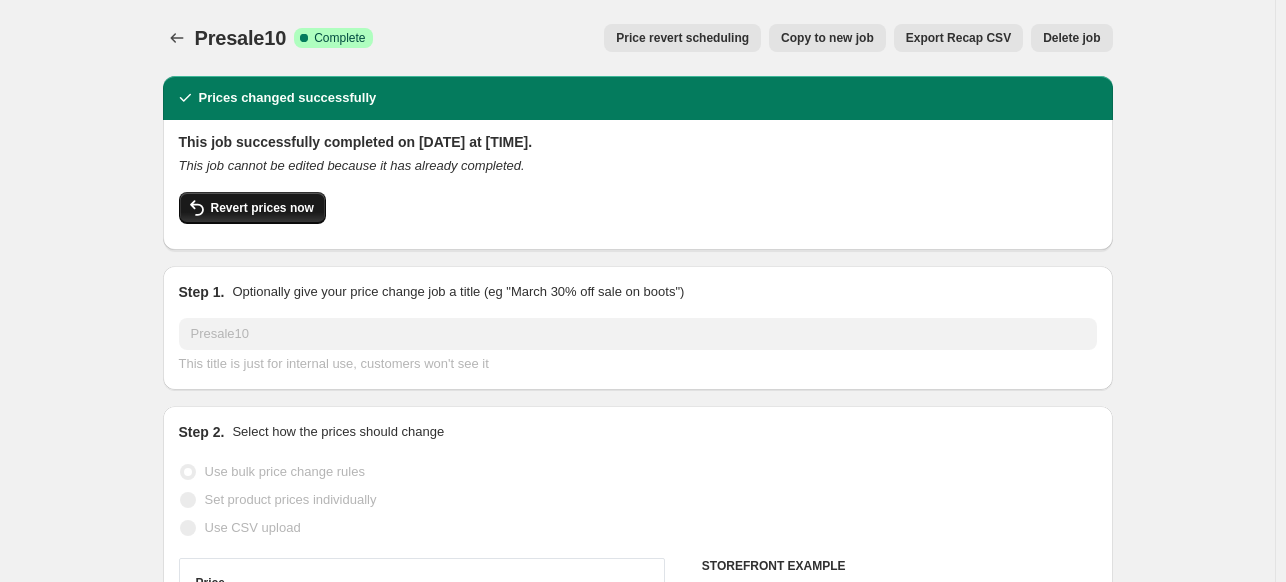 click on "Revert prices now" at bounding box center (262, 208) 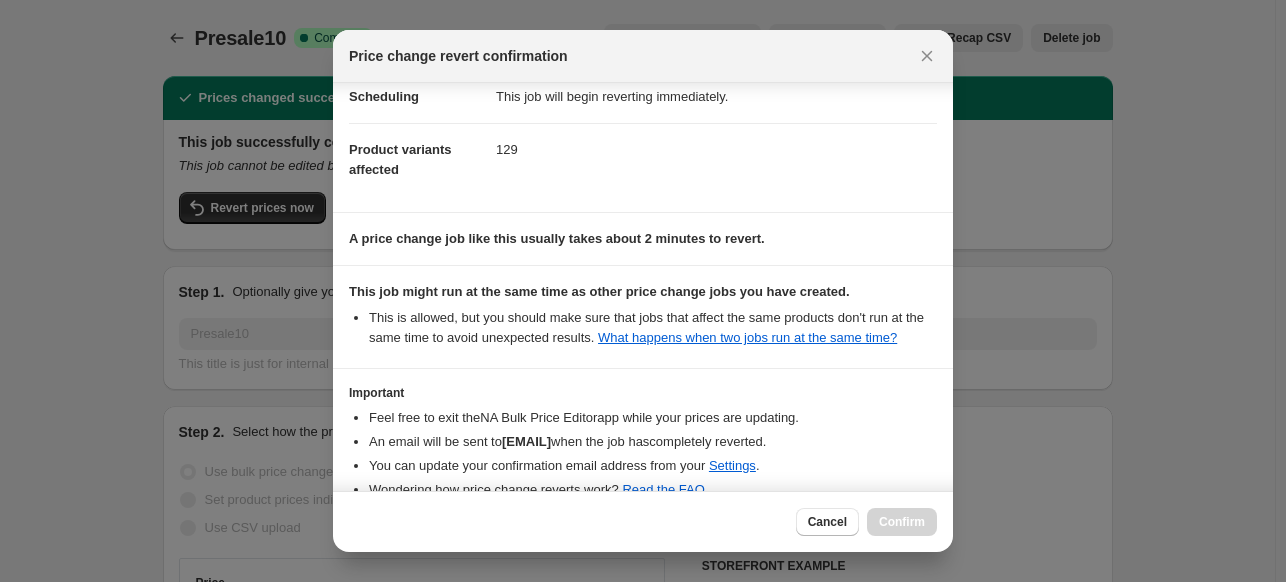 scroll, scrollTop: 156, scrollLeft: 0, axis: vertical 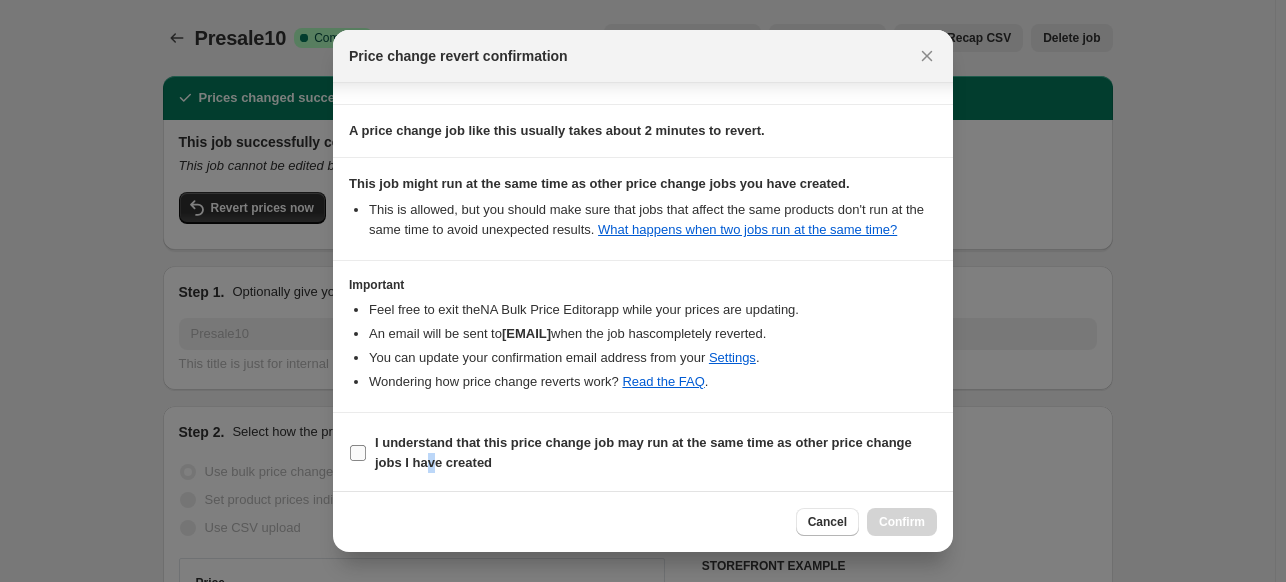 click on "I understand that this price change job may run at the same time as other price change jobs I have created" at bounding box center [643, 452] 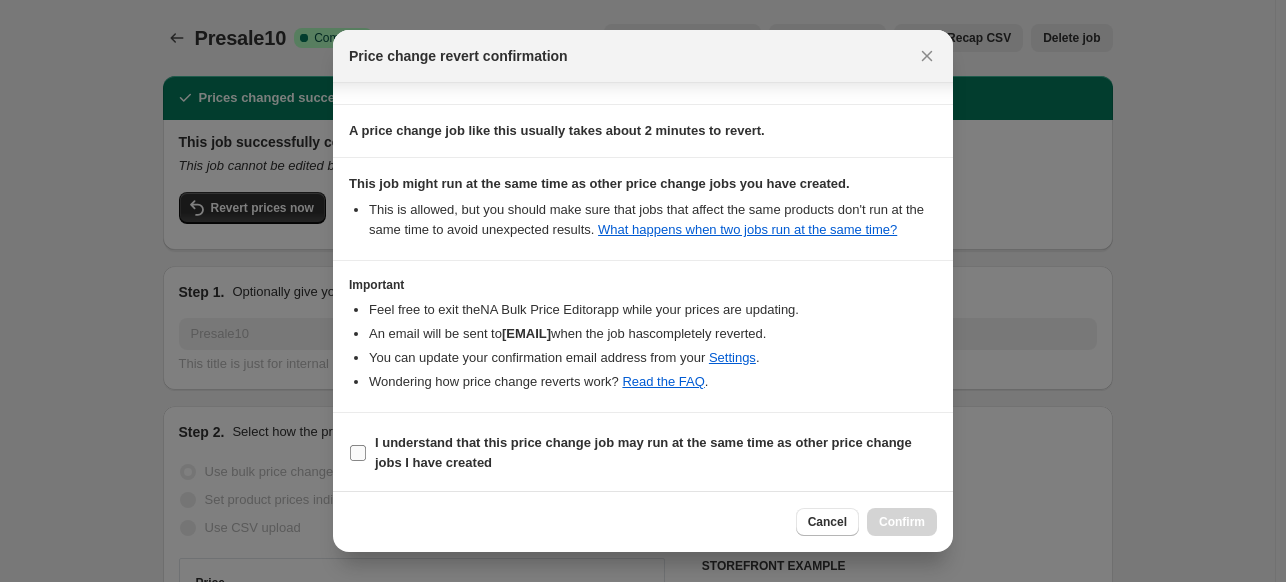 click on "I understand that this price change job may run at the same time as other price change jobs I have created" at bounding box center [656, 453] 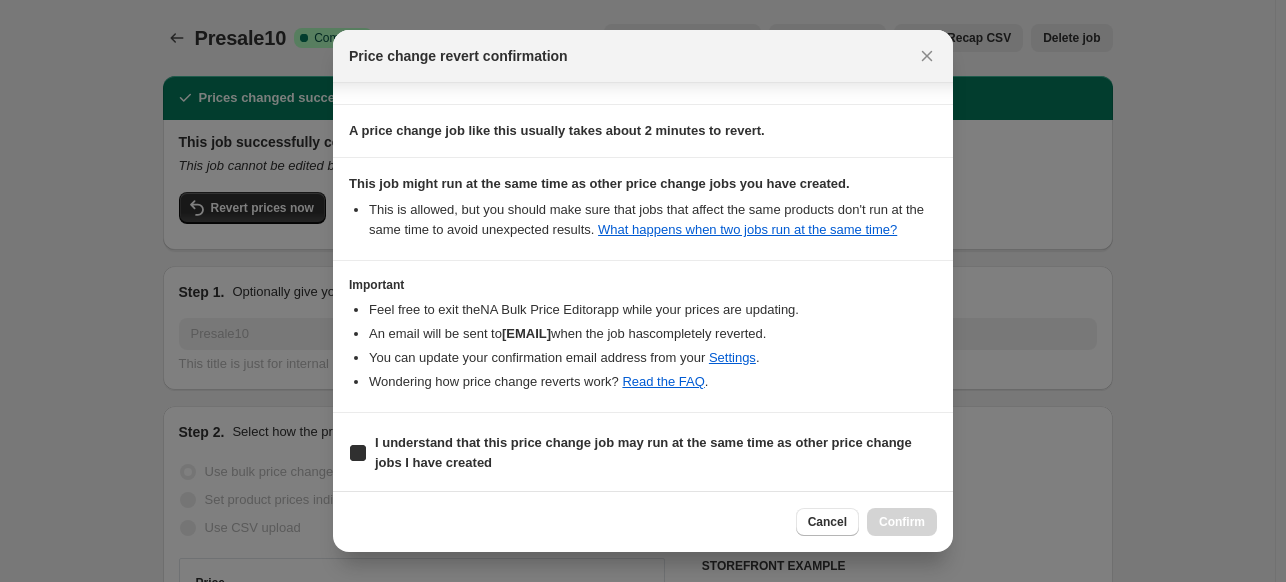 checkbox on "true" 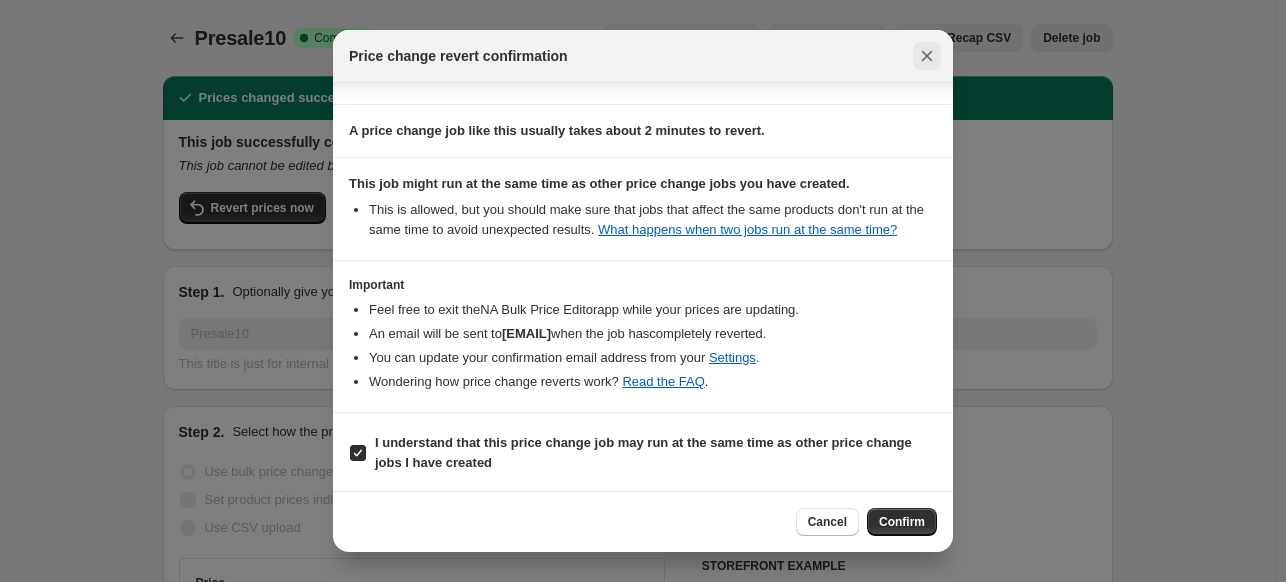 click 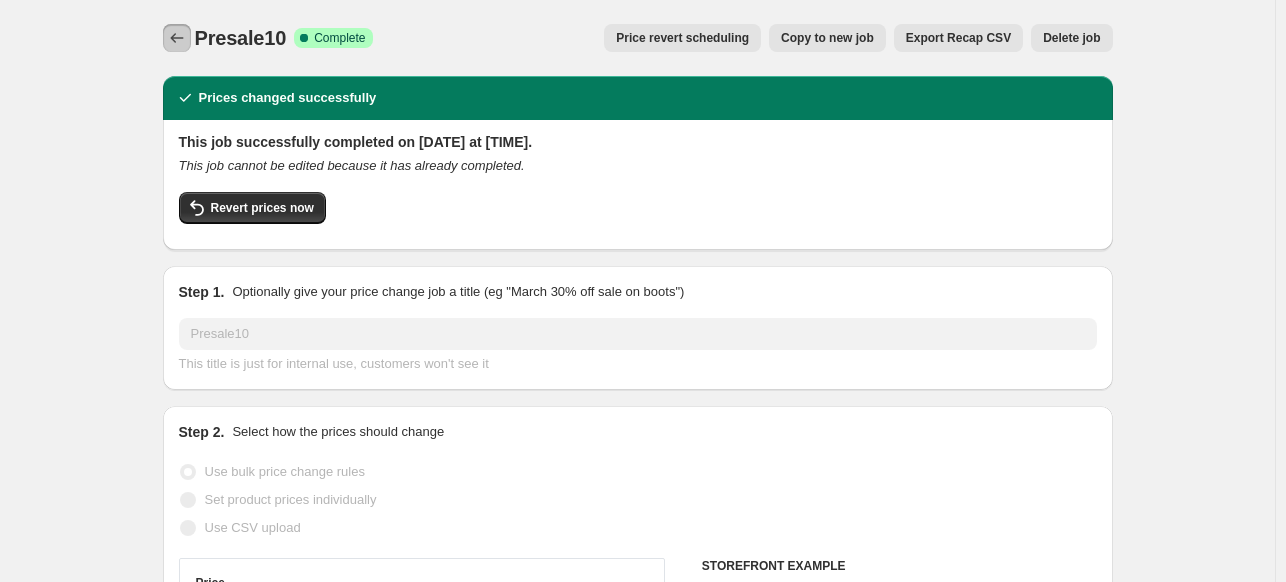 click 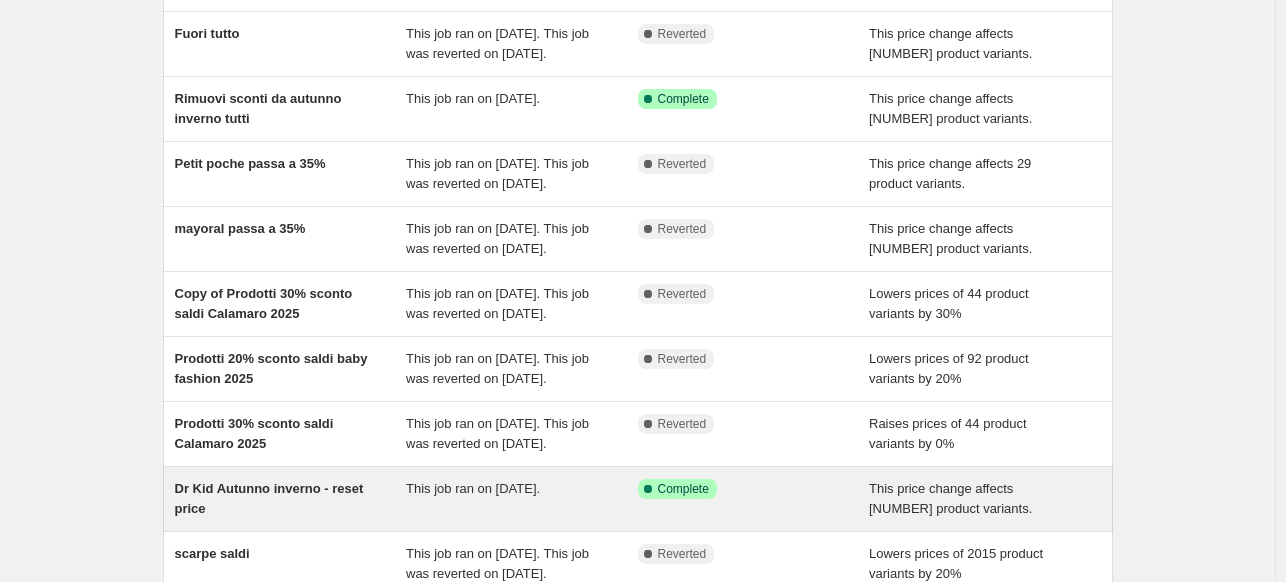 scroll, scrollTop: 444, scrollLeft: 0, axis: vertical 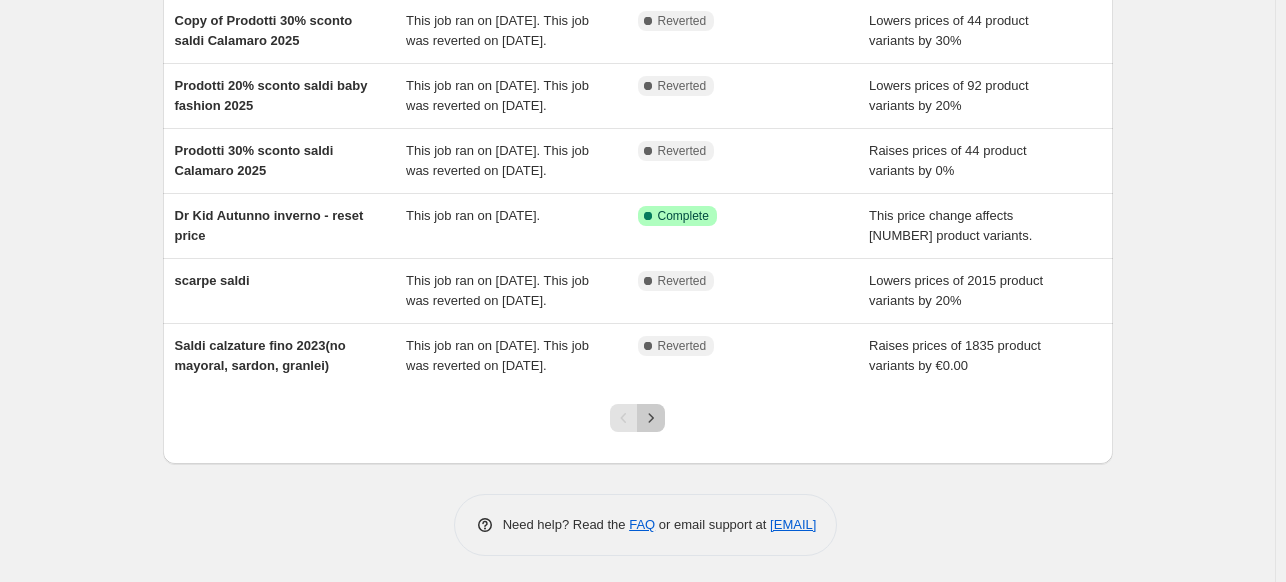 click 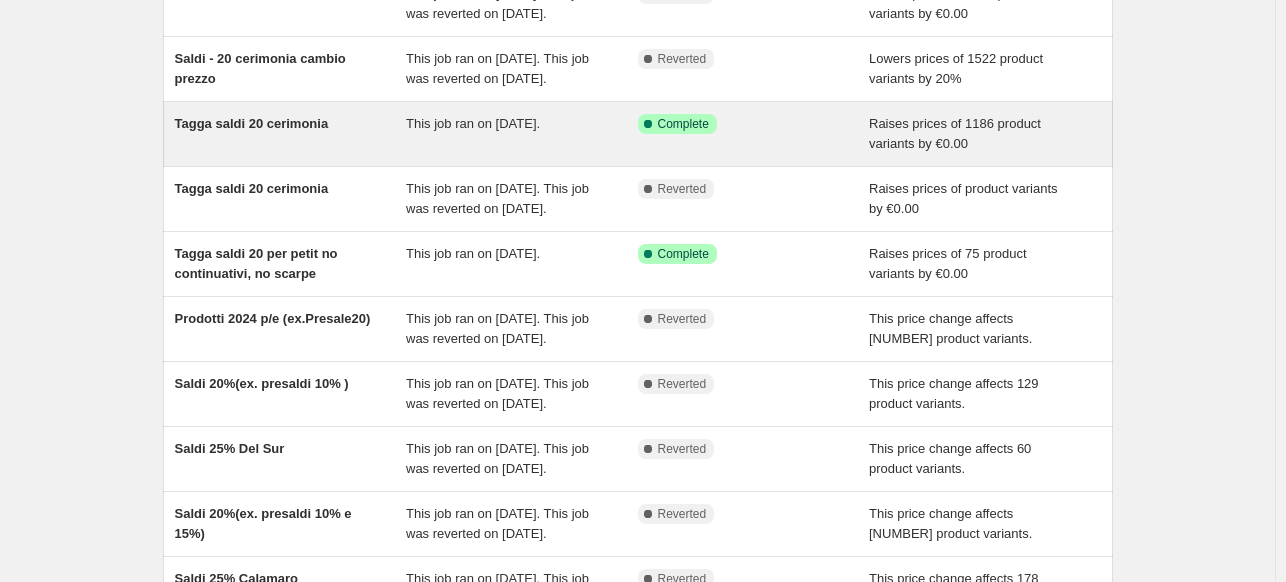scroll, scrollTop: 444, scrollLeft: 0, axis: vertical 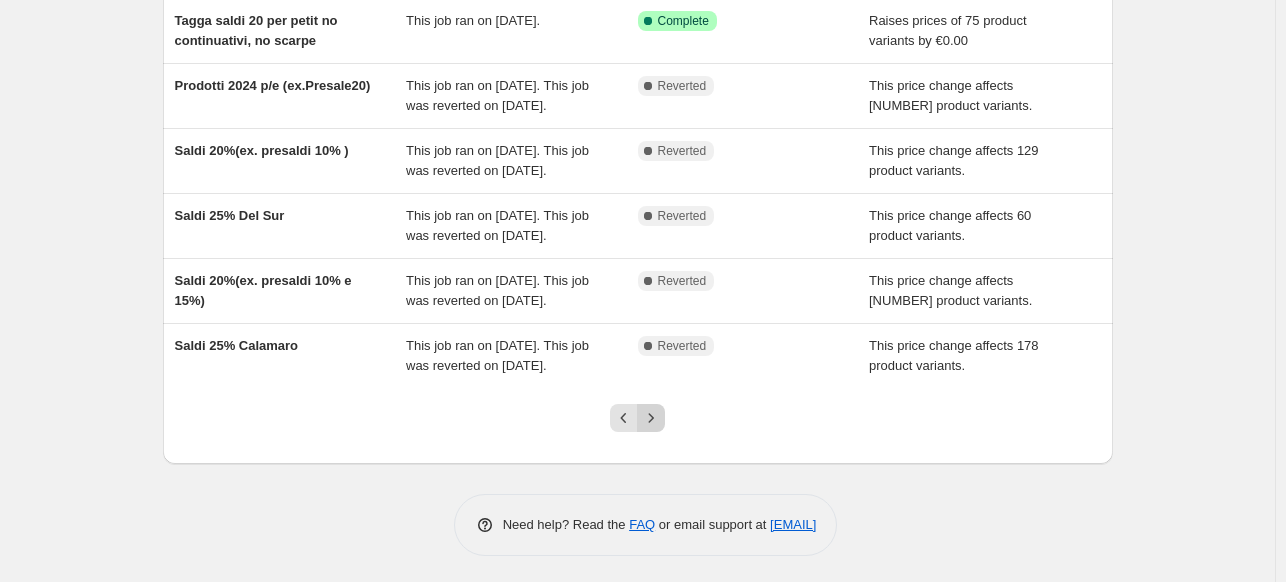 click at bounding box center [651, 418] 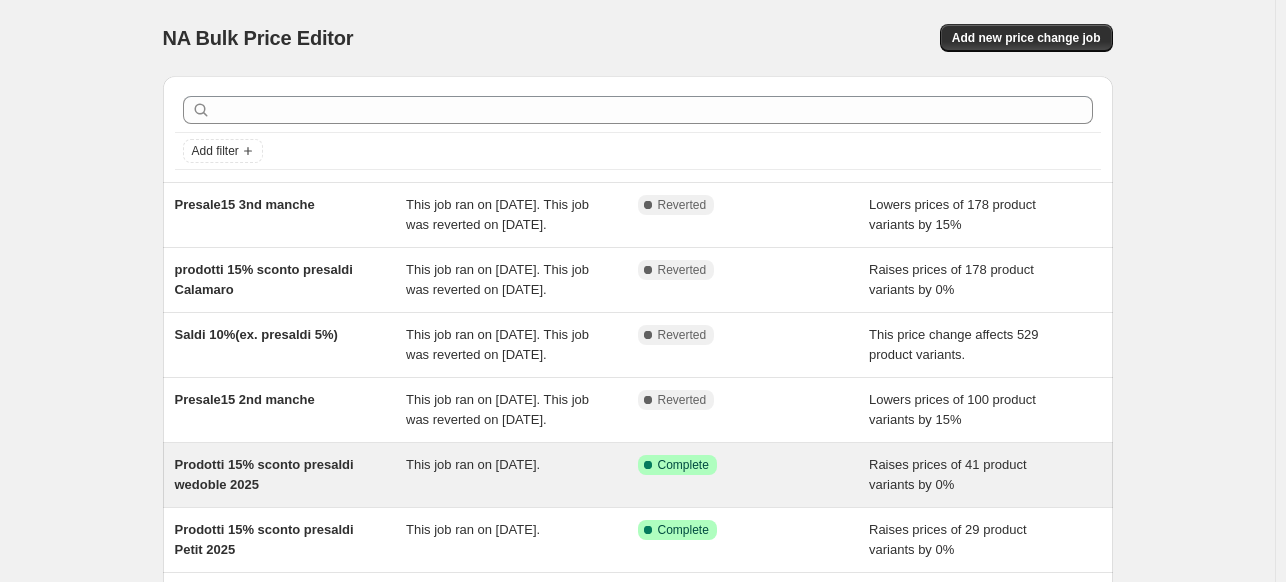 scroll, scrollTop: 484, scrollLeft: 0, axis: vertical 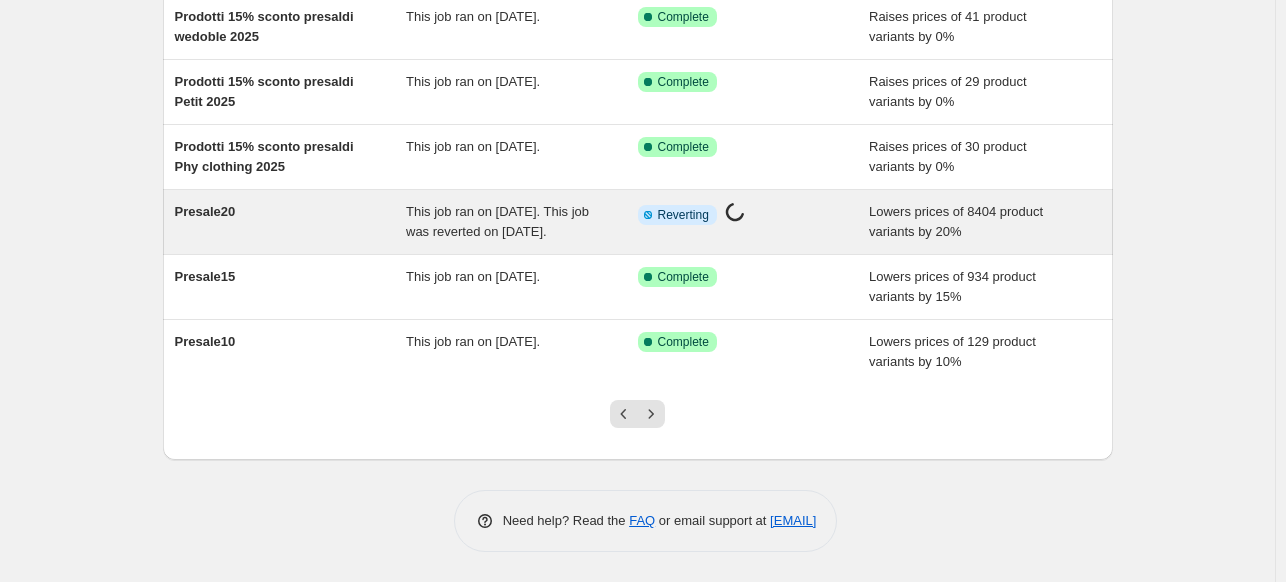click on "This job ran on 20 giugno 2025. This job was reverted on 6 agosto 2025." at bounding box center [497, 221] 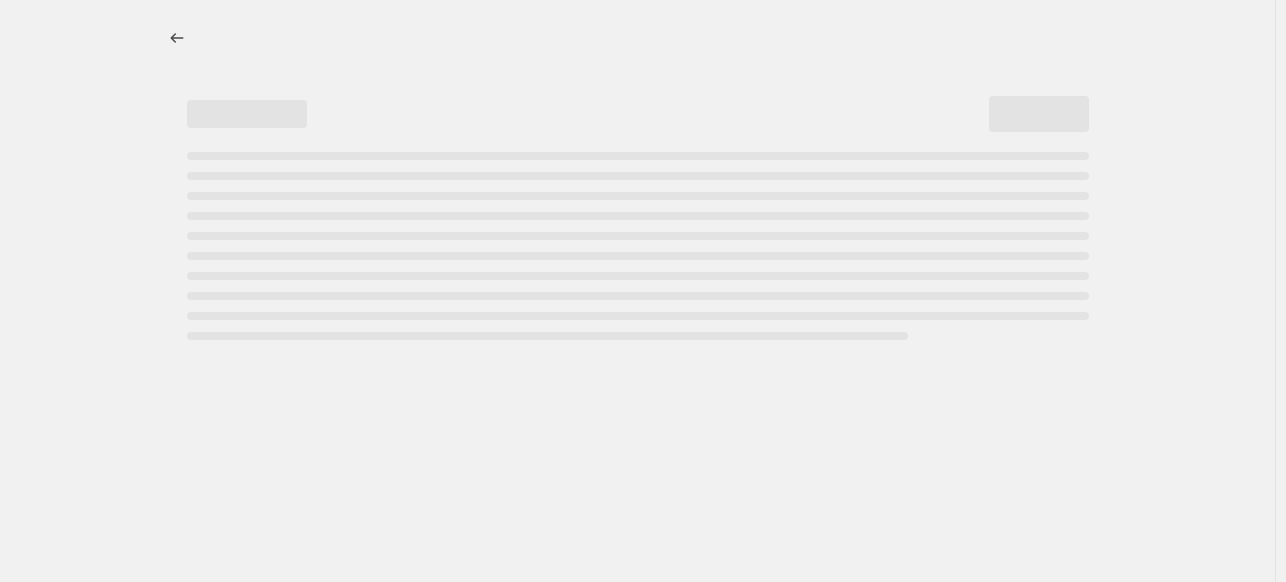 select on "percentage" 